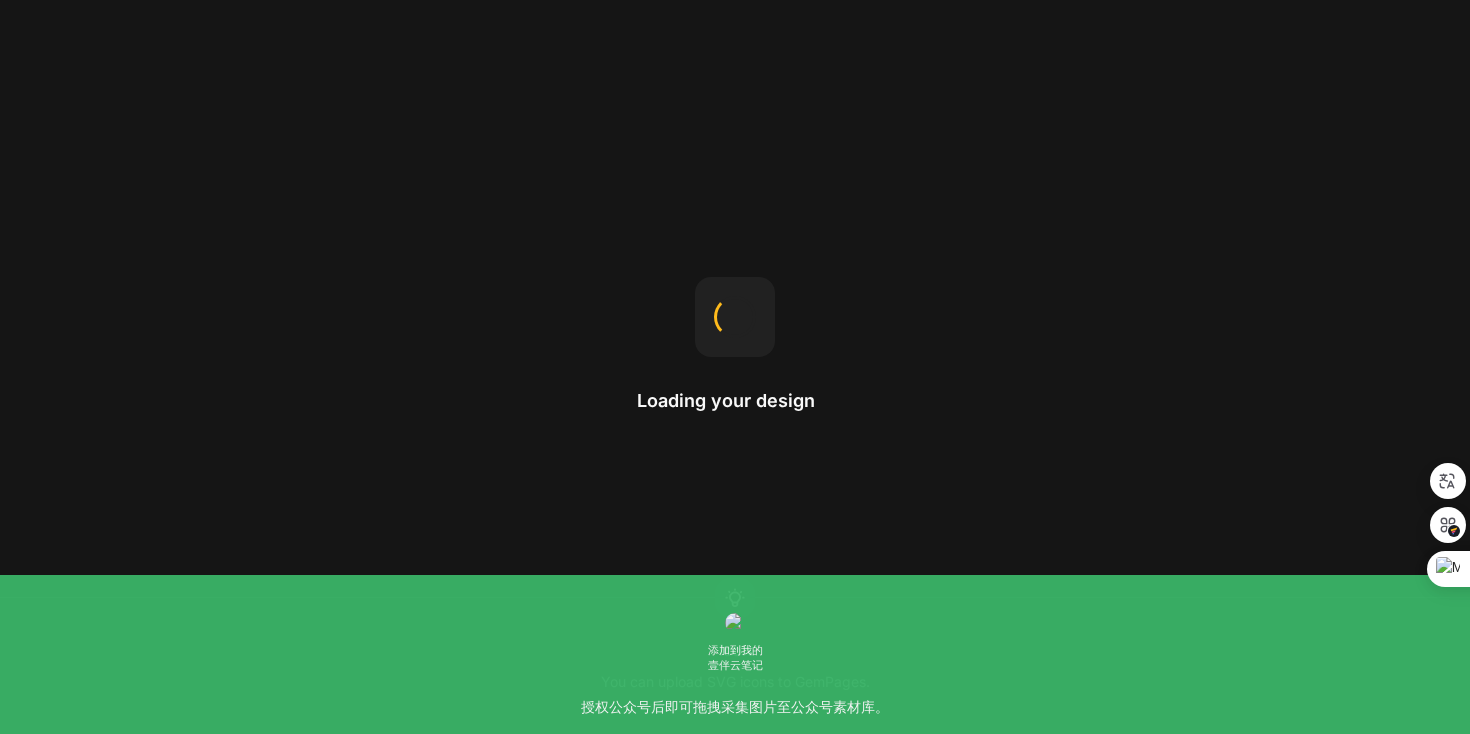 scroll, scrollTop: 0, scrollLeft: 0, axis: both 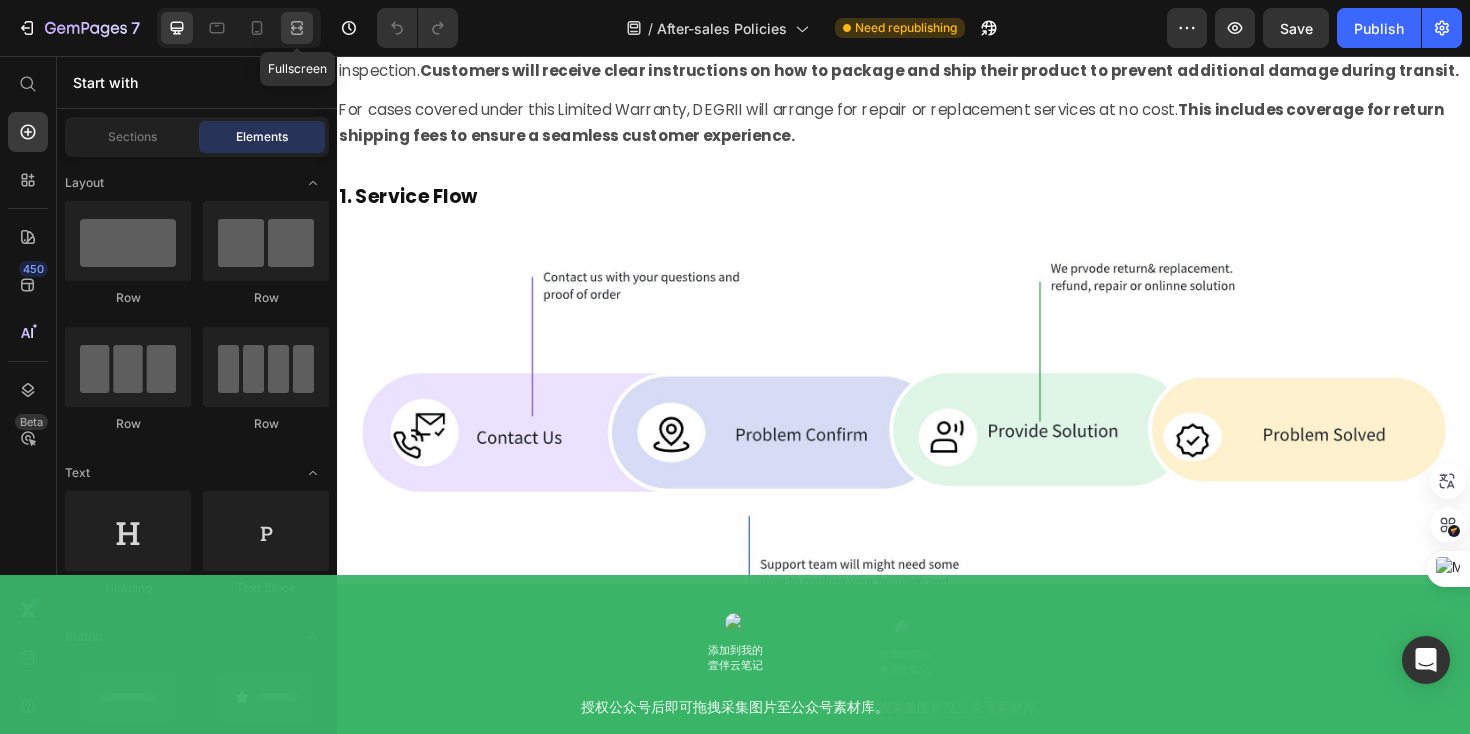 click 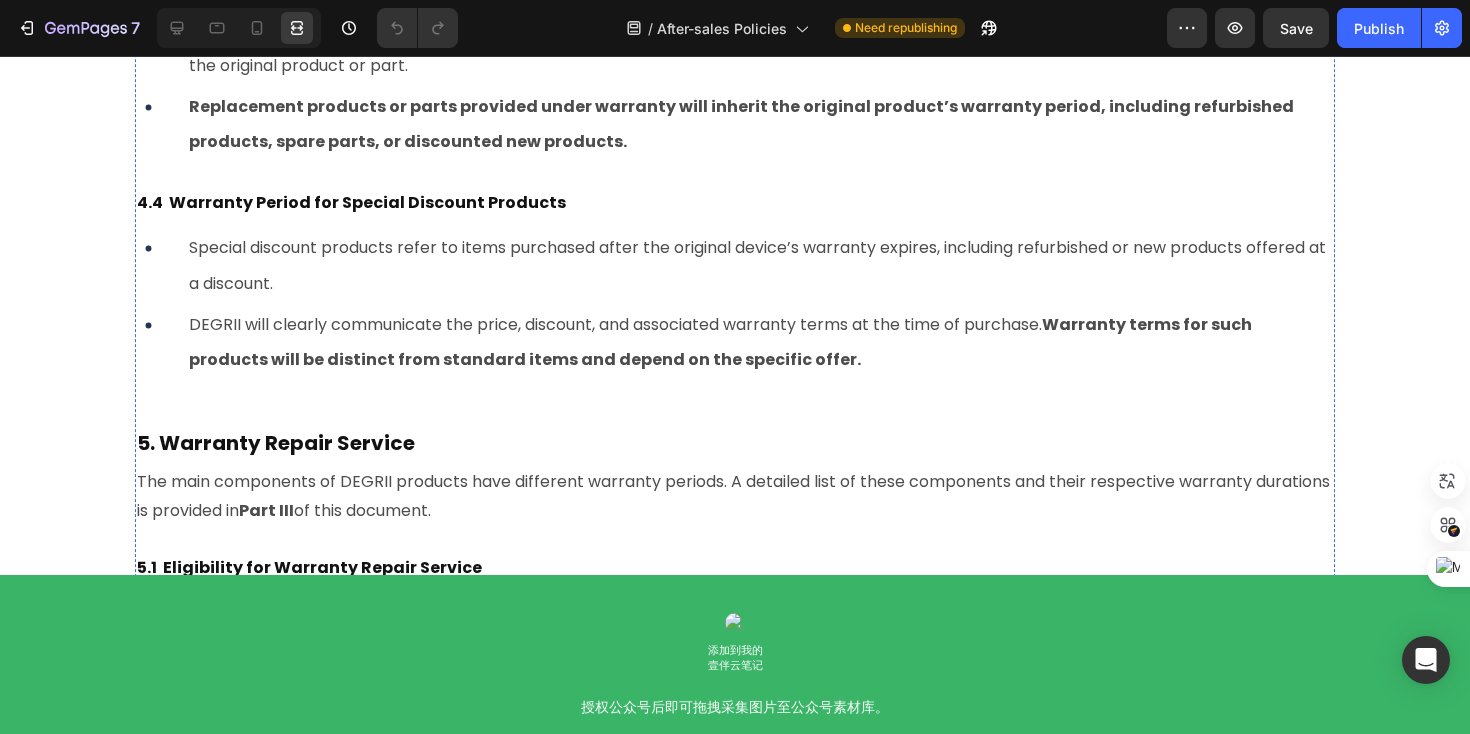 scroll, scrollTop: 4195, scrollLeft: 0, axis: vertical 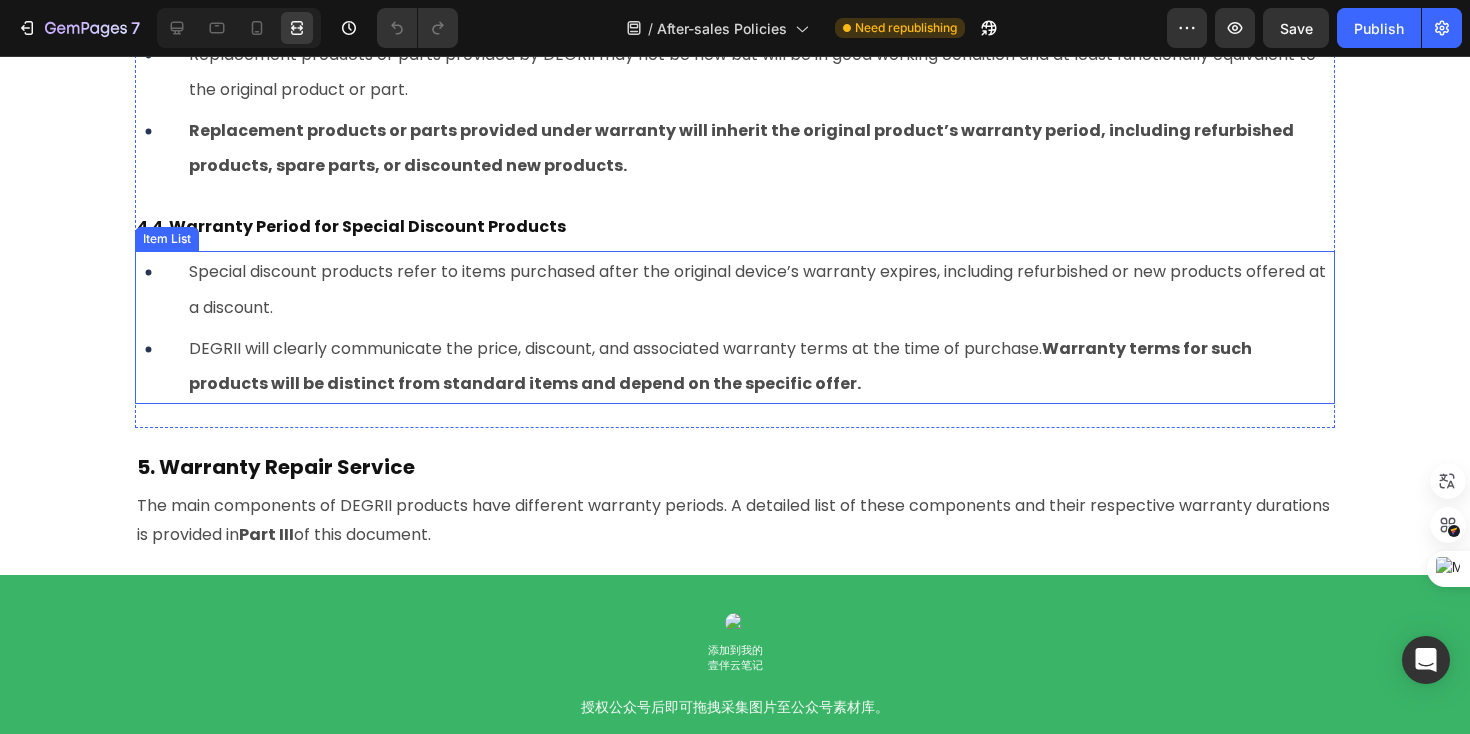 click on "Special discount products refer to items purchased after the original device’s warranty expires, including refurbished or new products offered at a discount." at bounding box center [735, 289] 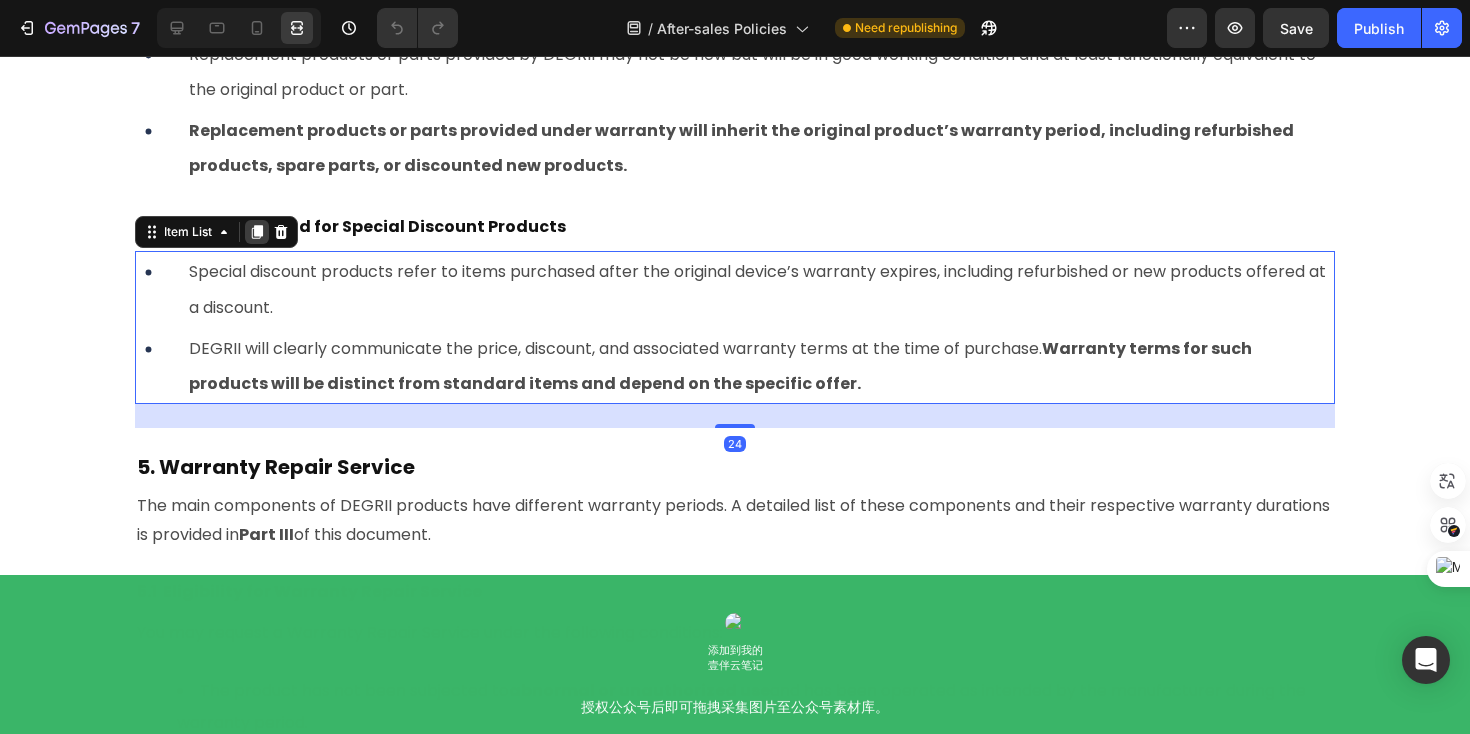 click 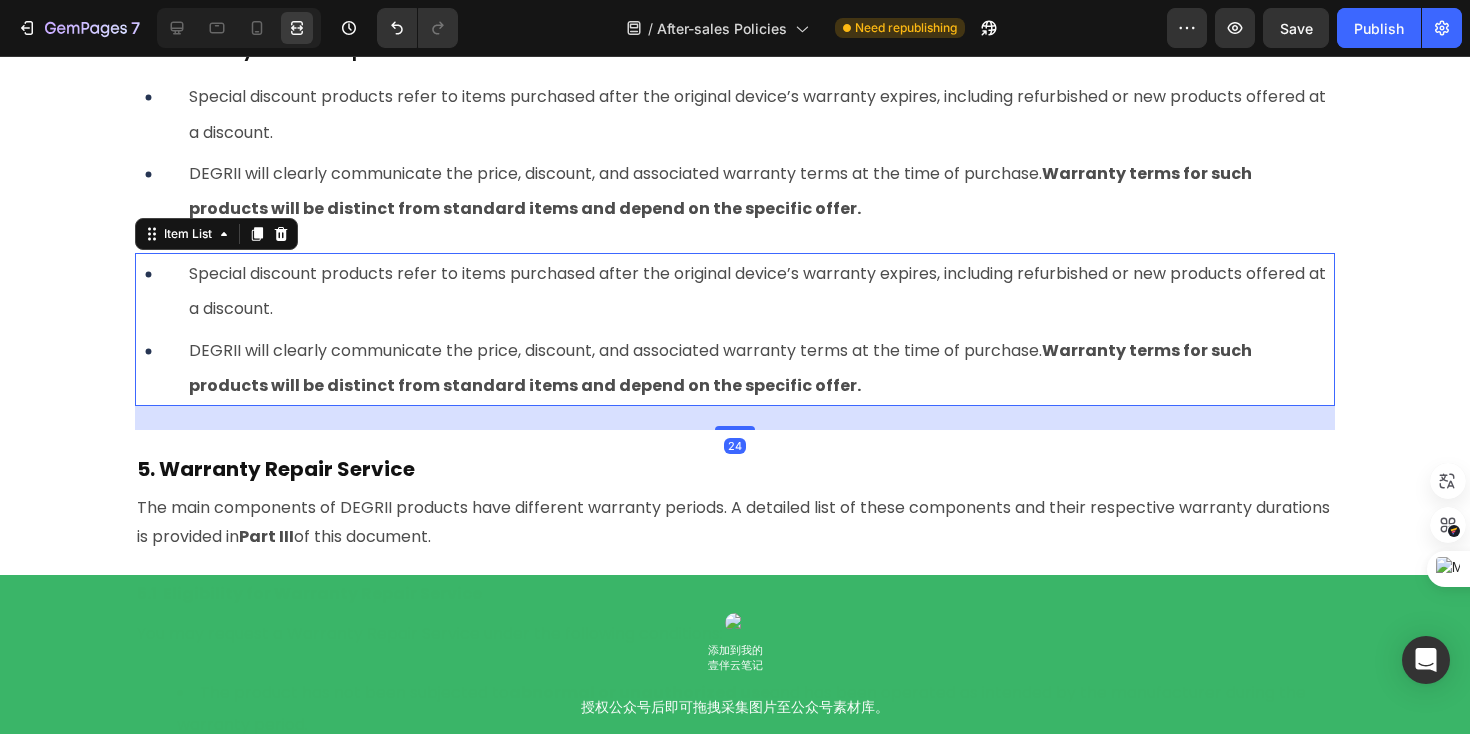 scroll, scrollTop: 4380, scrollLeft: 0, axis: vertical 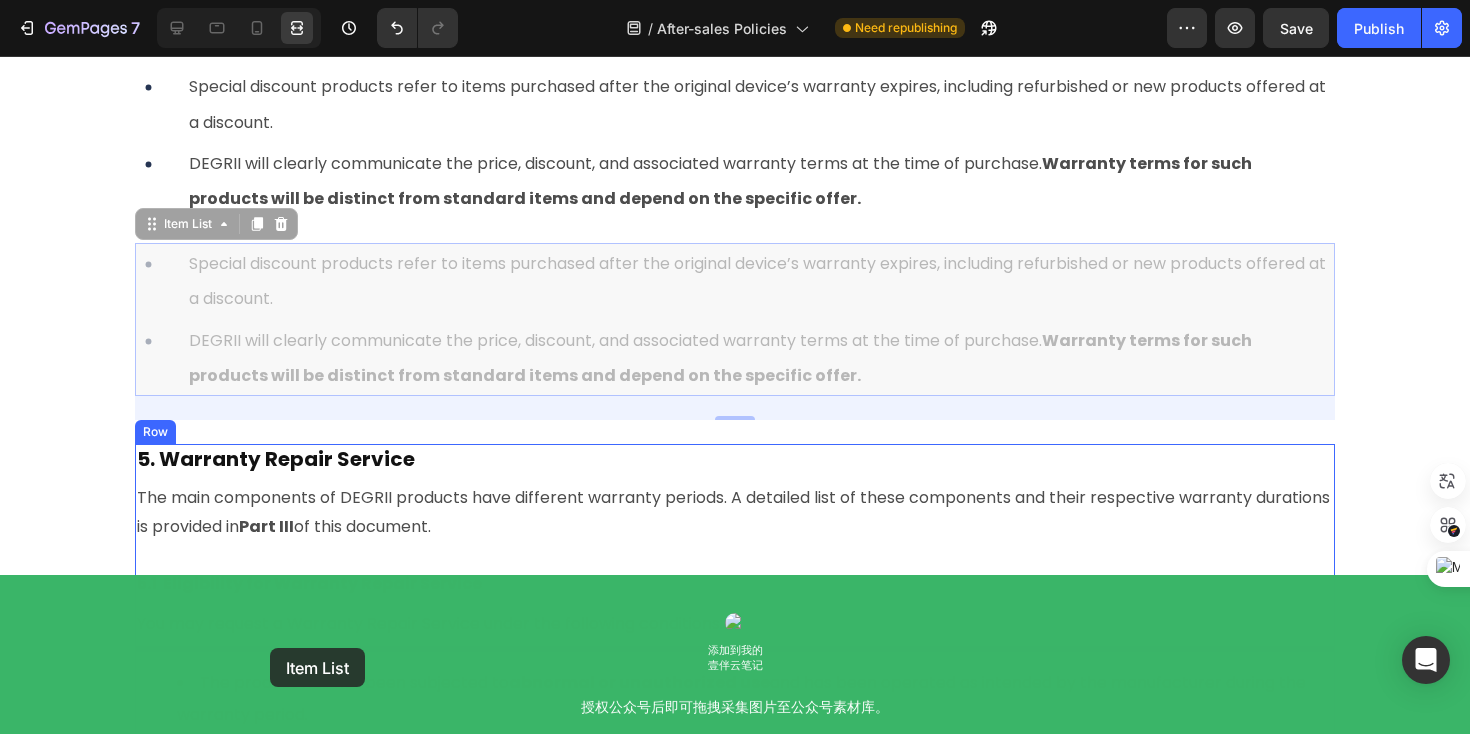 drag, startPoint x: 190, startPoint y: 224, endPoint x: 270, endPoint y: 648, distance: 431.48117 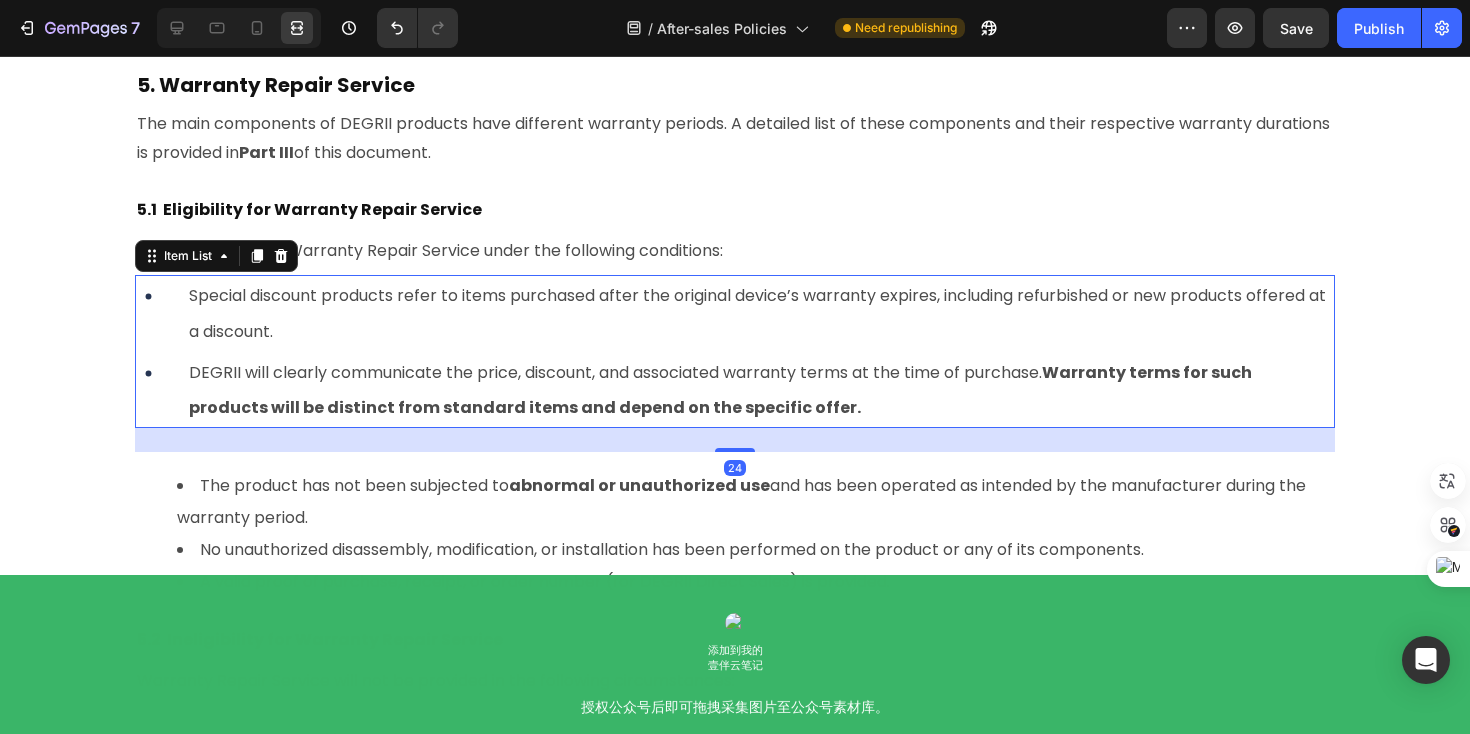 scroll, scrollTop: 4586, scrollLeft: 0, axis: vertical 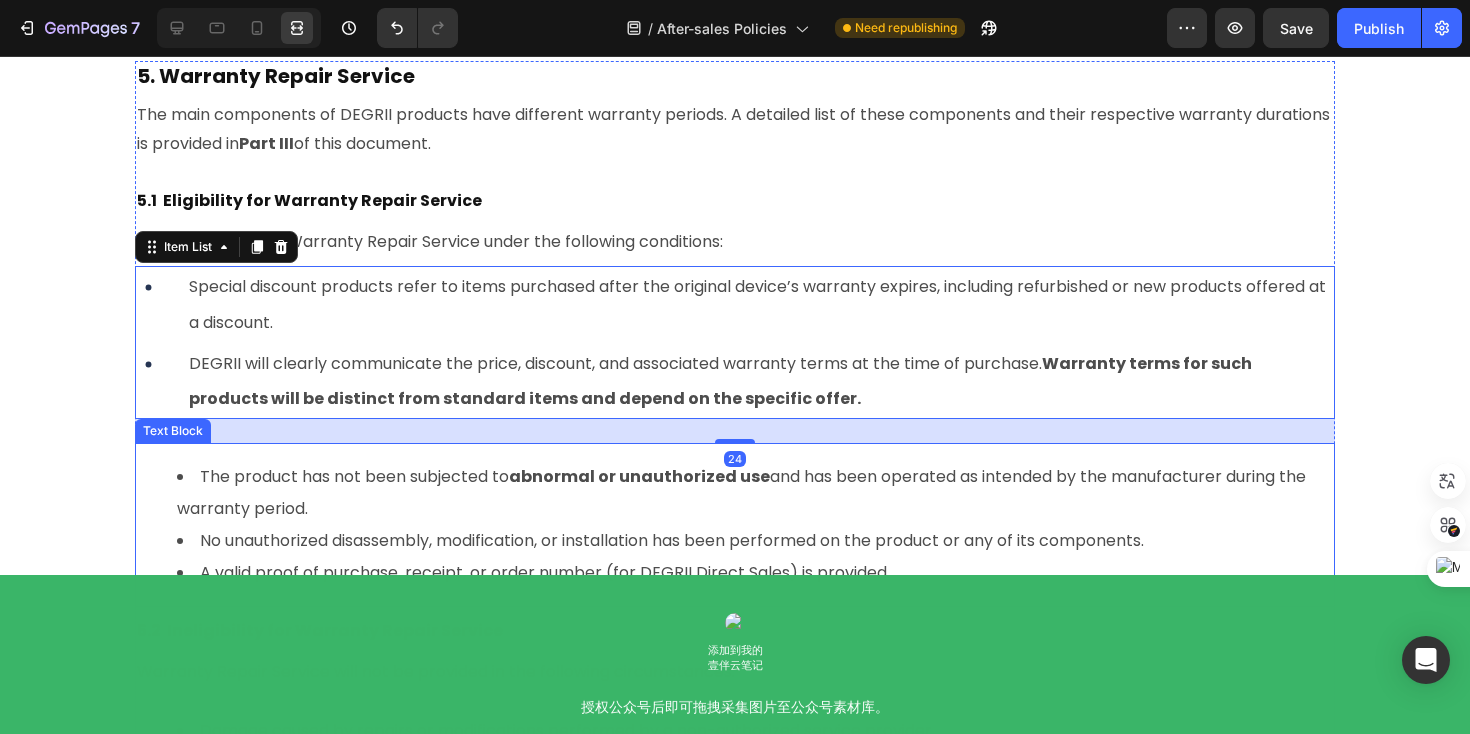 click on "The product has not been subjected to  abnormal or unauthorized use  and has been operated as intended by the manufacturer during the warranty period." at bounding box center [755, 493] 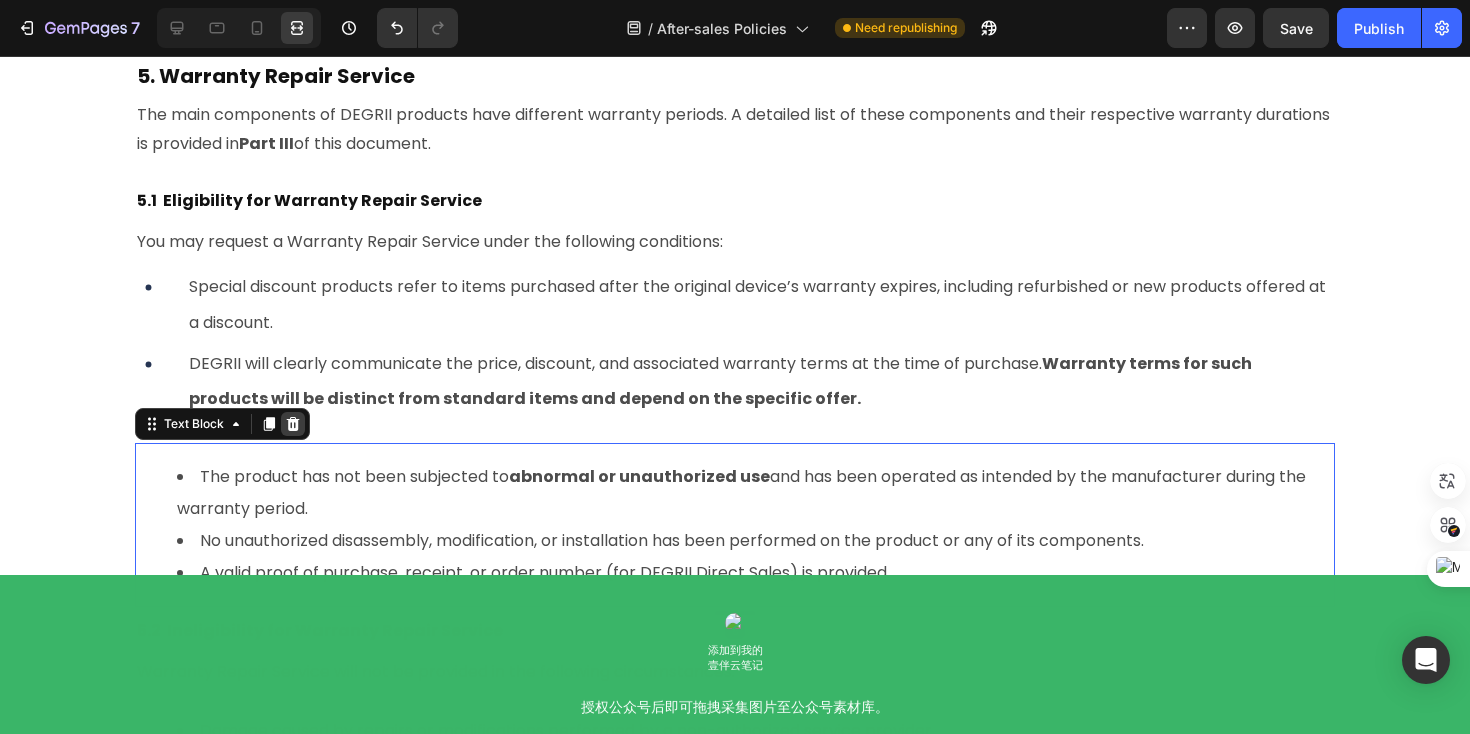 click 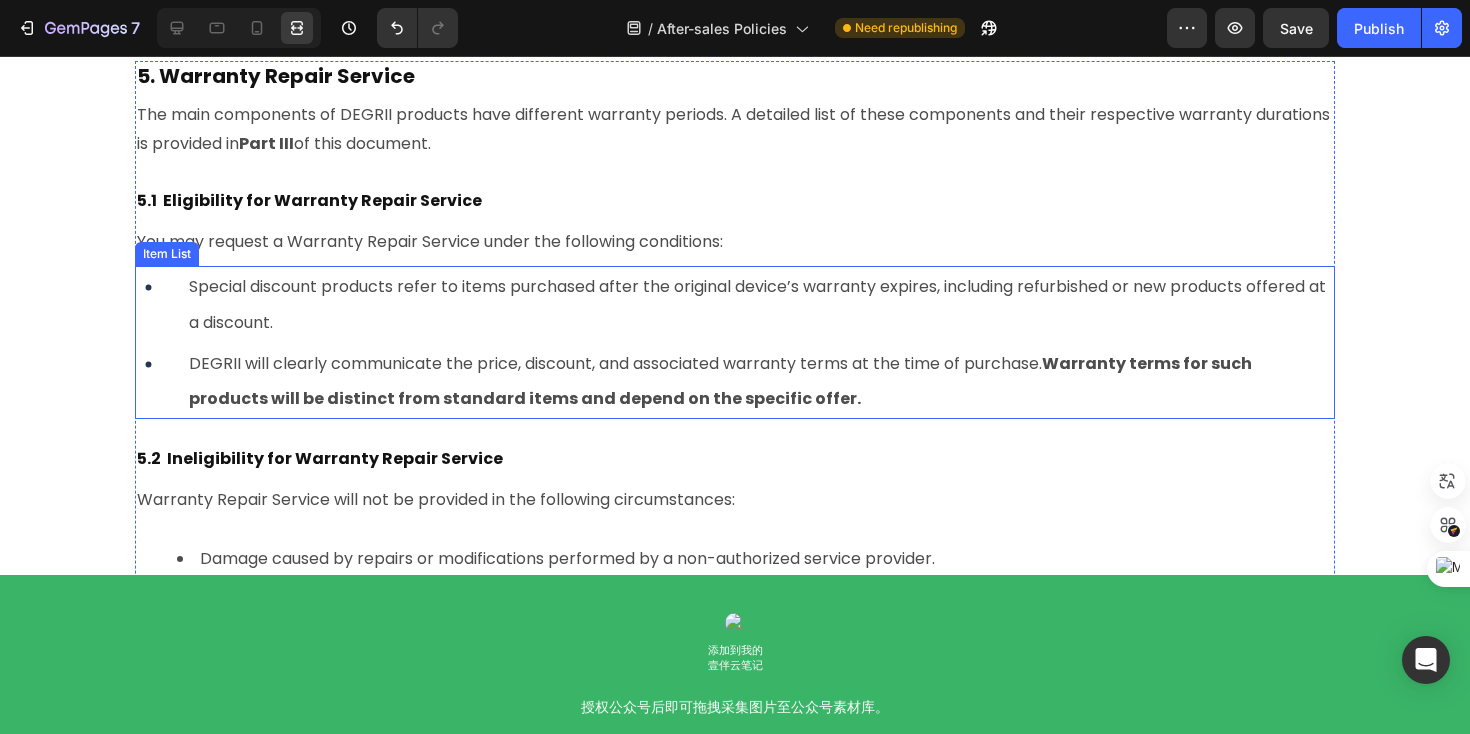 click on "Special discount products refer to items purchased after the original device’s warranty expires, including refurbished or new products offered at a discount." at bounding box center [757, 304] 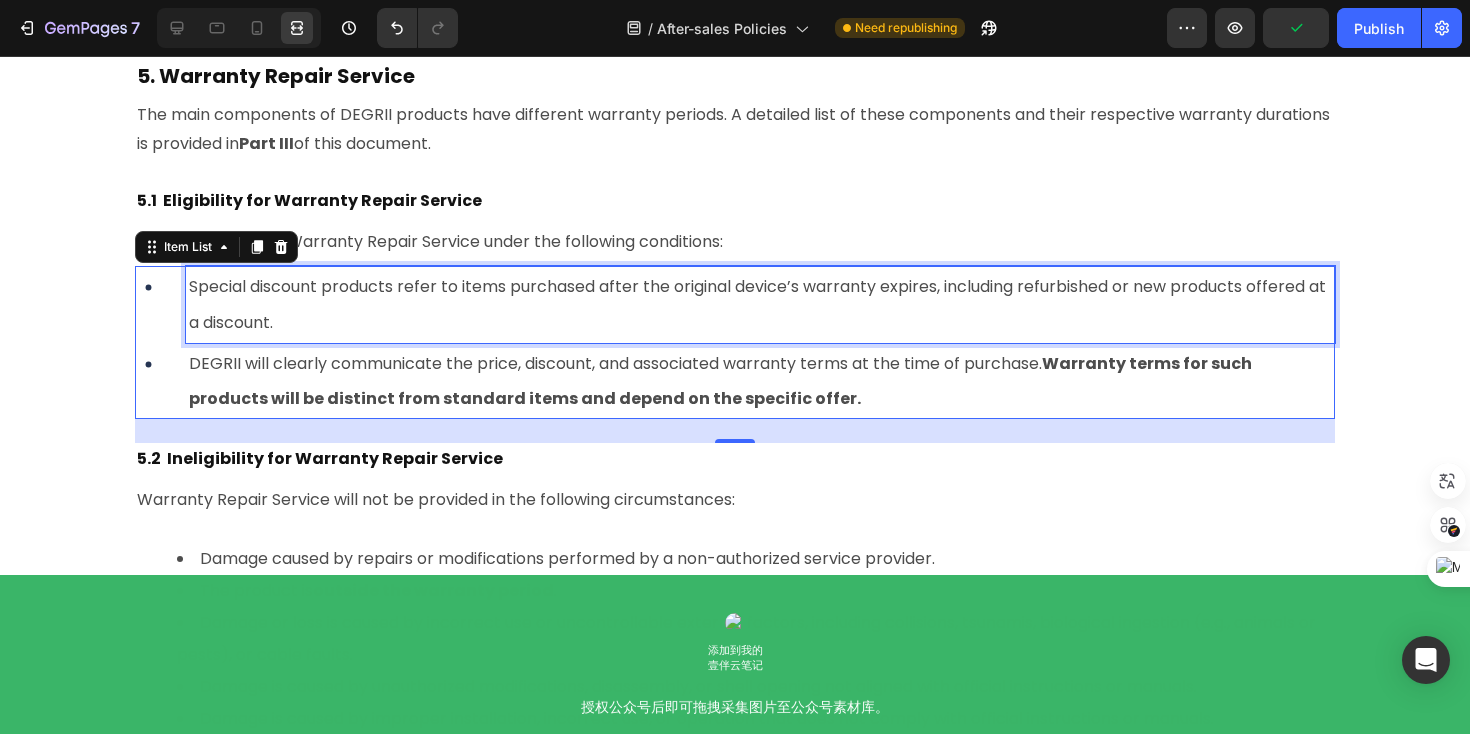 click on "Special discount products refer to items purchased after the original device’s warranty expires, including refurbished or new products offered at a discount." at bounding box center [757, 304] 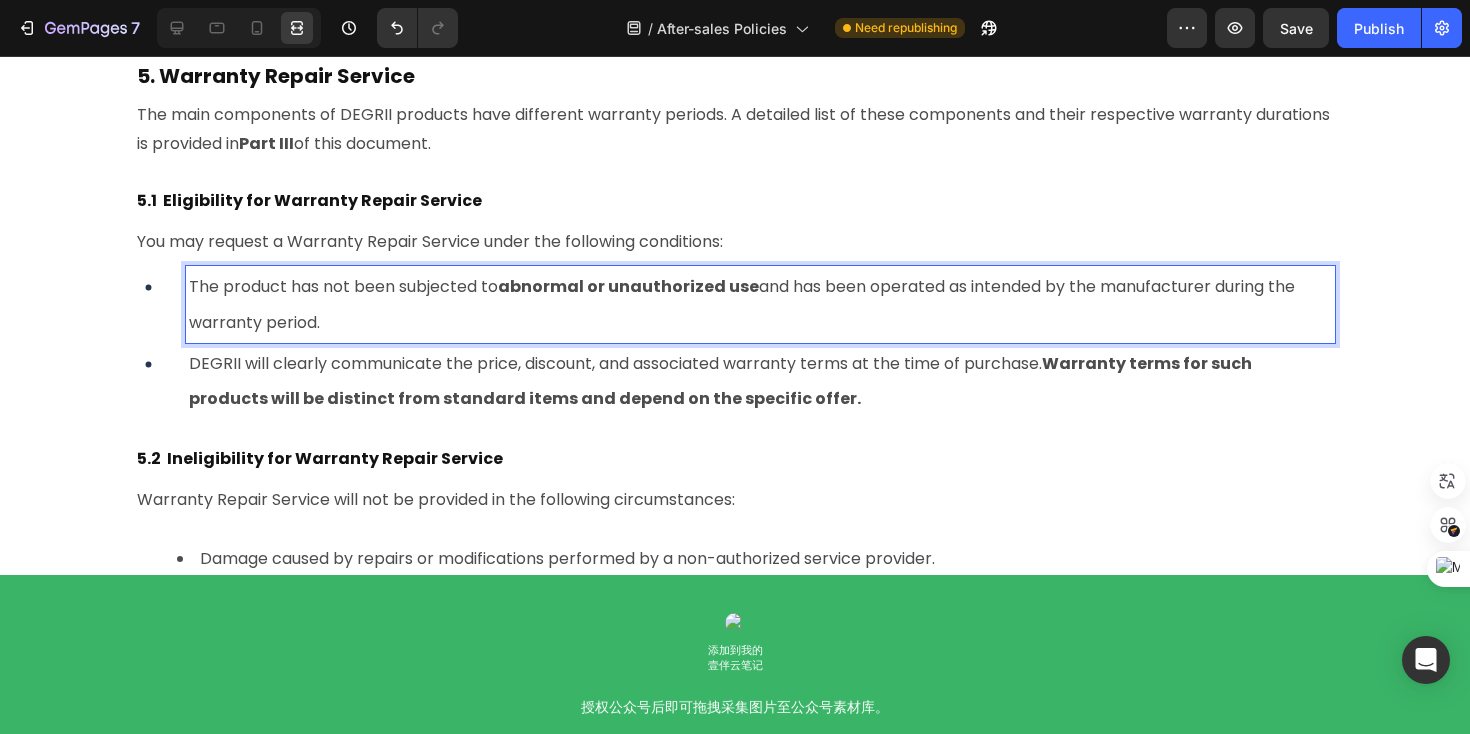 click on "DEGRII will clearly communicate the price, discount, and associated warranty terms at the time of purchase.  Warranty terms for such products will be distinct from standard items and depend on the specific offer." at bounding box center (720, 381) 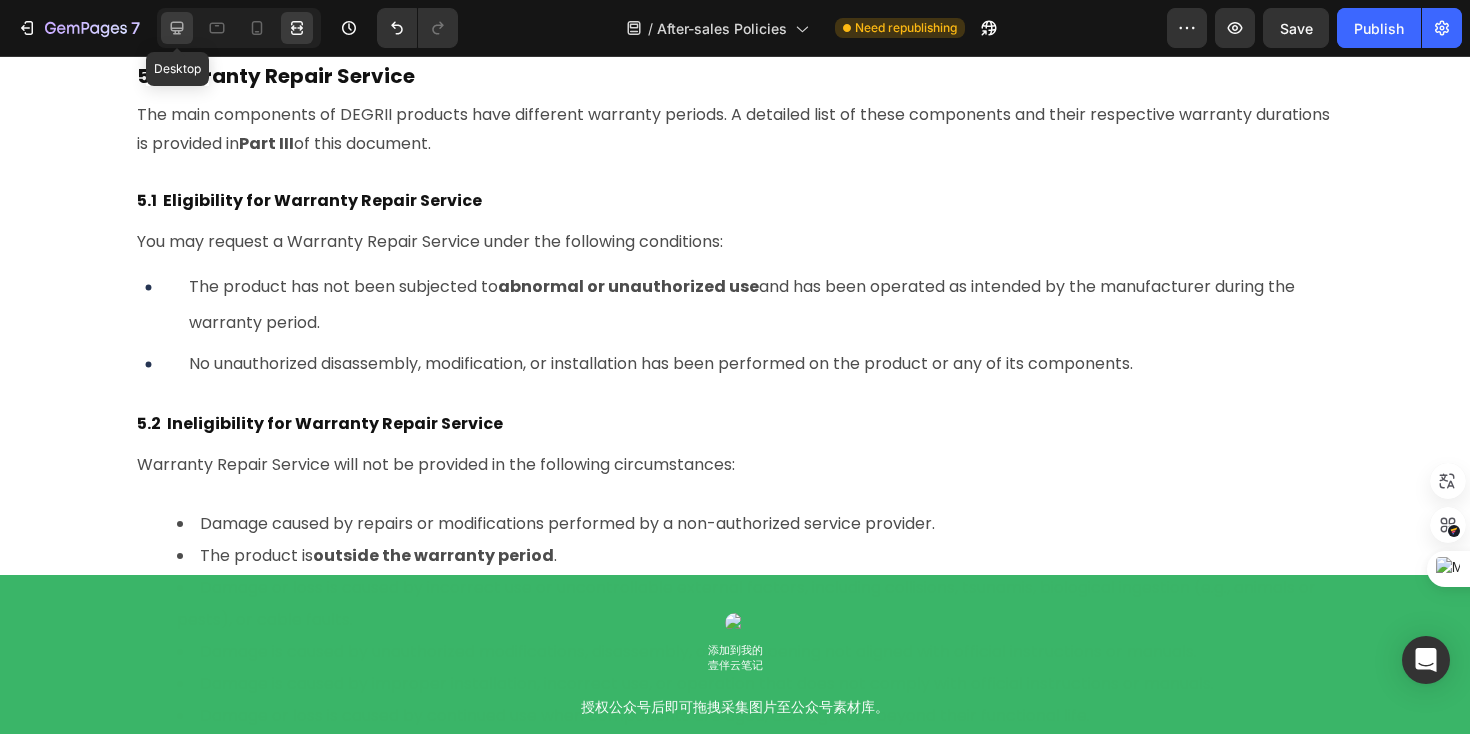 click 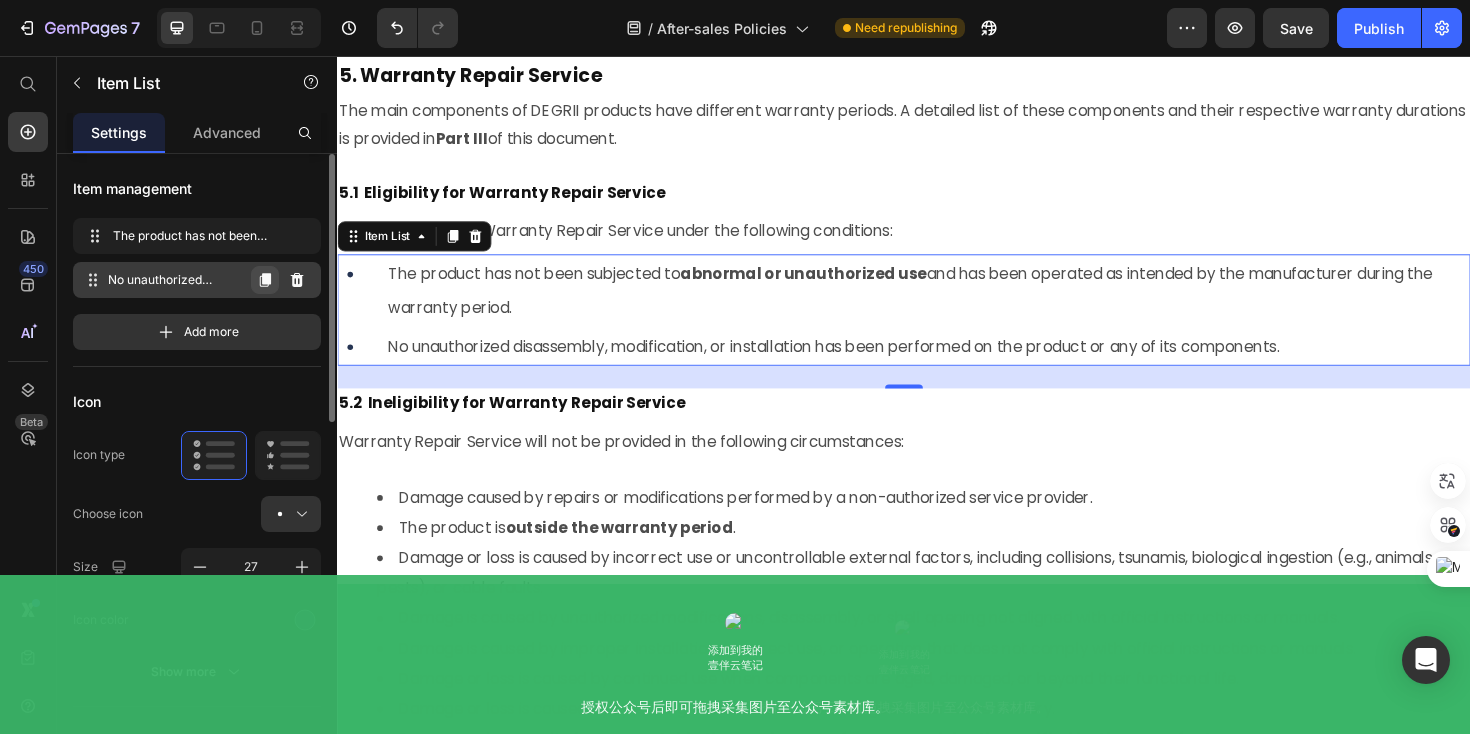 click 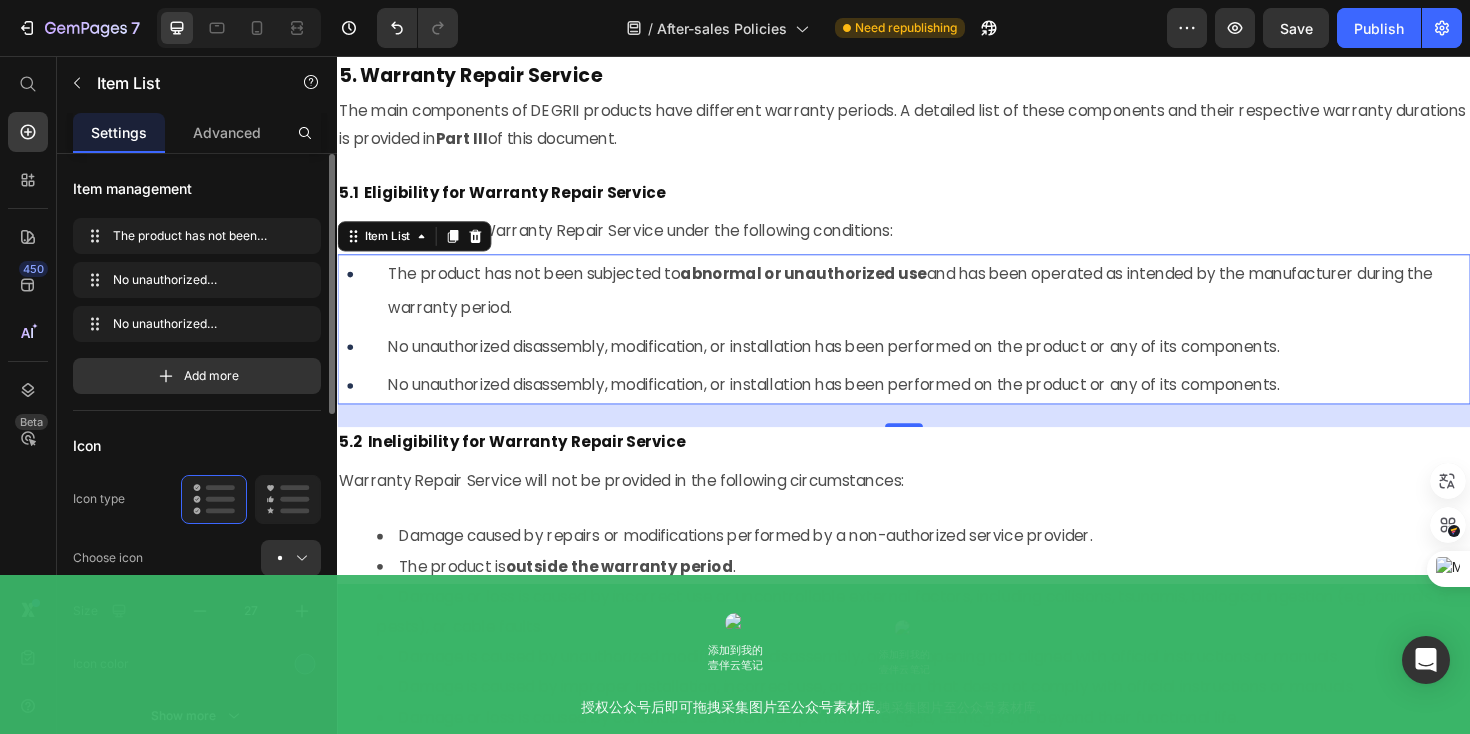 click on "No unauthorized disassembly, modification, or installation has been performed on the product or any of its components." at bounding box center (863, 404) 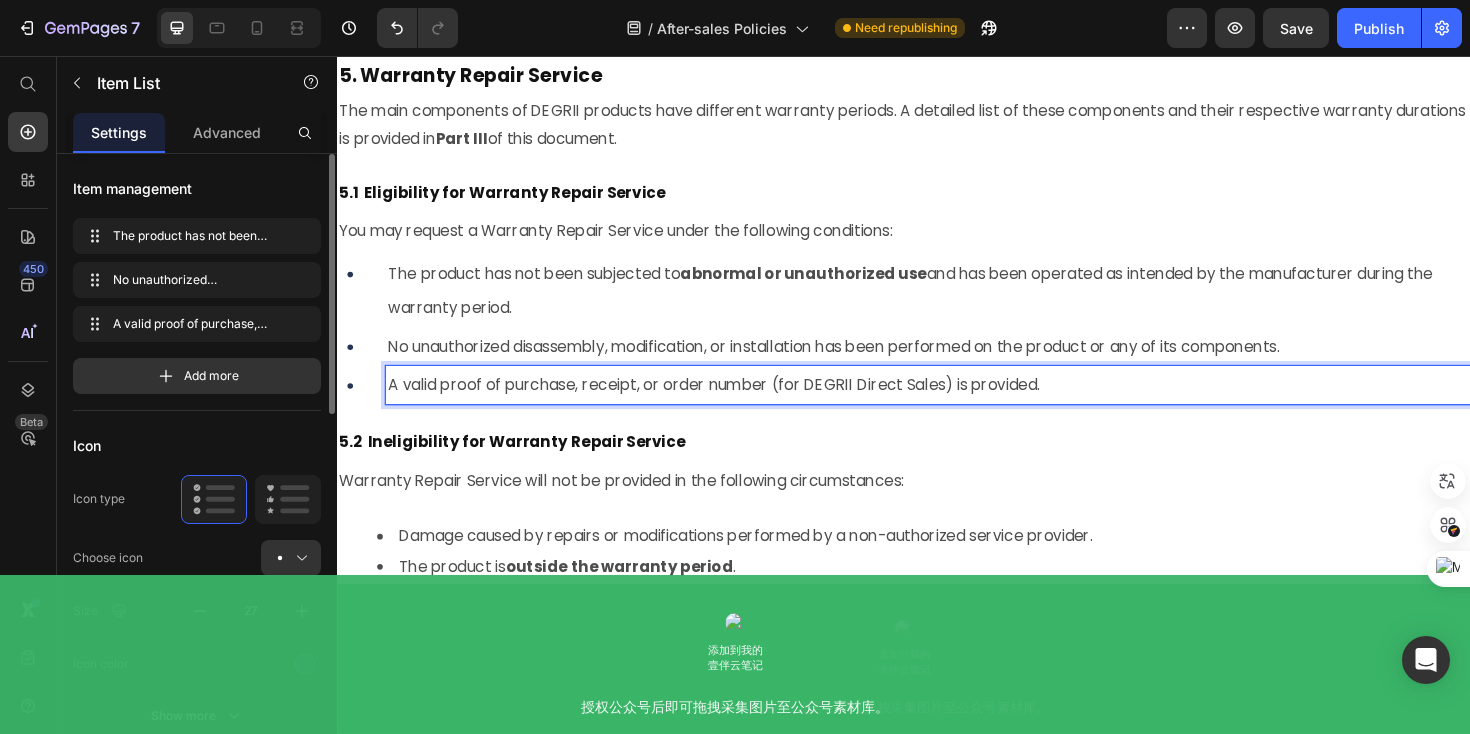 click on "The product has not been subjected to  abnormal or unauthorized use  and has been operated as intended by the manufacturer during the warranty period." at bounding box center (962, 304) 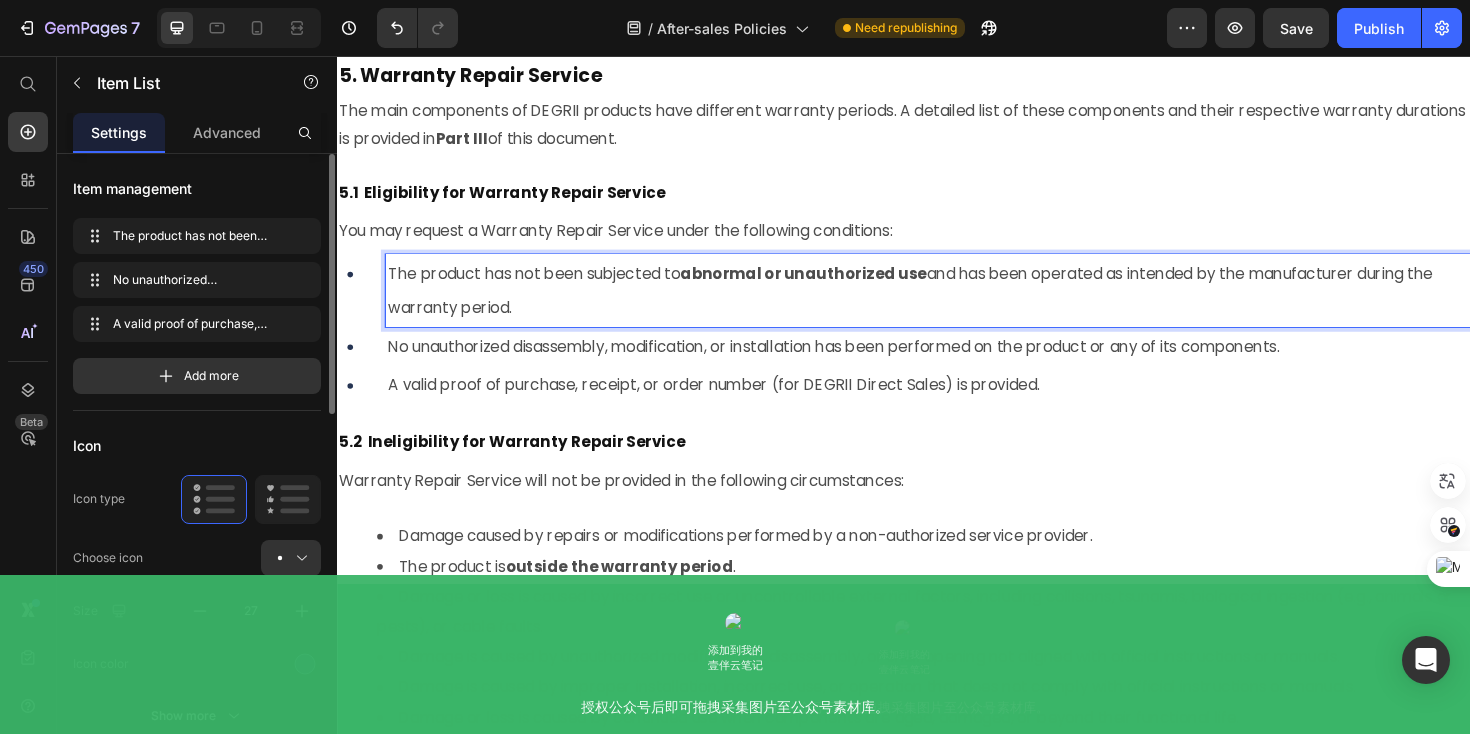 click on "The product has not been subjected to  abnormal or unauthorized use  and has been operated as intended by the manufacturer during the warranty period." at bounding box center (937, 304) 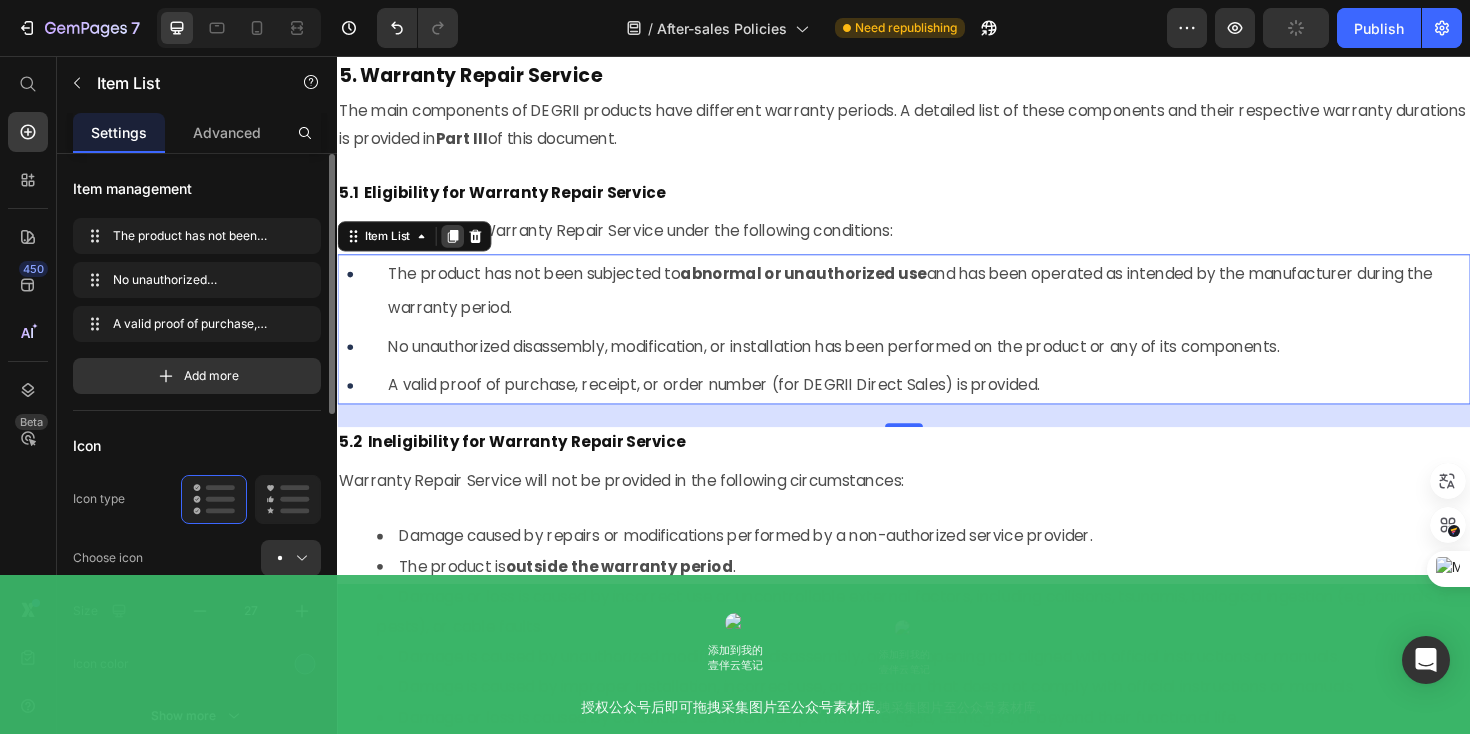 click 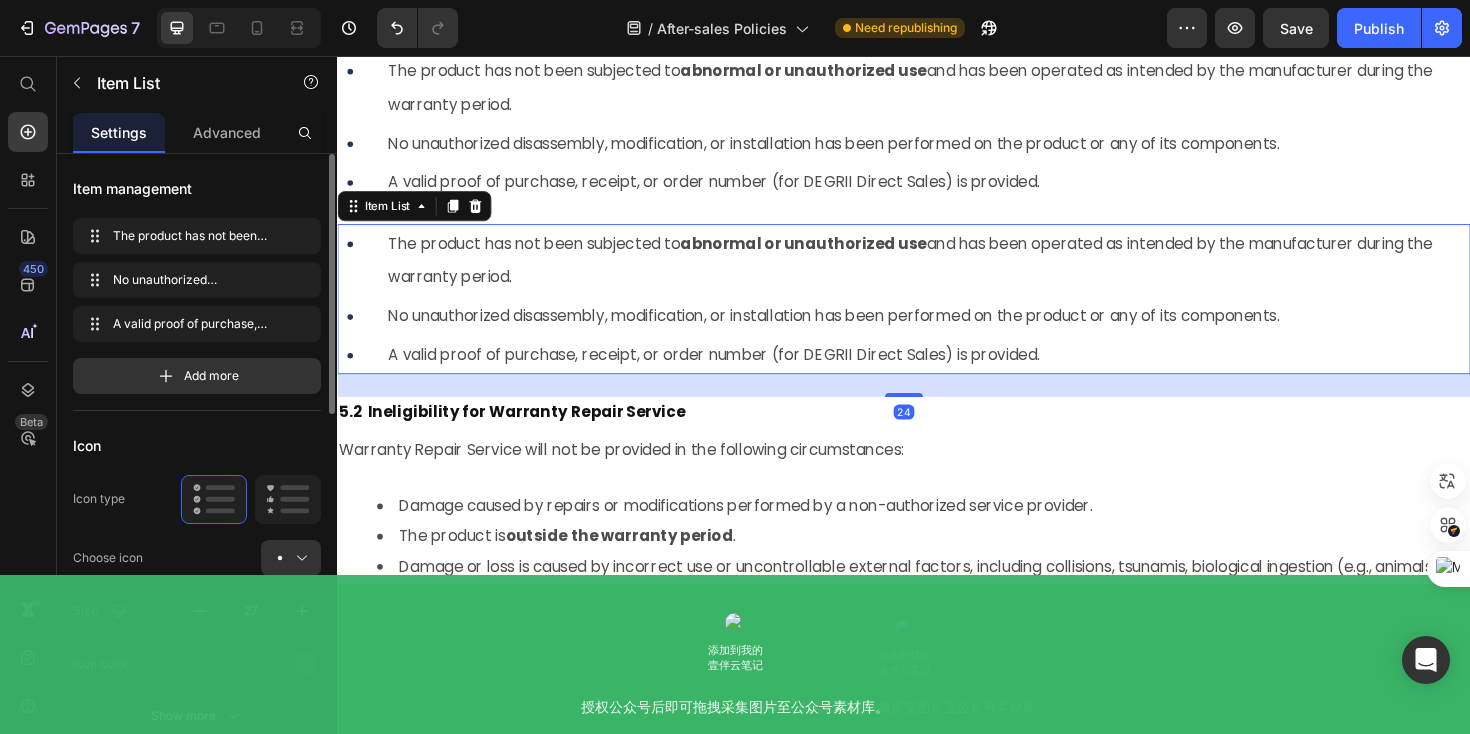 scroll, scrollTop: 4815, scrollLeft: 0, axis: vertical 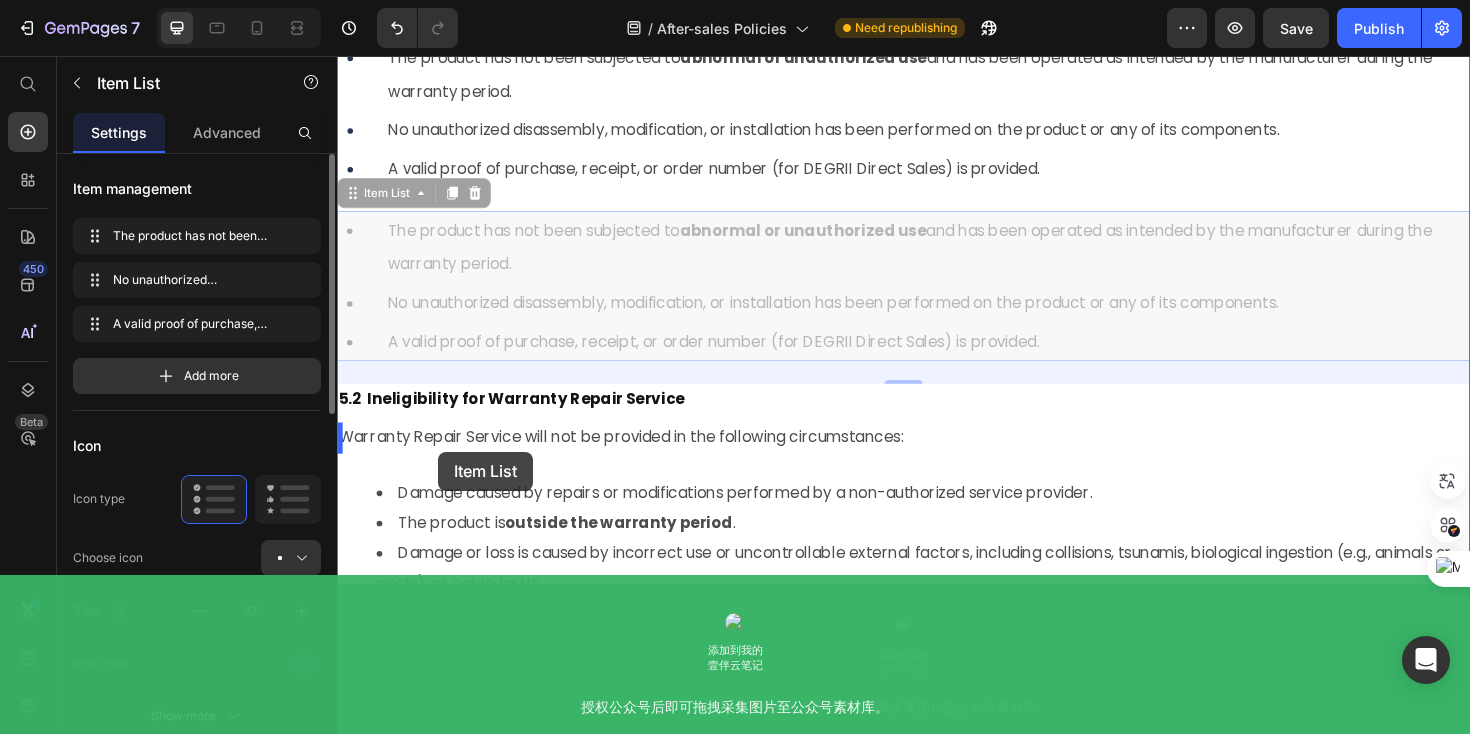 drag, startPoint x: 396, startPoint y: 200, endPoint x: 445, endPoint y: 475, distance: 279.33133 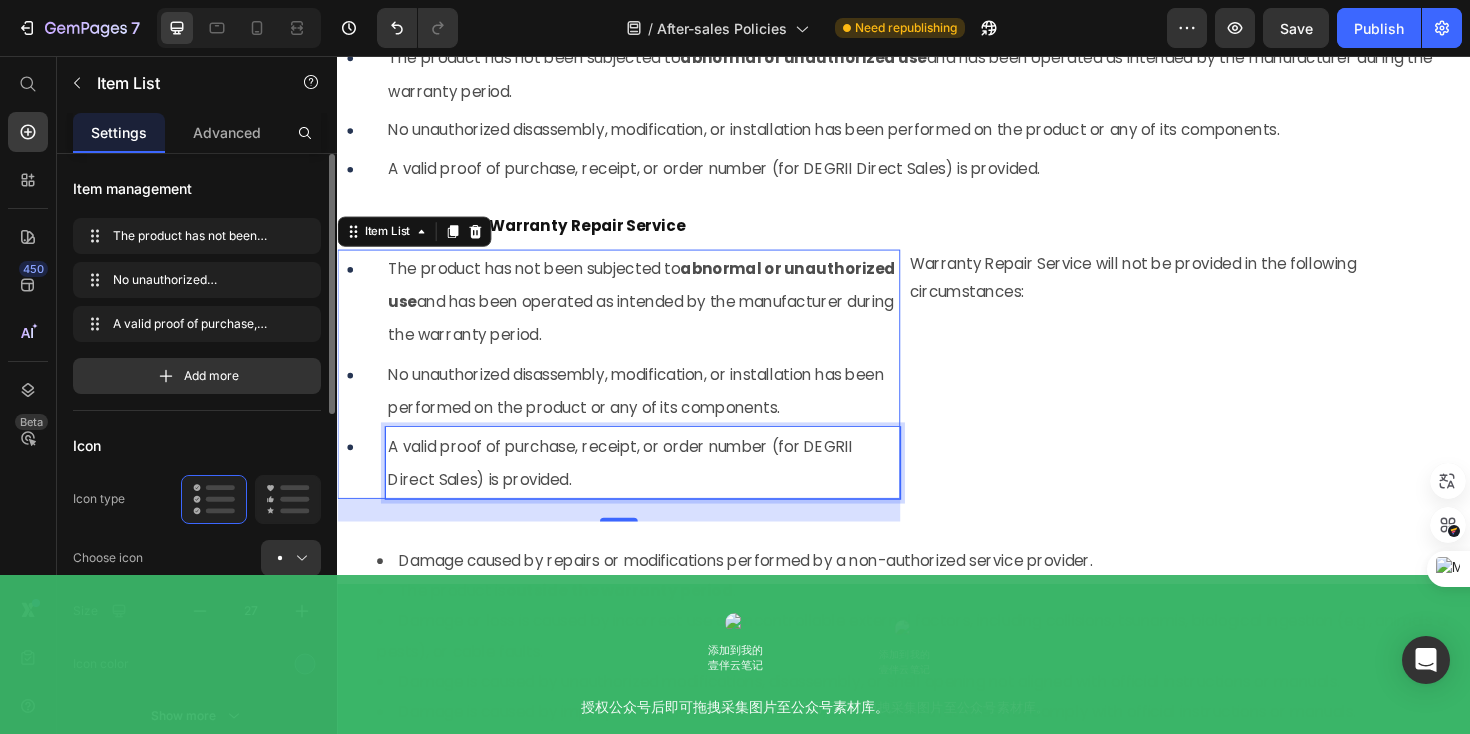 click on "A valid proof of purchase, receipt, or order number (for DEGRII Direct Sales) is provided." at bounding box center (637, 487) 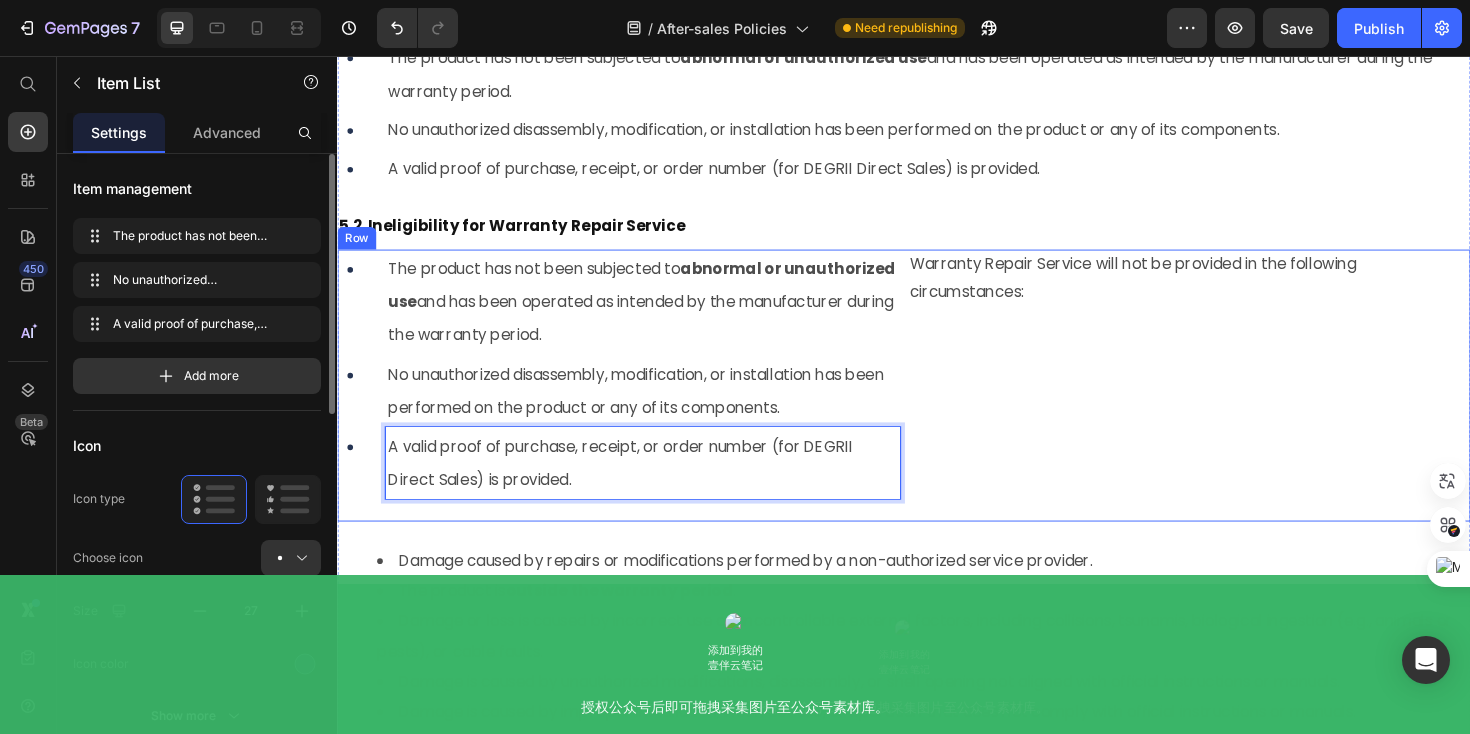 click on "Warranty Repair Service will not be provided in the following circumstances: Text Block" at bounding box center [1239, 405] 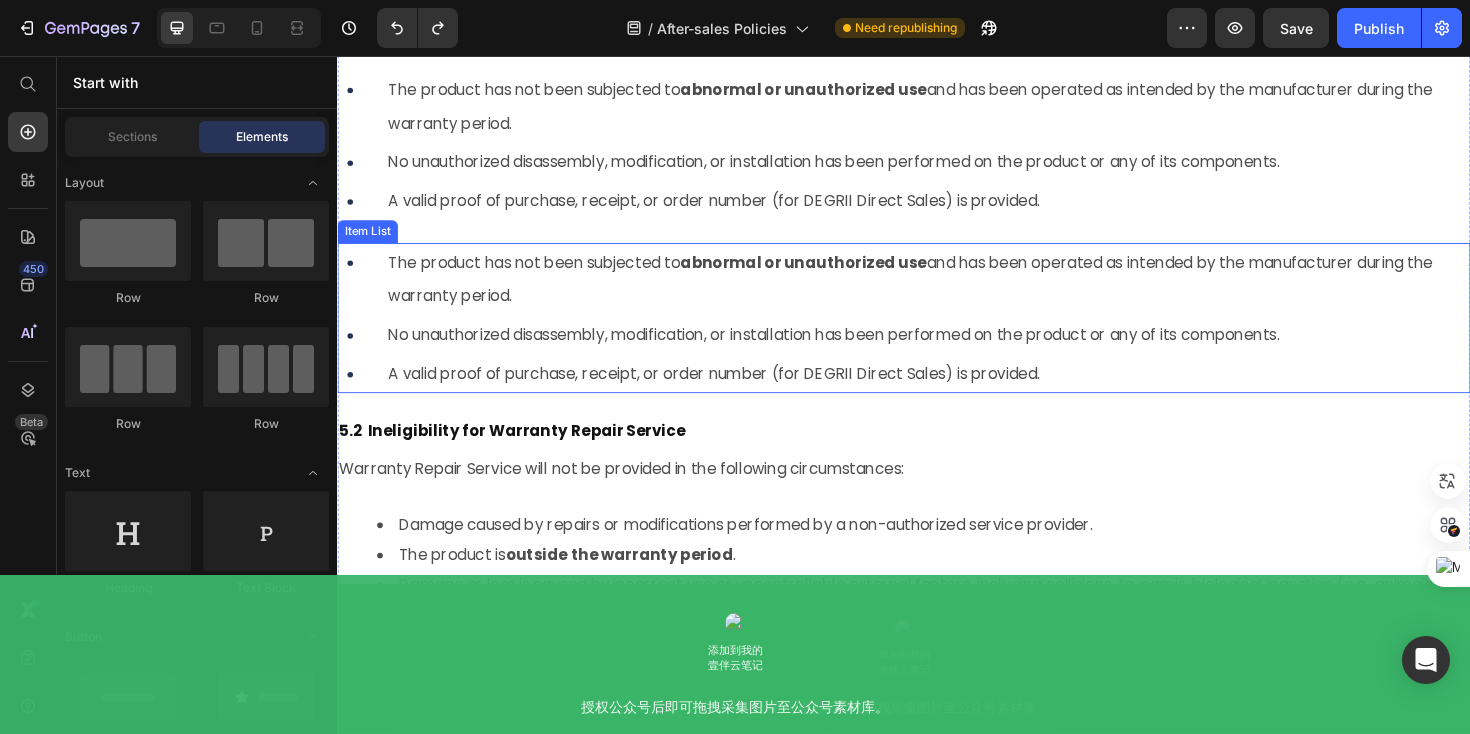 scroll, scrollTop: 4719, scrollLeft: 0, axis: vertical 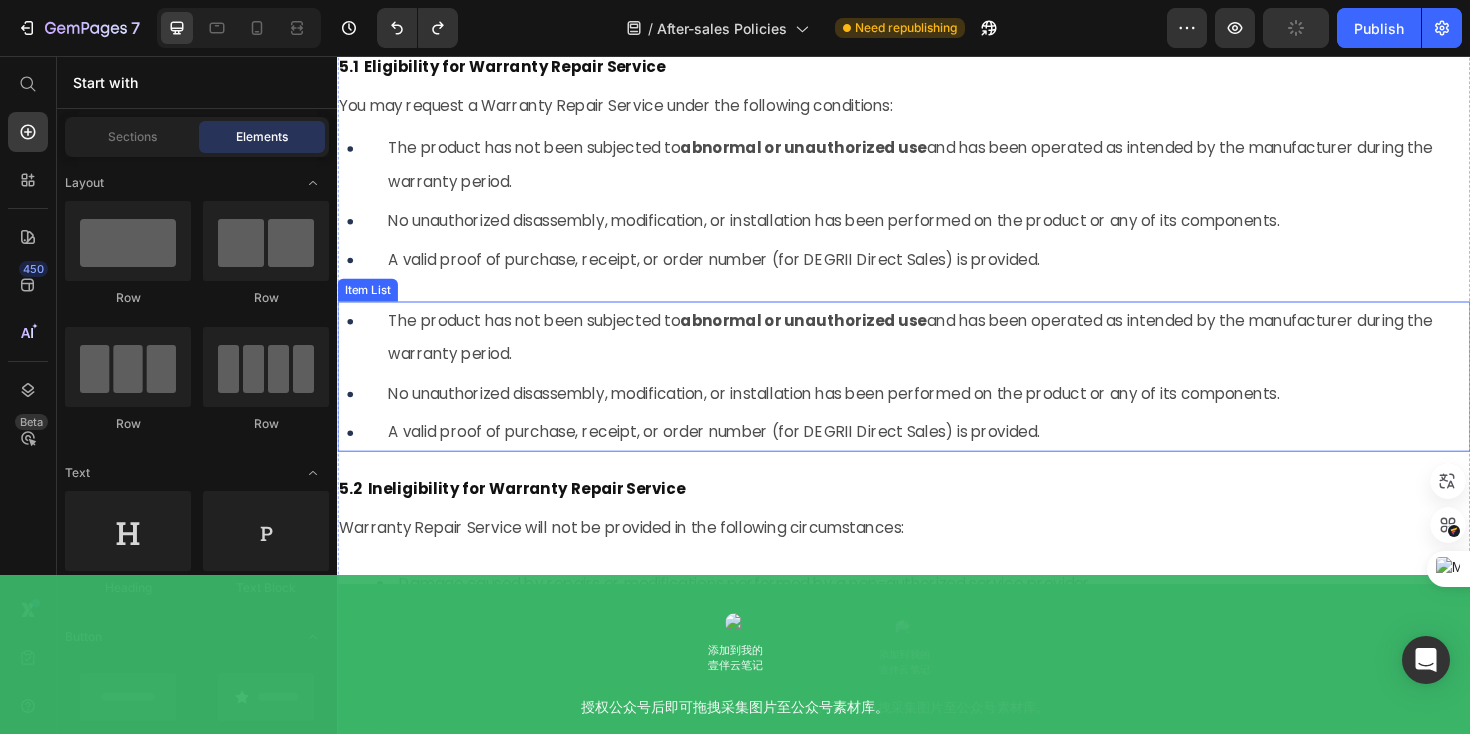 click on "The product has not been subjected to  abnormal or unauthorized use  and has been operated as intended by the manufacturer during the warranty period." at bounding box center [937, 354] 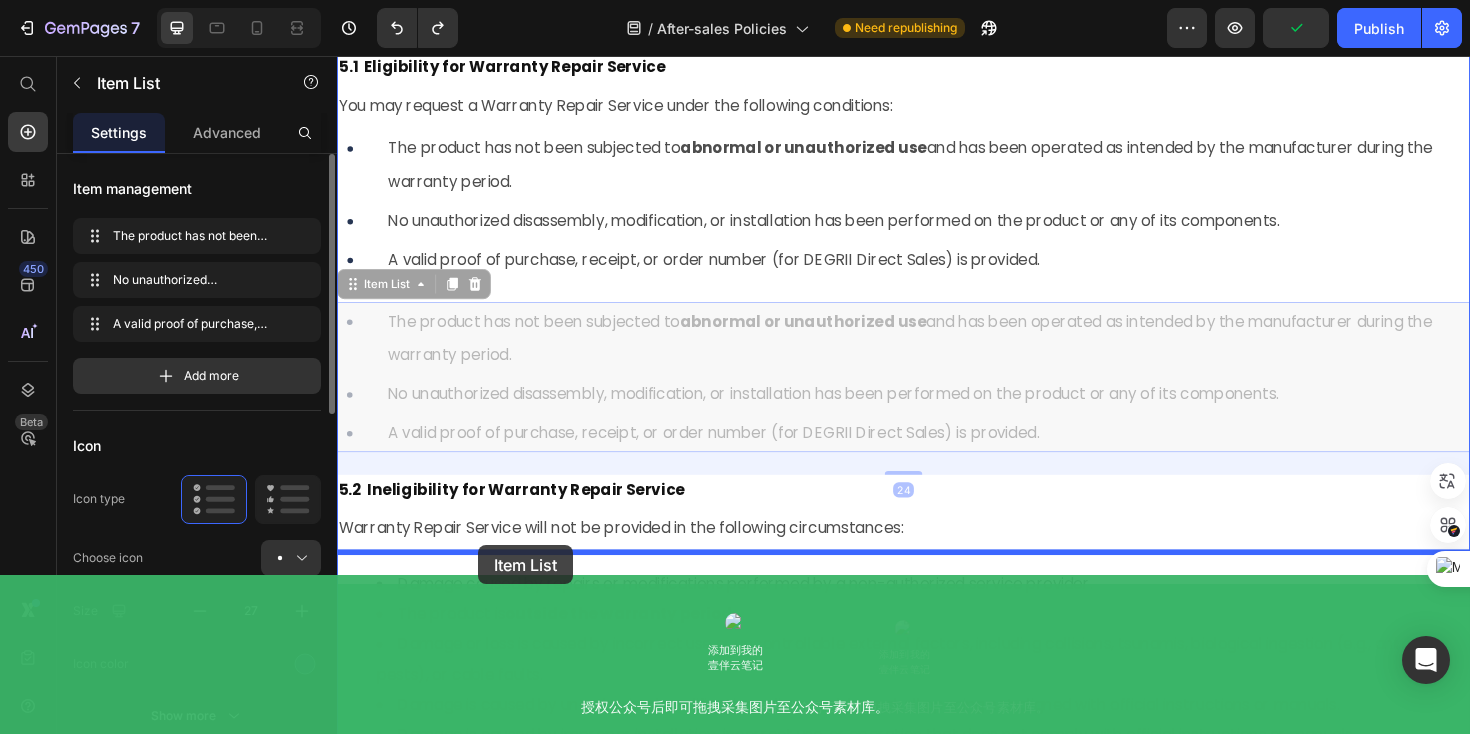 drag, startPoint x: 385, startPoint y: 303, endPoint x: 485, endPoint y: 574, distance: 288.86157 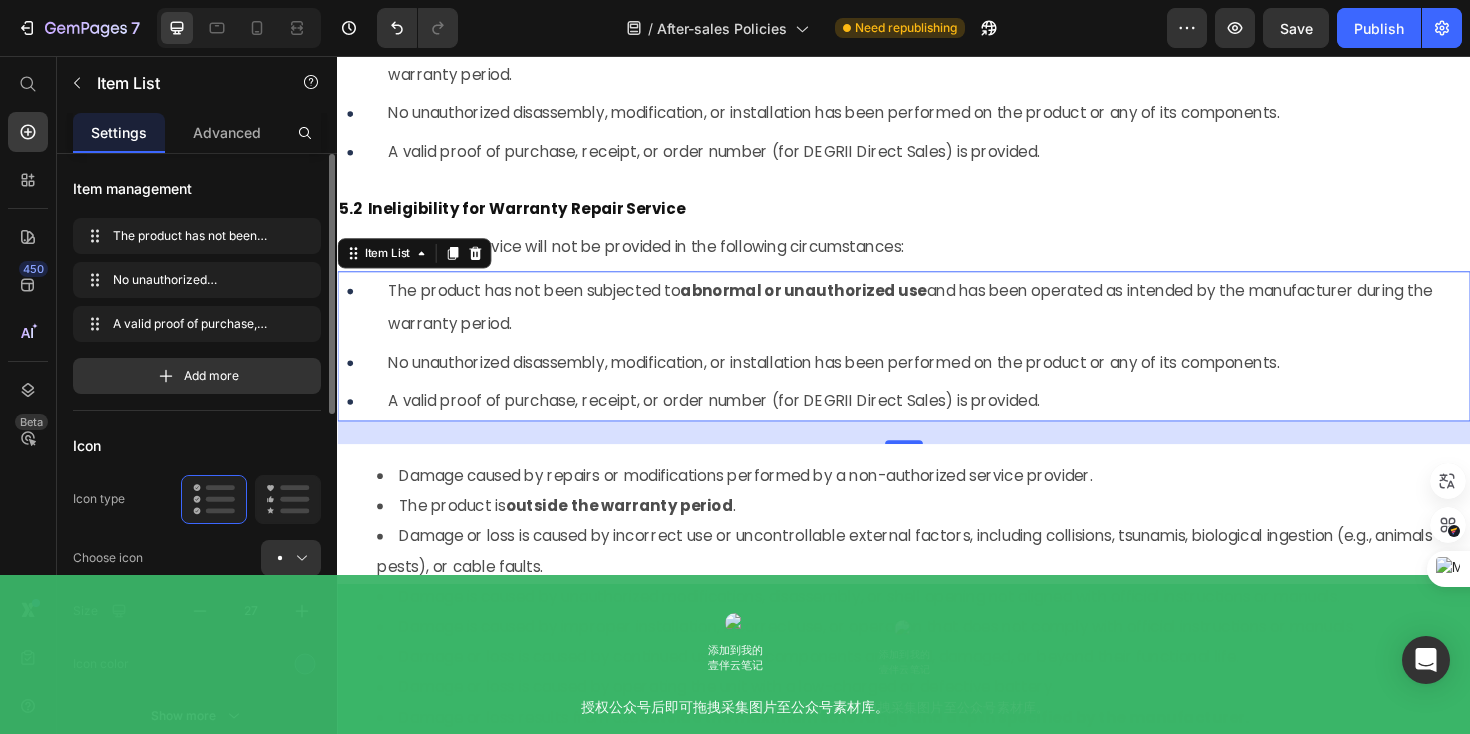 scroll, scrollTop: 4836, scrollLeft: 0, axis: vertical 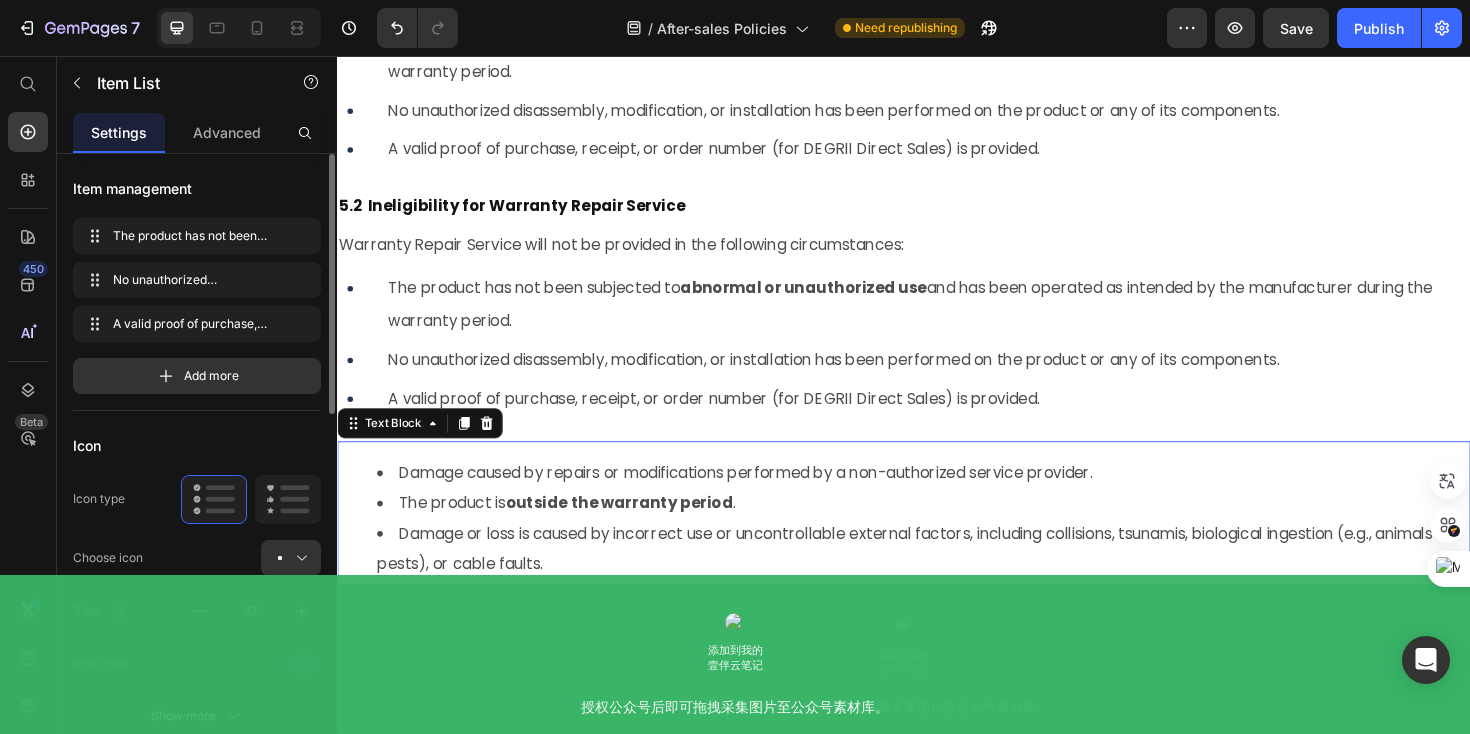 click on "Damage caused by repairs or modifications performed by a non-authorized service provider. The product is  outside the warranty period . Damage or loss is caused by incorrect use or uncontrollable external factors, including collisions, tsunamis, biological ingestion (e.g., animals or pests), or cable faults. Damage is caused by unauthorized modifications, disassembly, or shell opening not aligned with official instructions or manuals. Damage is caused by improper installation, incorrect use, or operation that does not comply with official instructions or manuals. Damage or loss is caused by continued use when components are aged, damaged, or beyond their functional life. Damage or loss is caused by operating the unit with a low-charged or defective battery. Damage or loss results from use  outside the maximum safe range and depth specified by the manufacturer. Products or components with altered or removed identification labels. The product is not sent back to DEGRII within  30 calendar days" at bounding box center (937, 722) 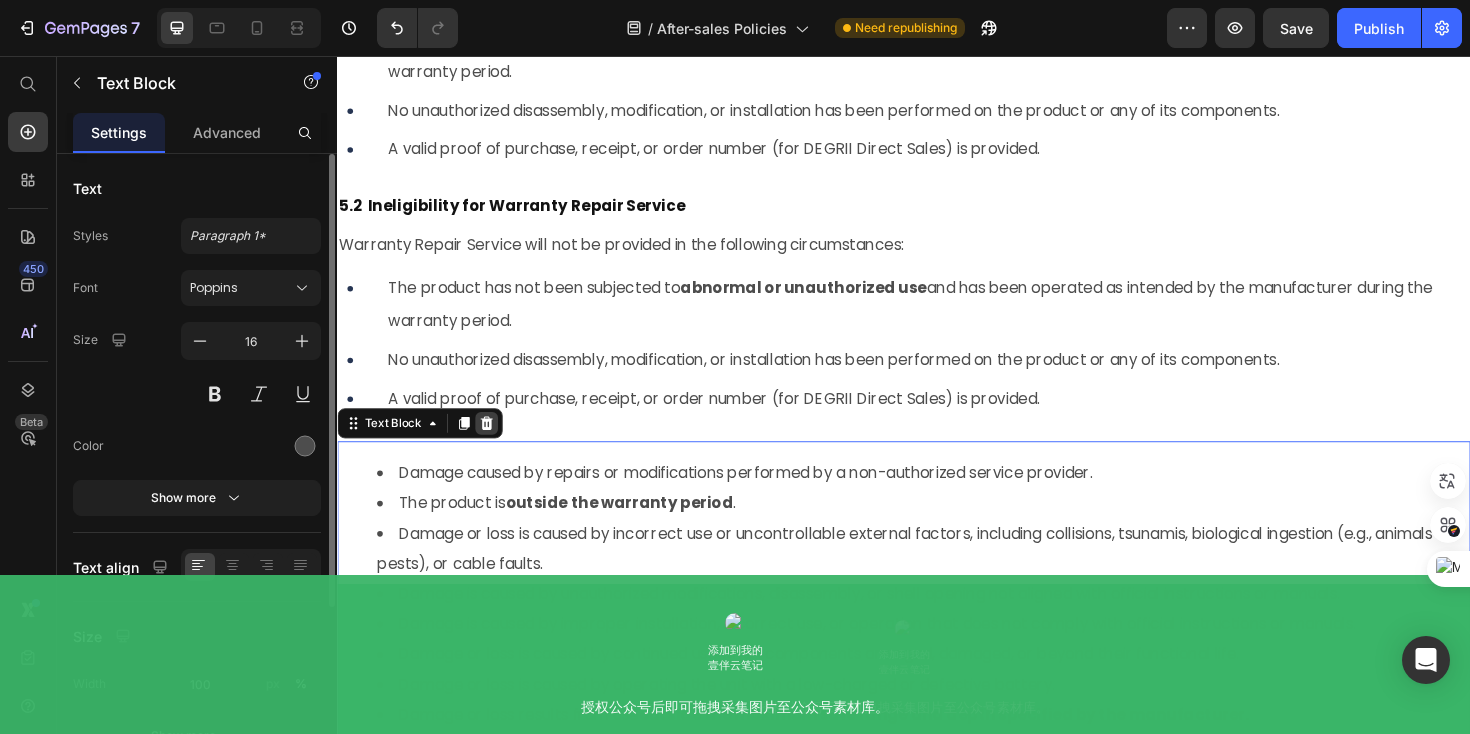 click 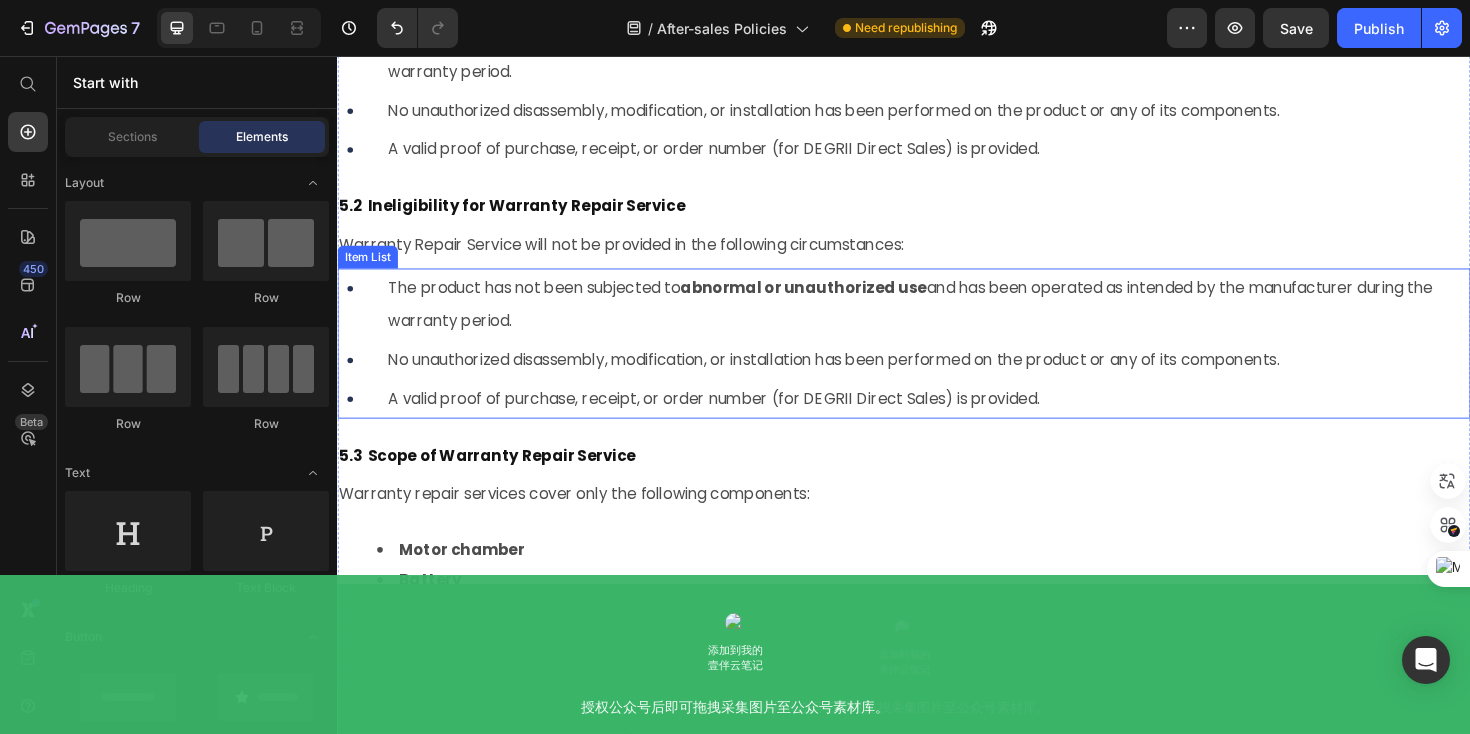 click on "The product has not been subjected to  abnormal or unauthorized use  and has been operated as intended by the manufacturer during the warranty period." at bounding box center (944, 319) 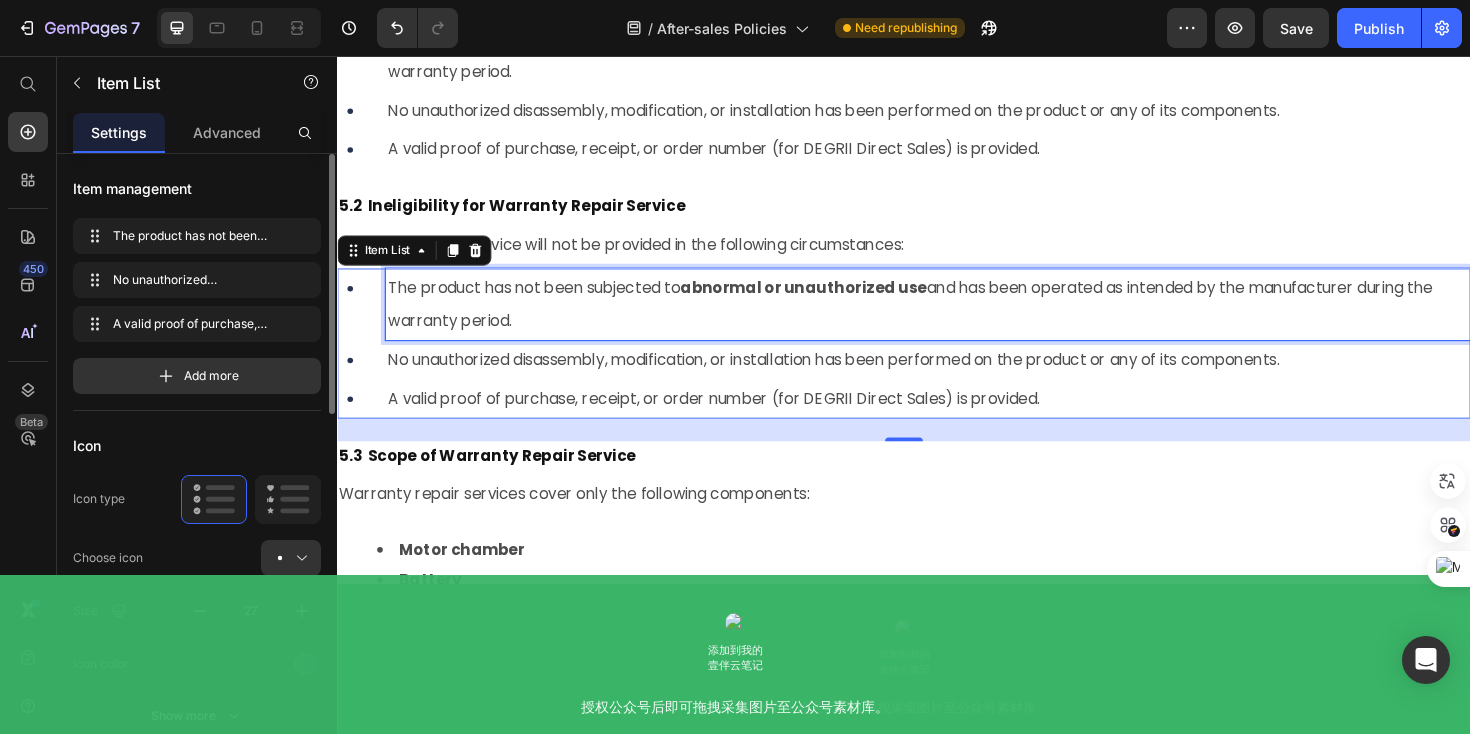 click on "The product has not been subjected to  abnormal or unauthorized use  and has been operated as intended by the manufacturer during the warranty period." at bounding box center [944, 319] 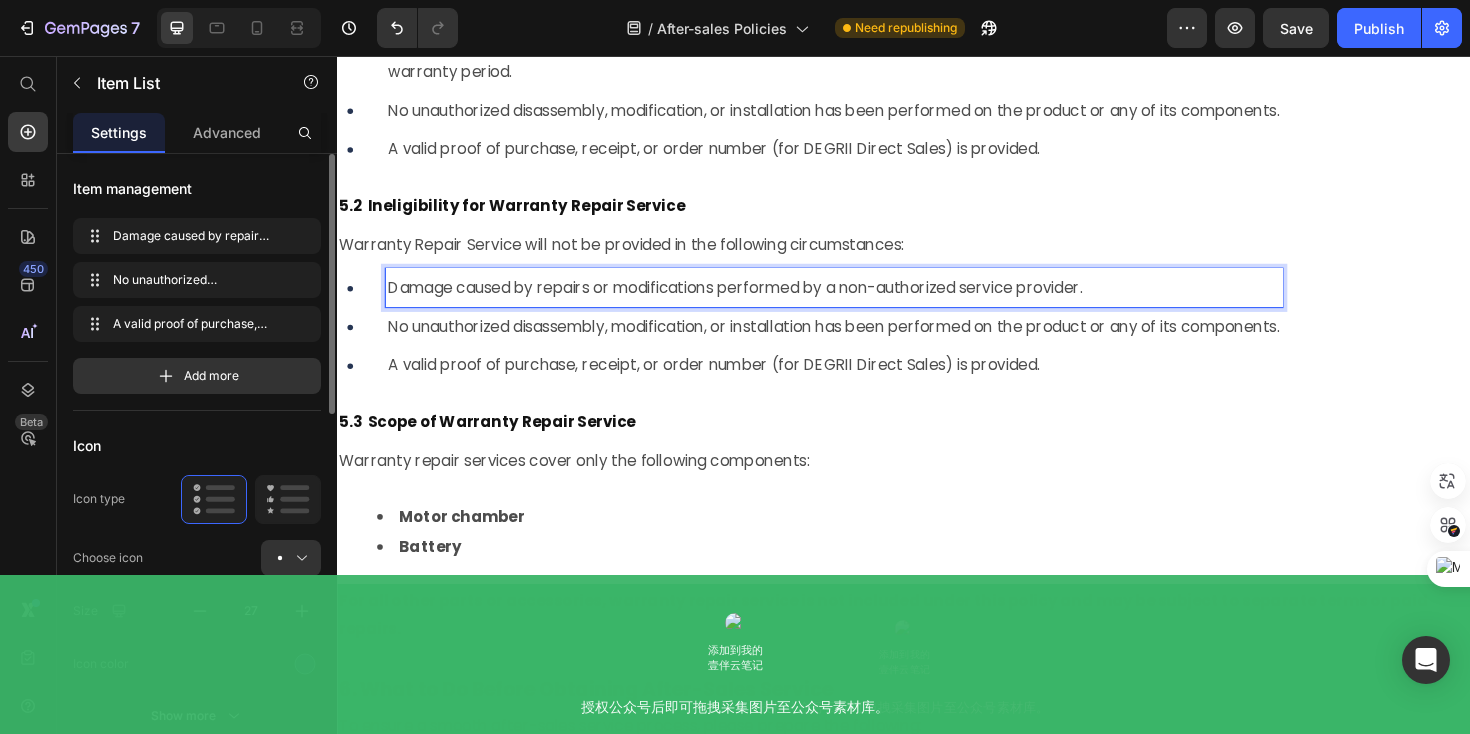 click on "No unauthorized disassembly, modification, or installation has been performed on the product or any of its components." at bounding box center (863, 342) 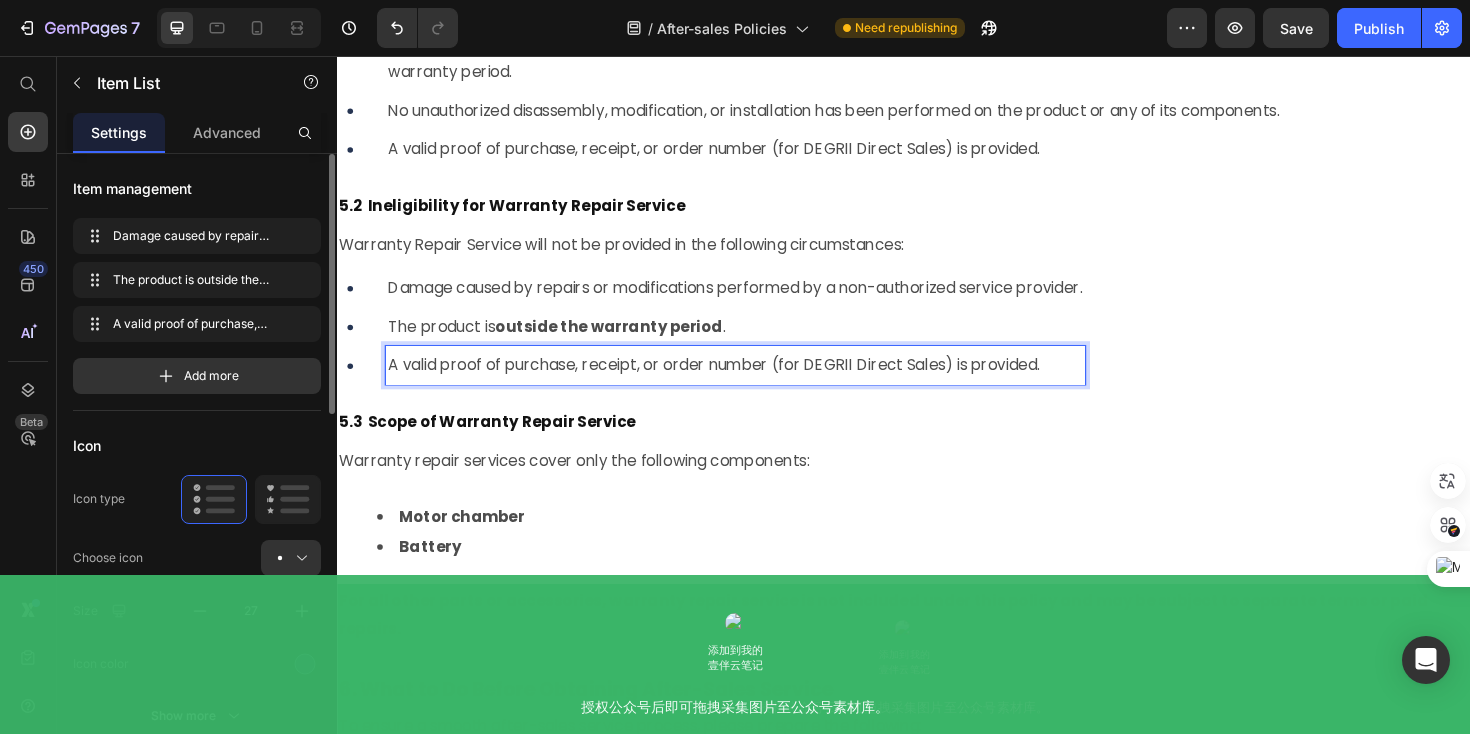 click on "A valid proof of purchase, receipt, or order number (for DEGRII Direct Sales) is provided." at bounding box center [736, 383] 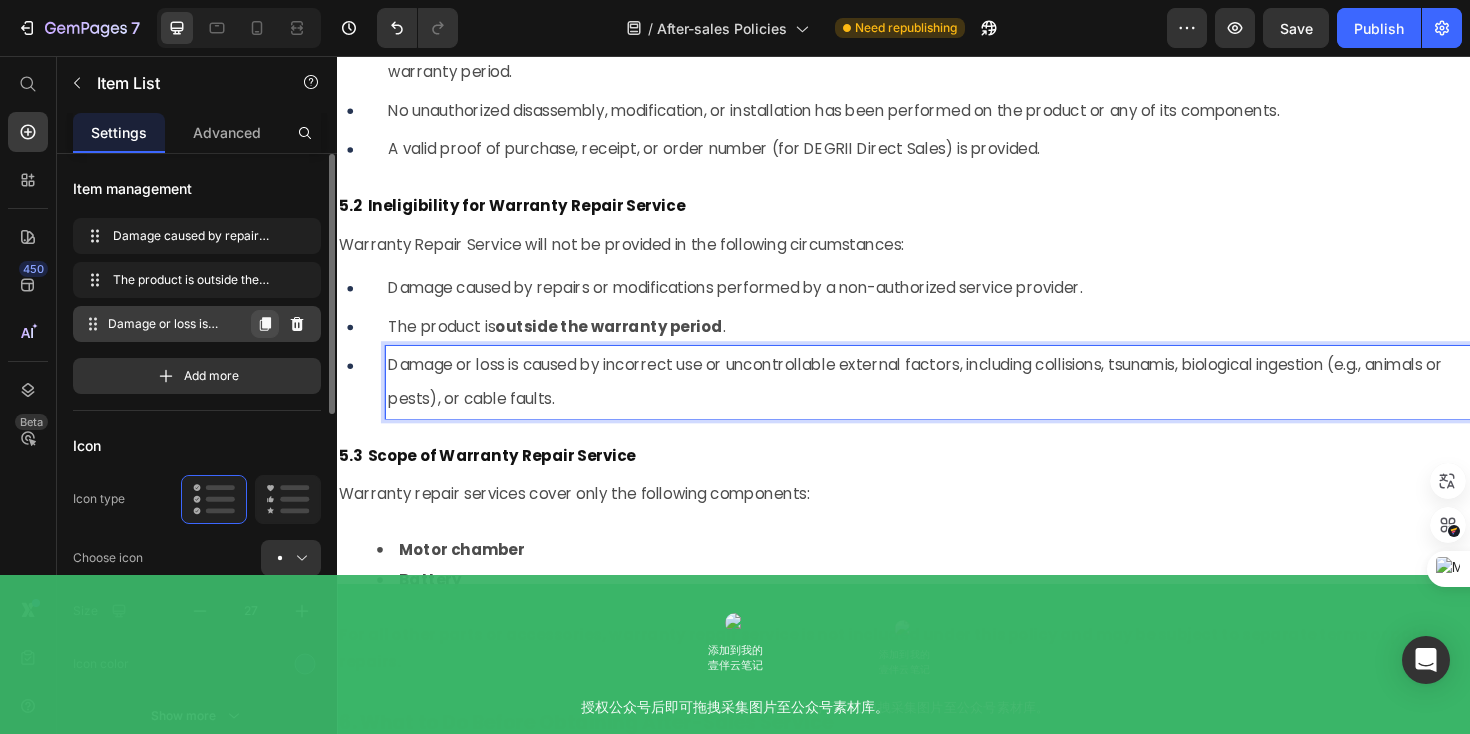 click 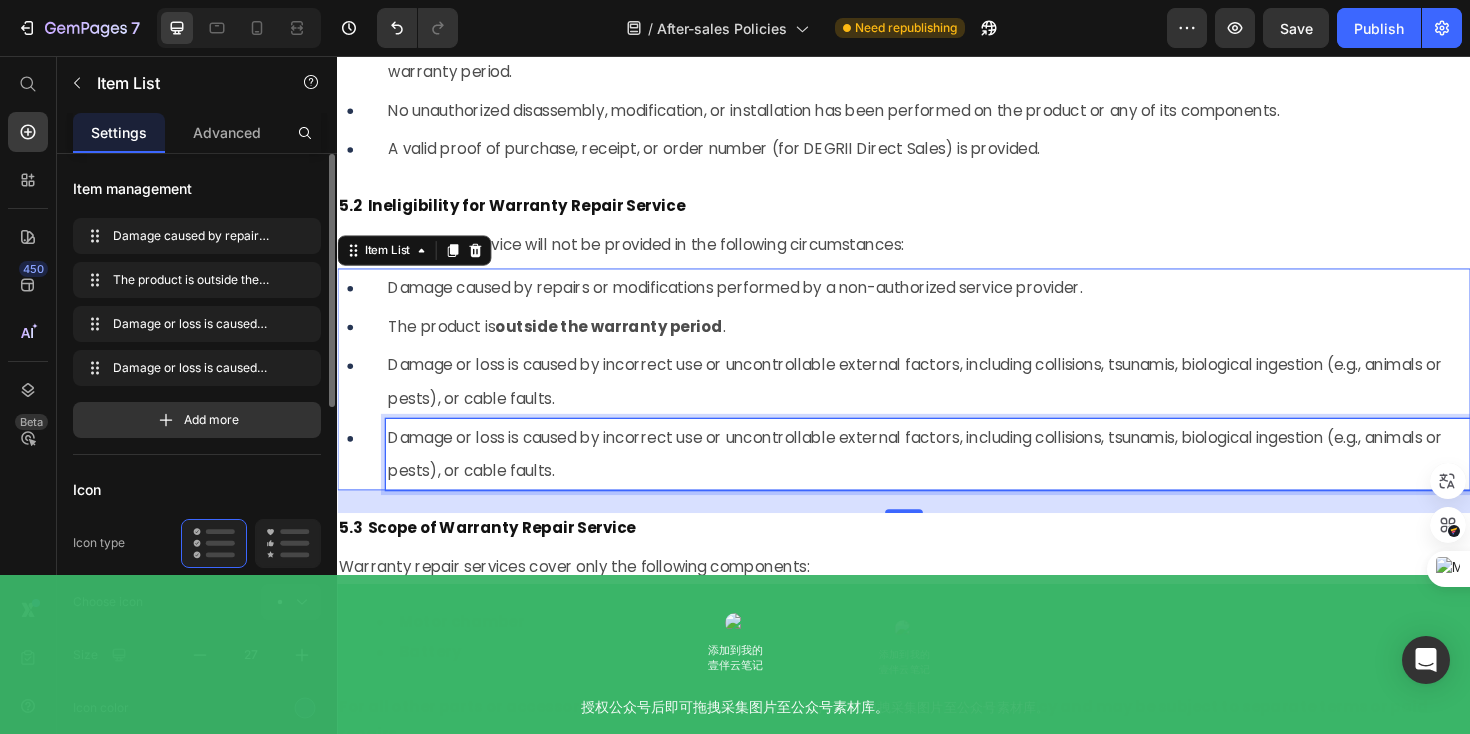 click on "Damage or loss is caused by incorrect use or uncontrollable external factors, including collisions, tsunamis, biological ingestion (e.g., animals or pests), or cable faults." at bounding box center (949, 478) 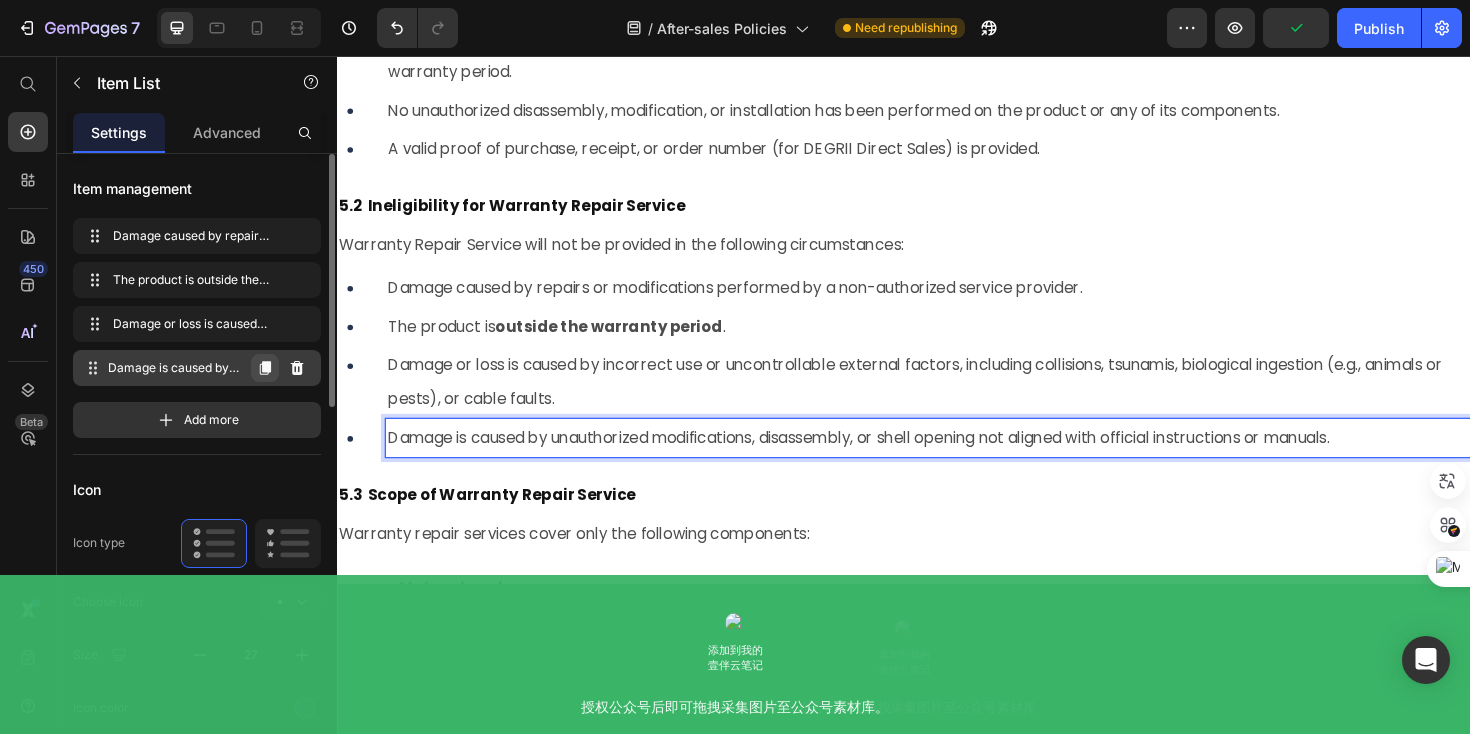click 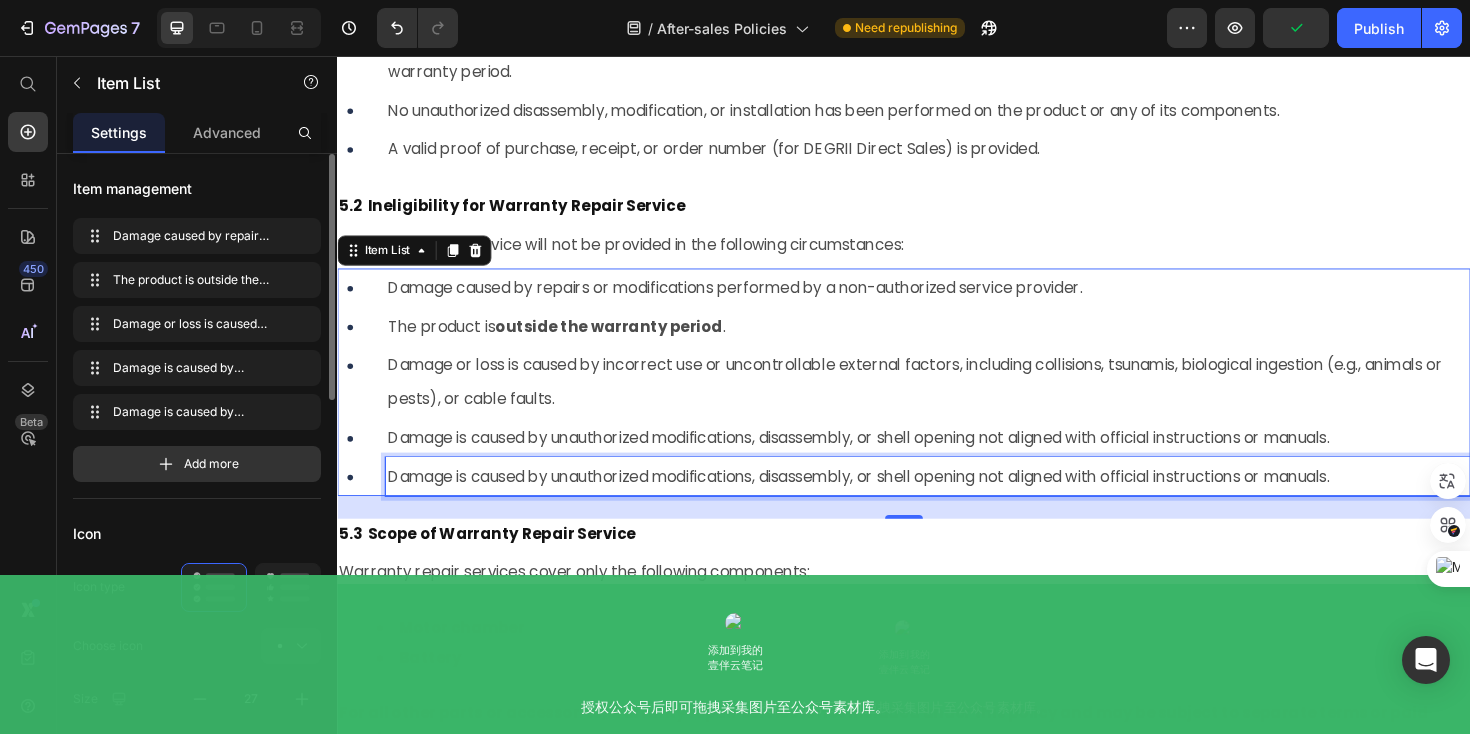 click on "Damage is caused by unauthorized modifications, disassembly, or shell opening not aligned with official instructions or manuals." at bounding box center (889, 501) 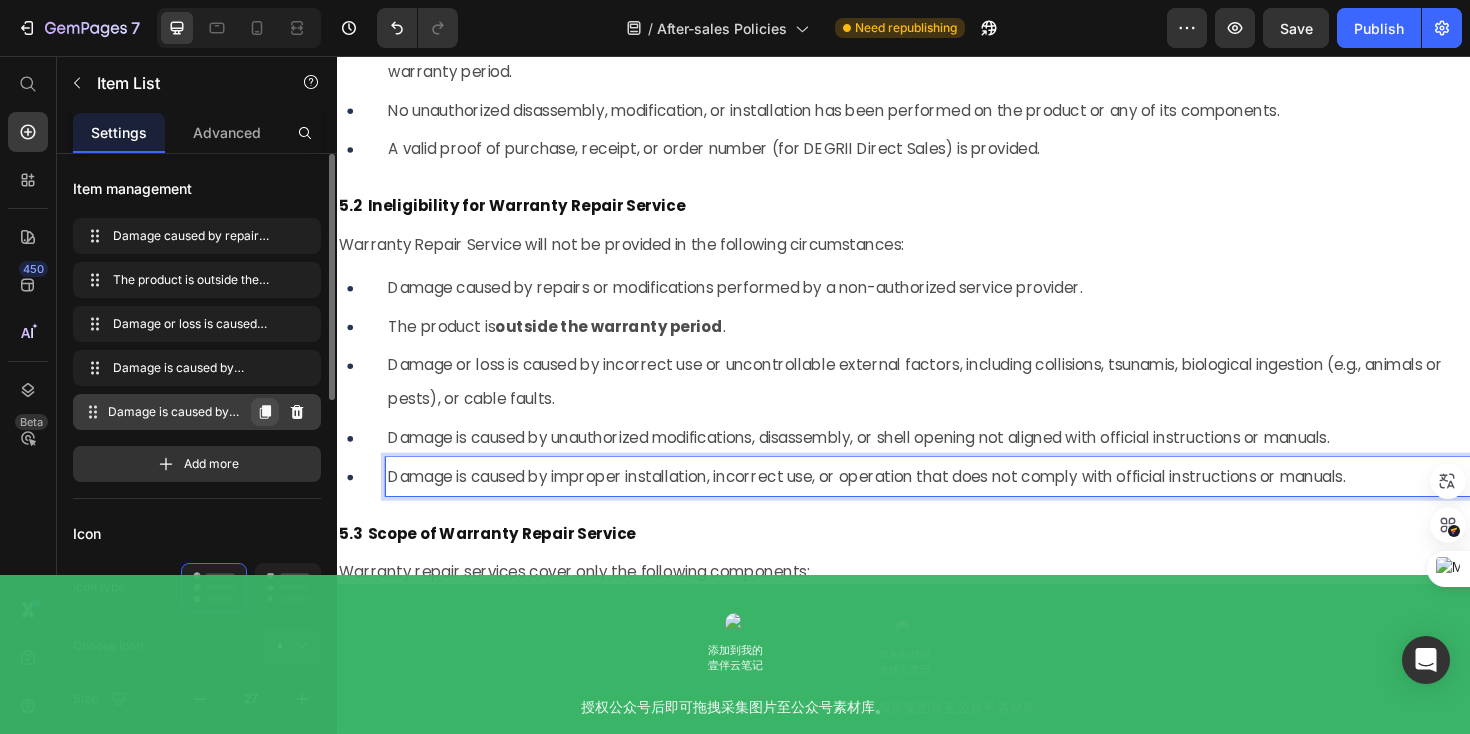 click 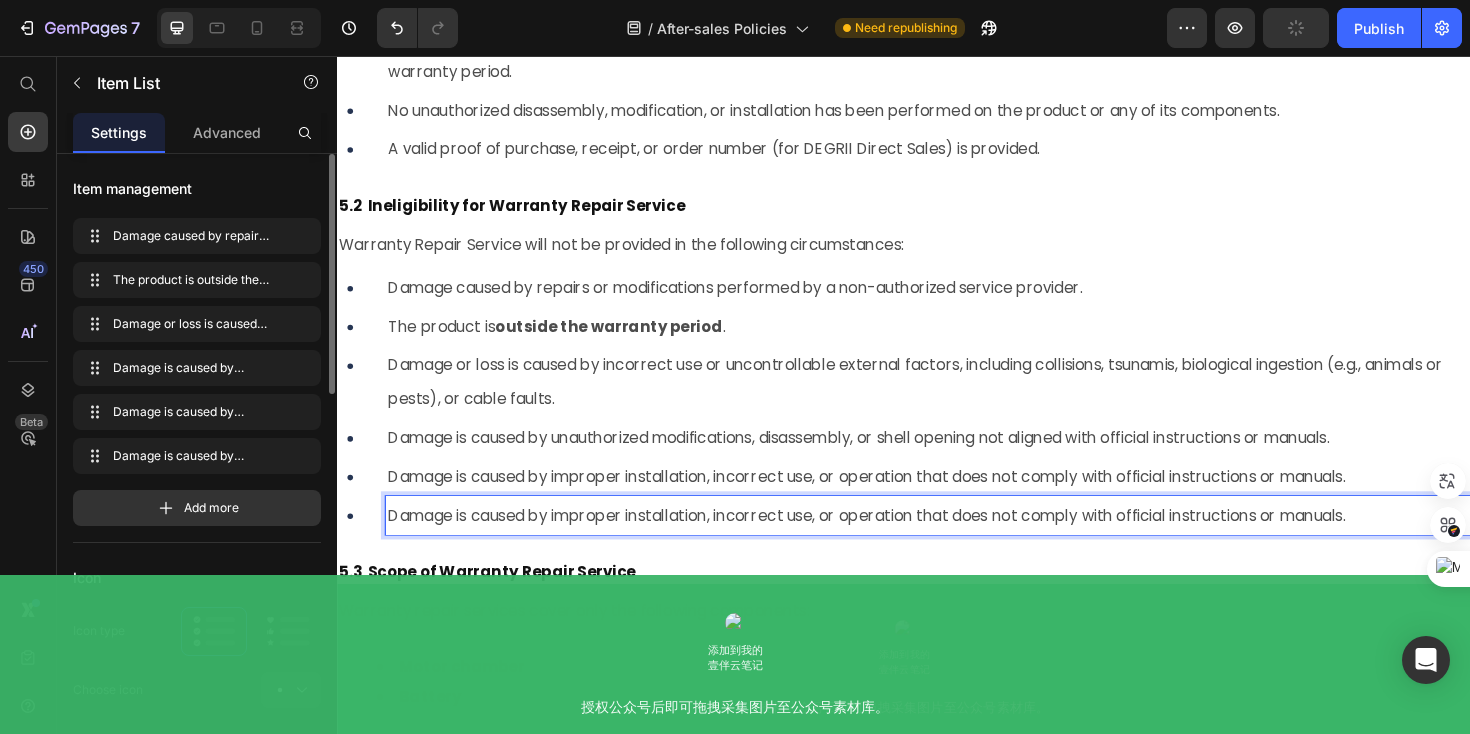 click on "Damage is caused by improper installation, incorrect use, or operation that does not comply with official instructions or manuals." at bounding box center (898, 542) 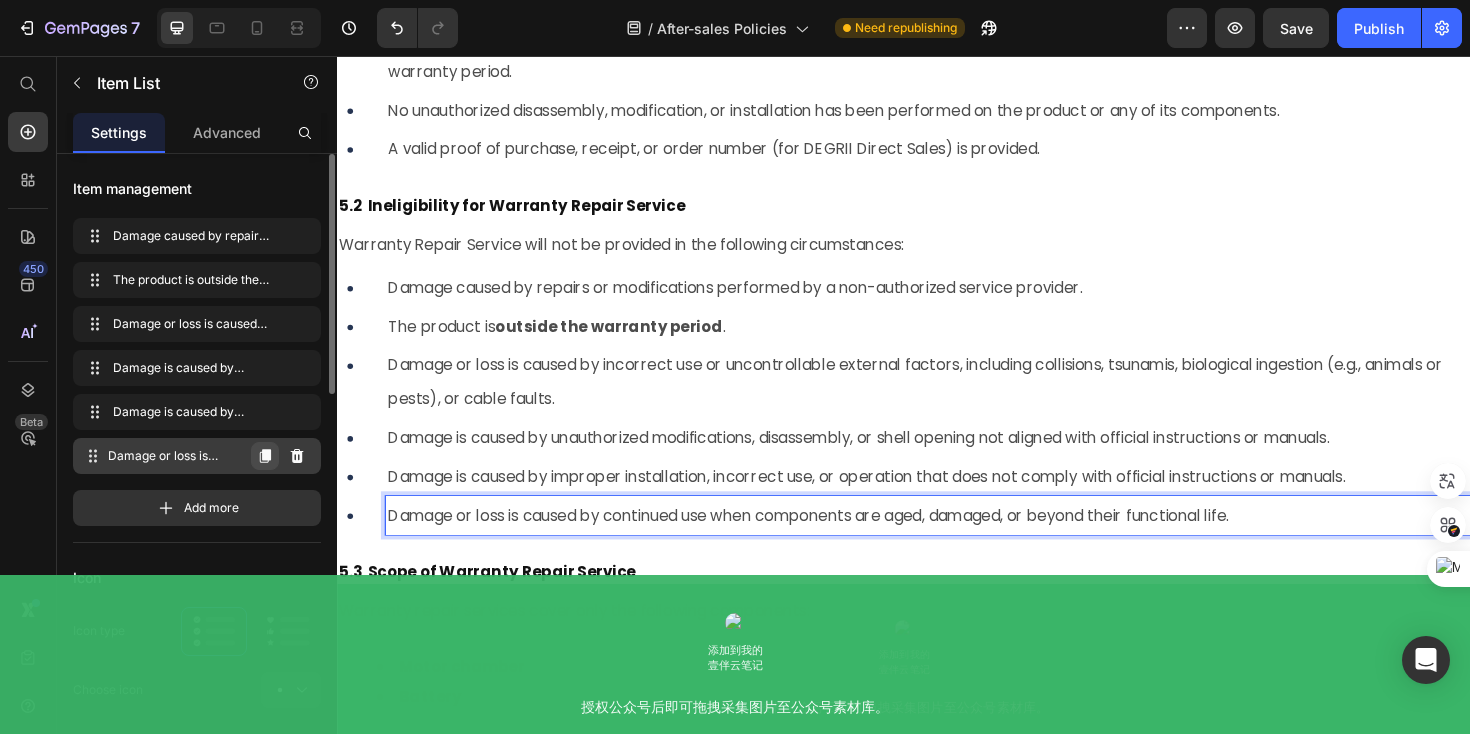 click 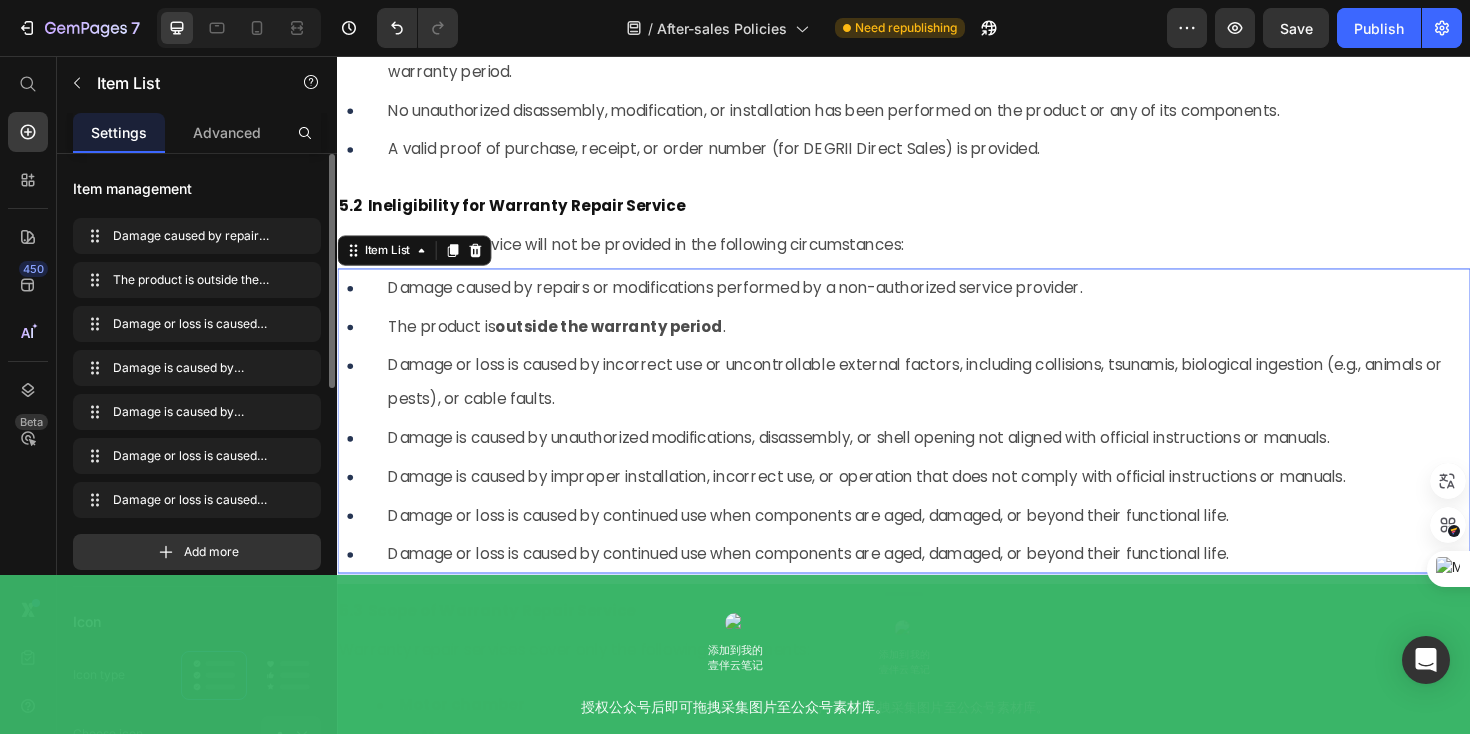 click on "Damage or loss is caused by continued use when components are aged, damaged, or beyond their functional life." at bounding box center (836, 583) 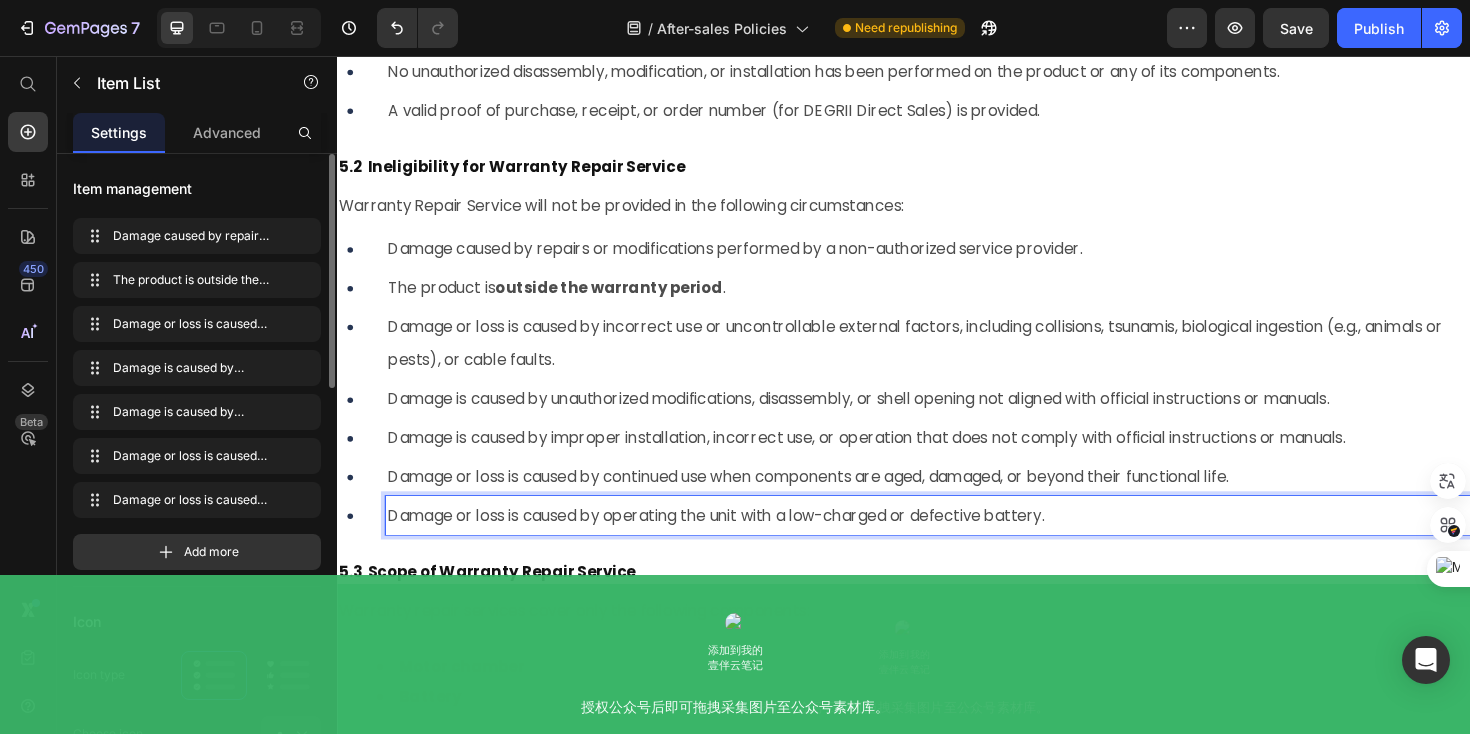 scroll, scrollTop: 4899, scrollLeft: 0, axis: vertical 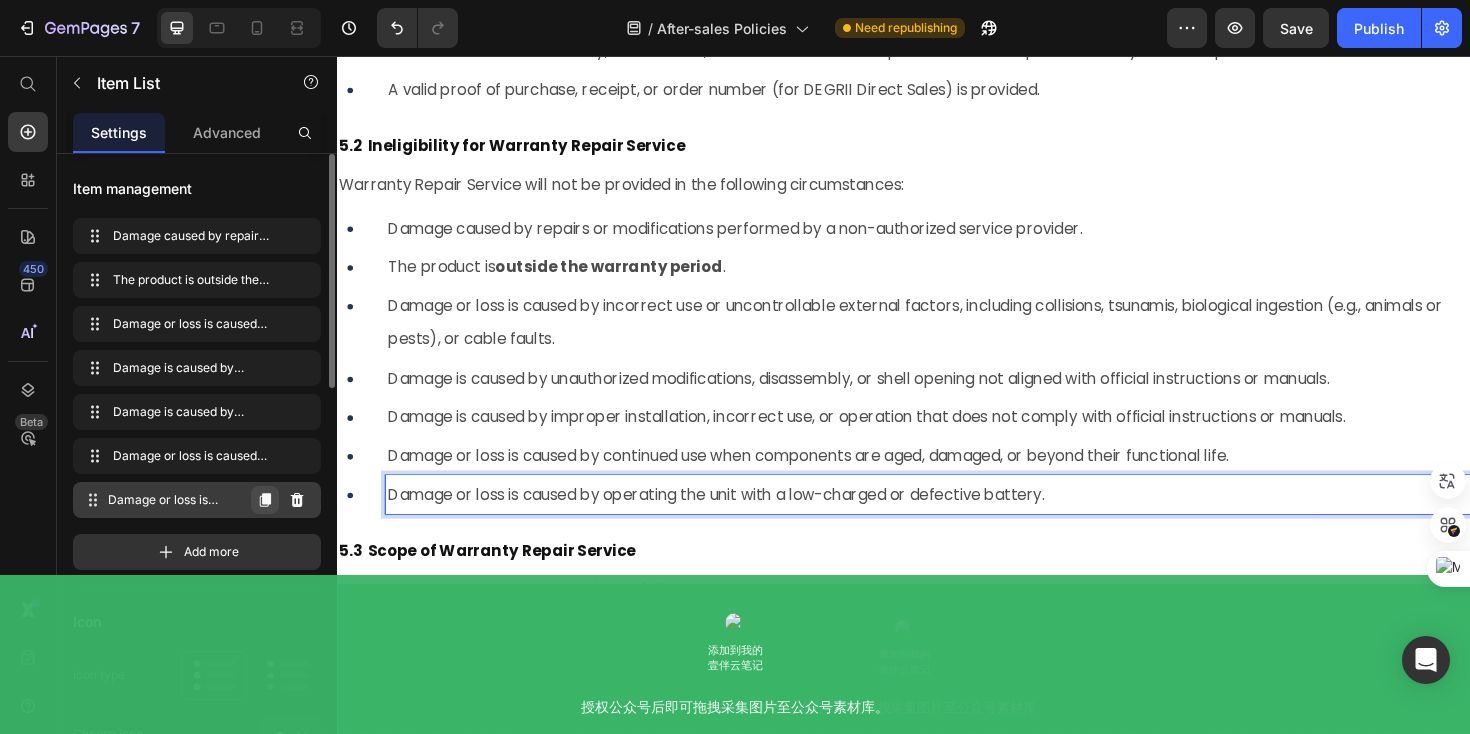 click 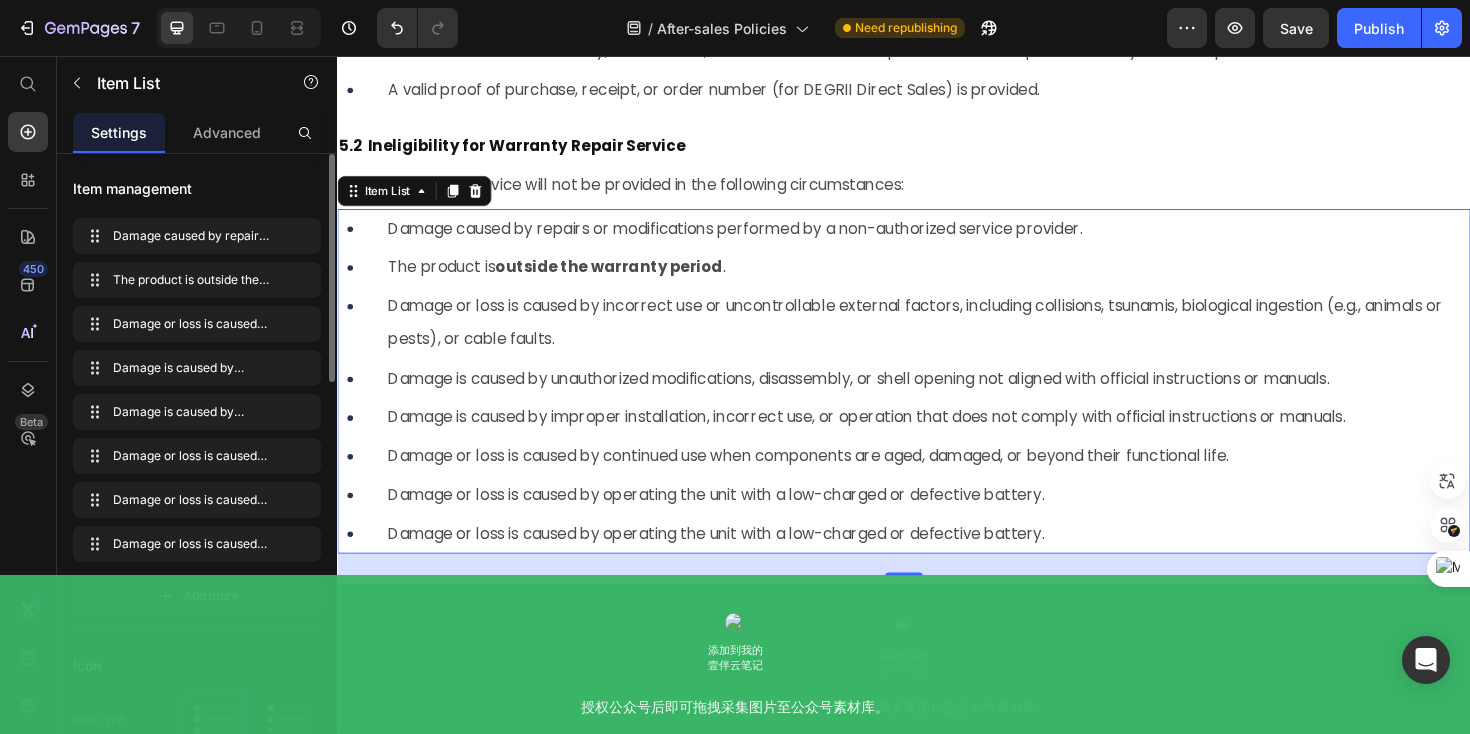 click on "Damage or loss is caused by operating the unit with a low-charged or defective battery." at bounding box center (738, 561) 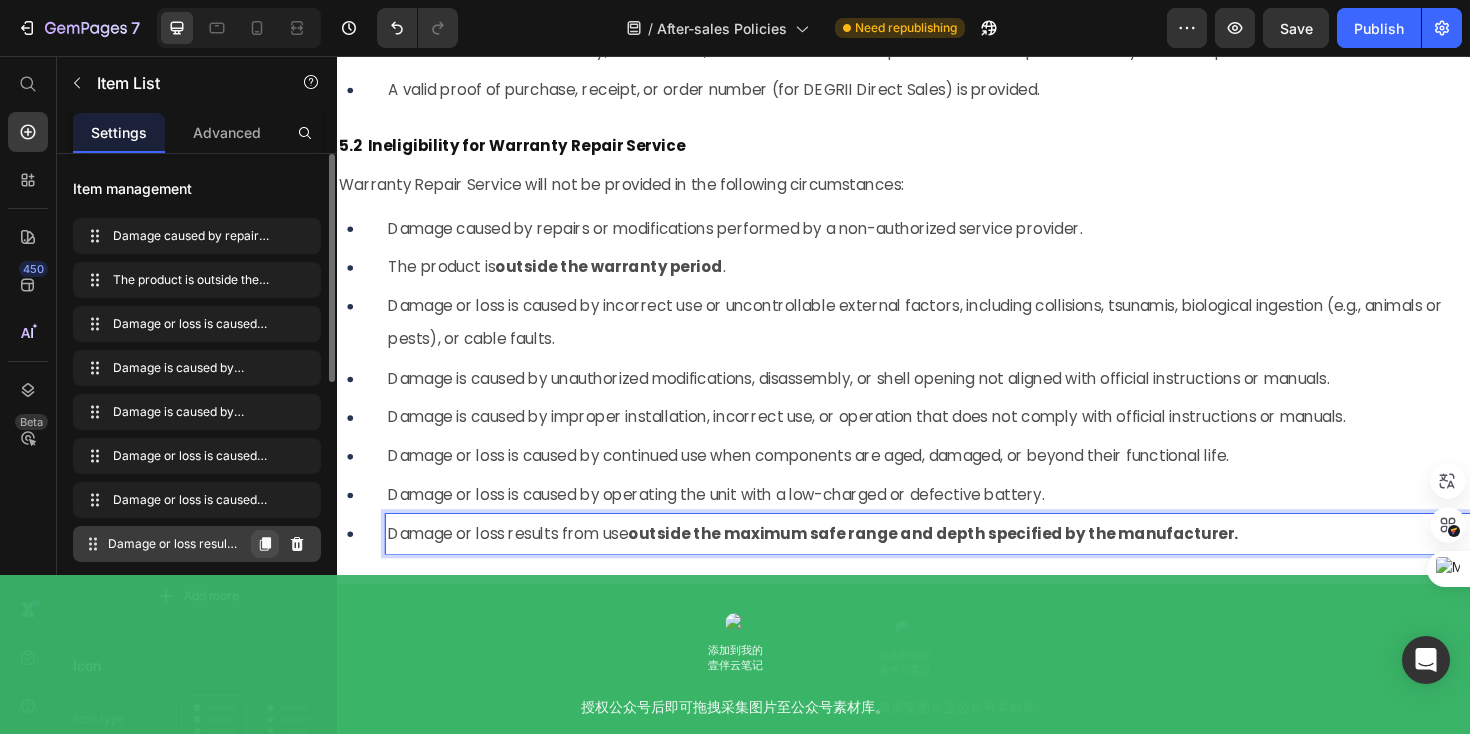 click 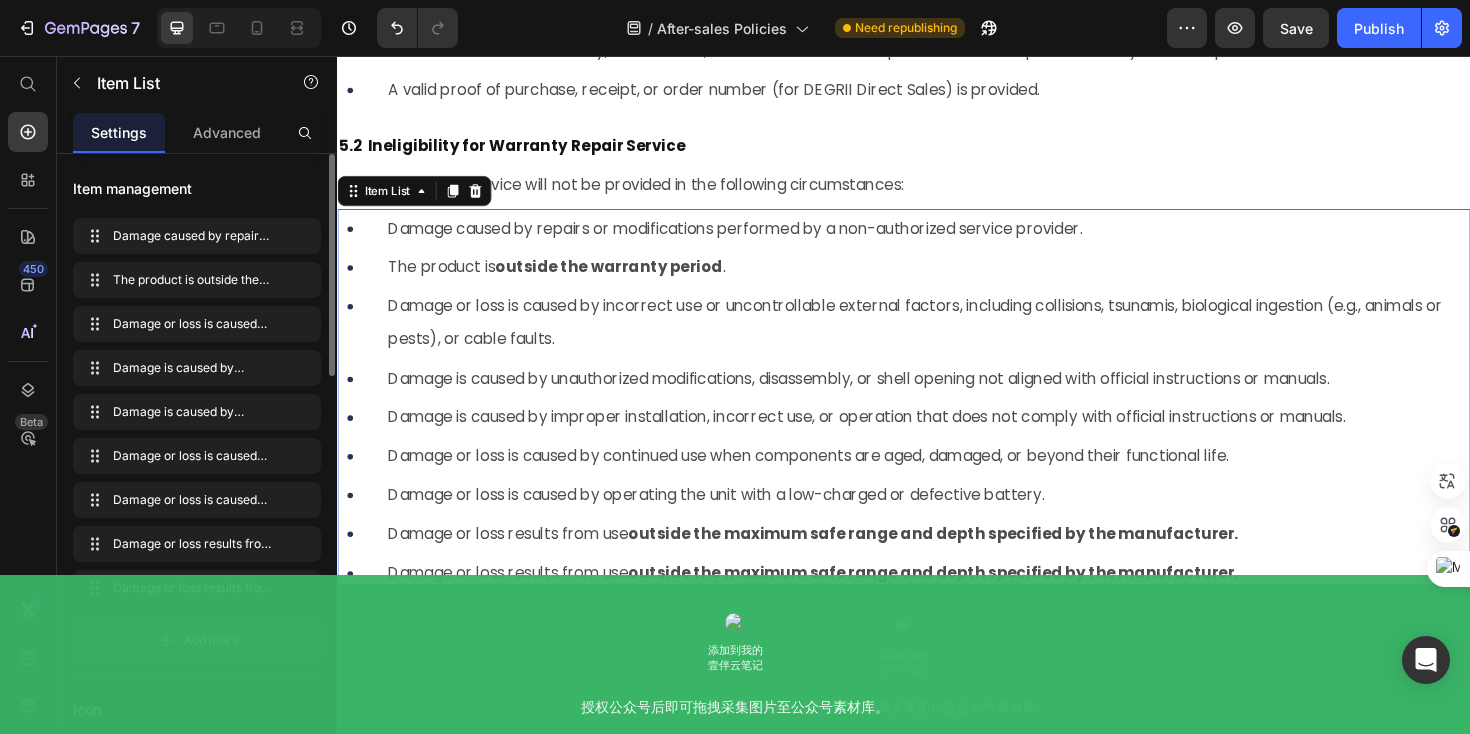 scroll, scrollTop: 5035, scrollLeft: 0, axis: vertical 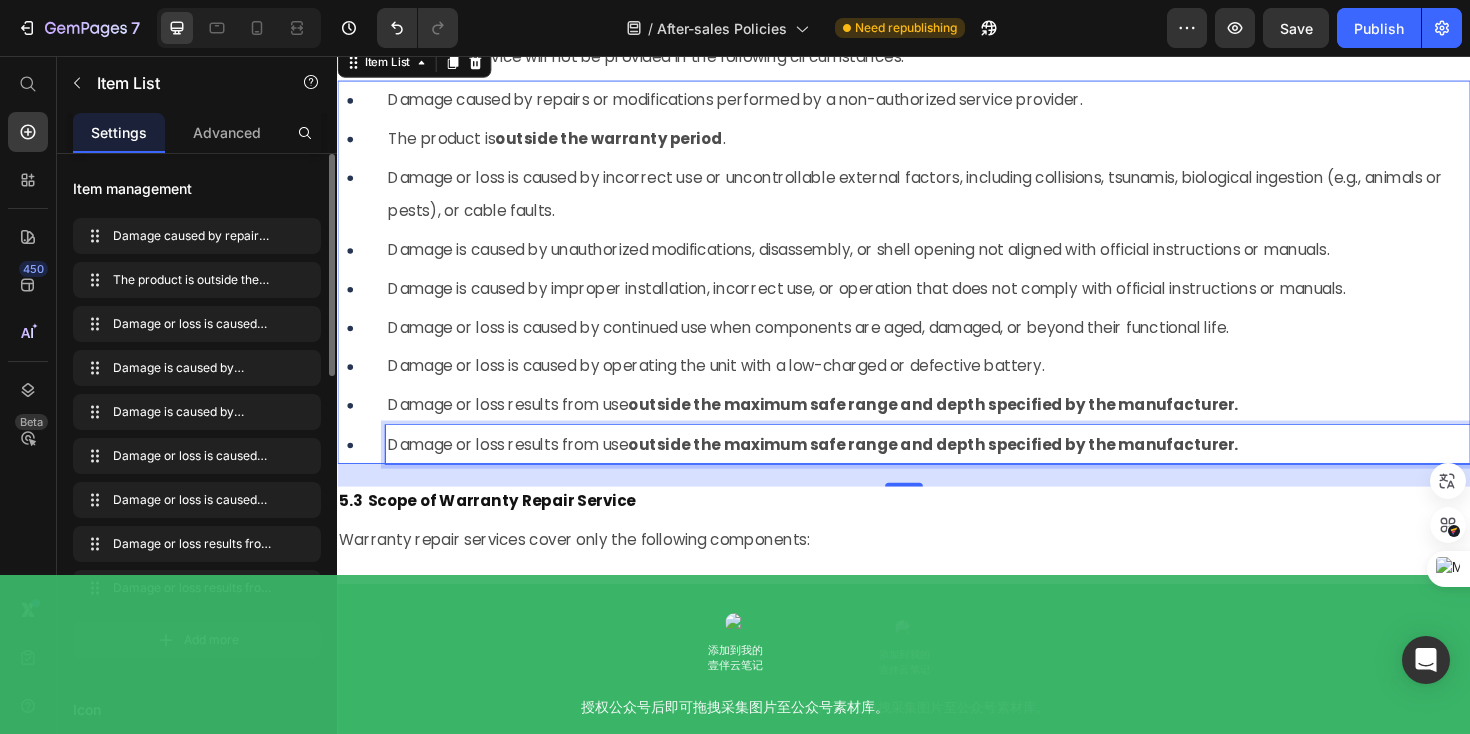 click on "Damage or loss results from use  outside the maximum safe range and depth specified by the manufacturer." at bounding box center [841, 467] 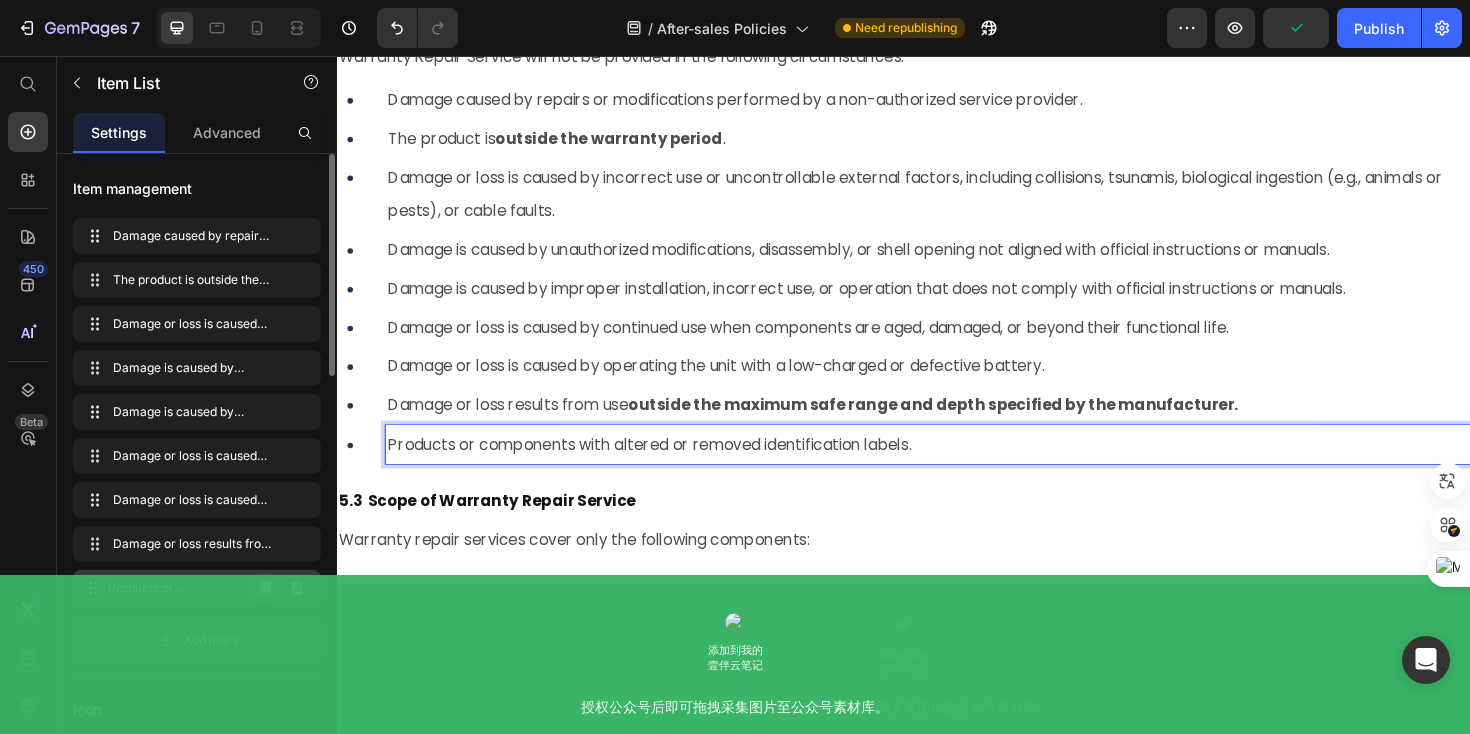 click 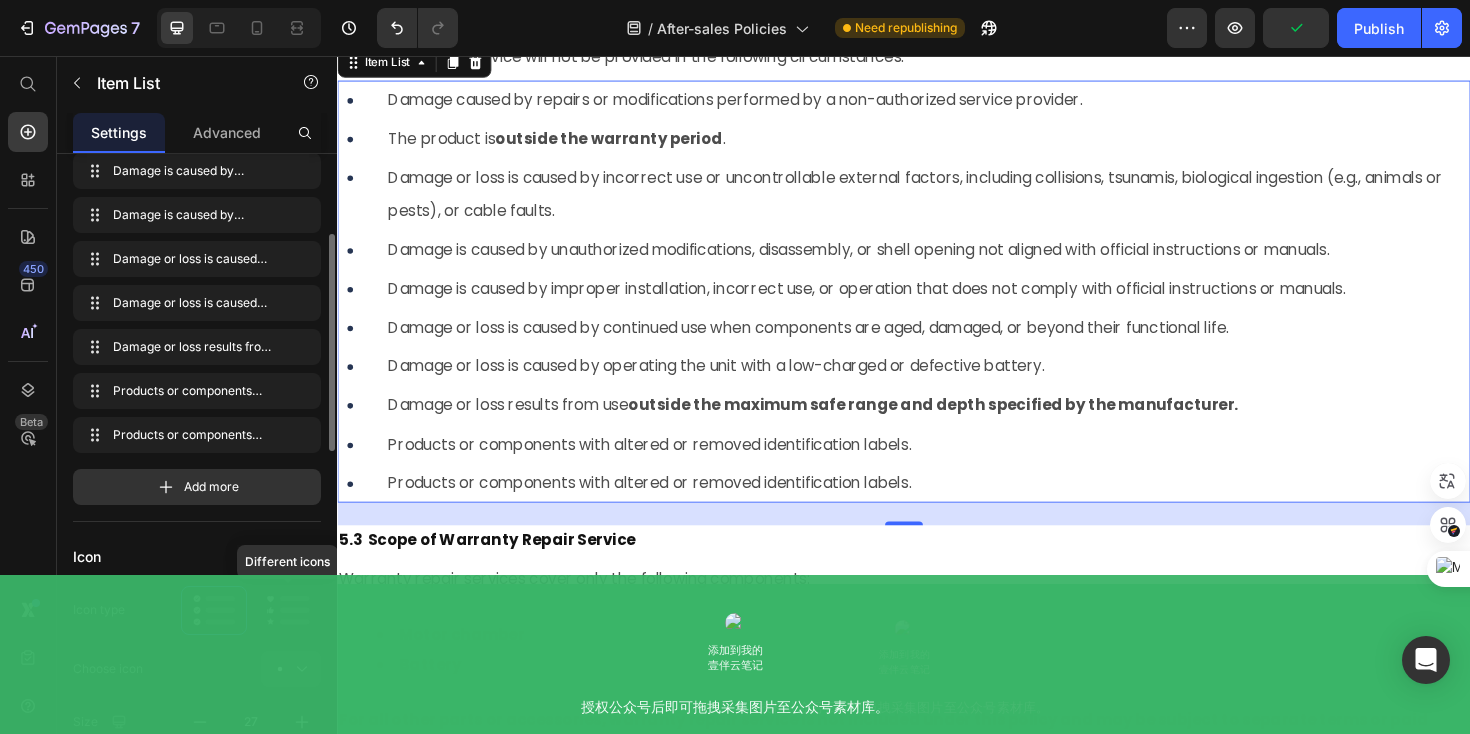 scroll, scrollTop: 207, scrollLeft: 0, axis: vertical 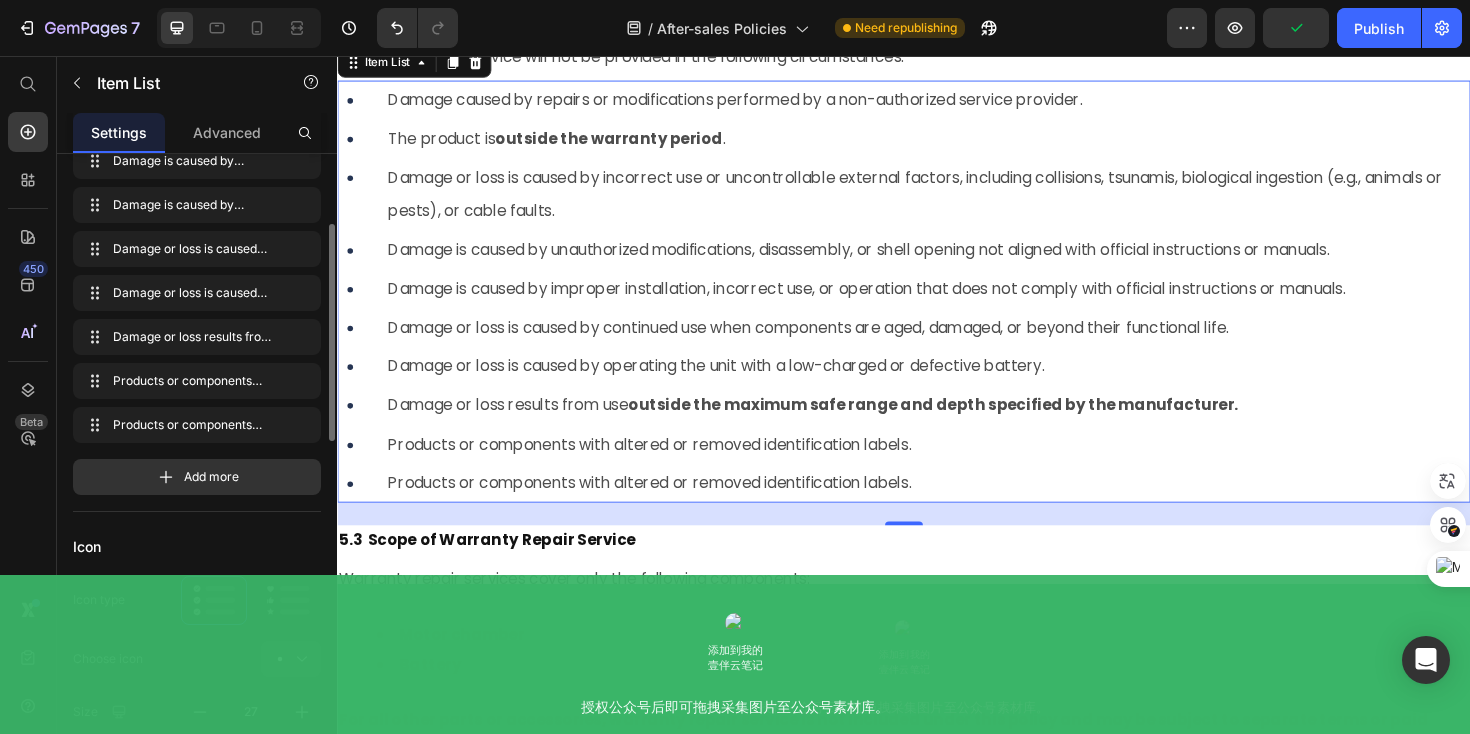 click on "Products or components with altered or removed identification labels." at bounding box center (668, 508) 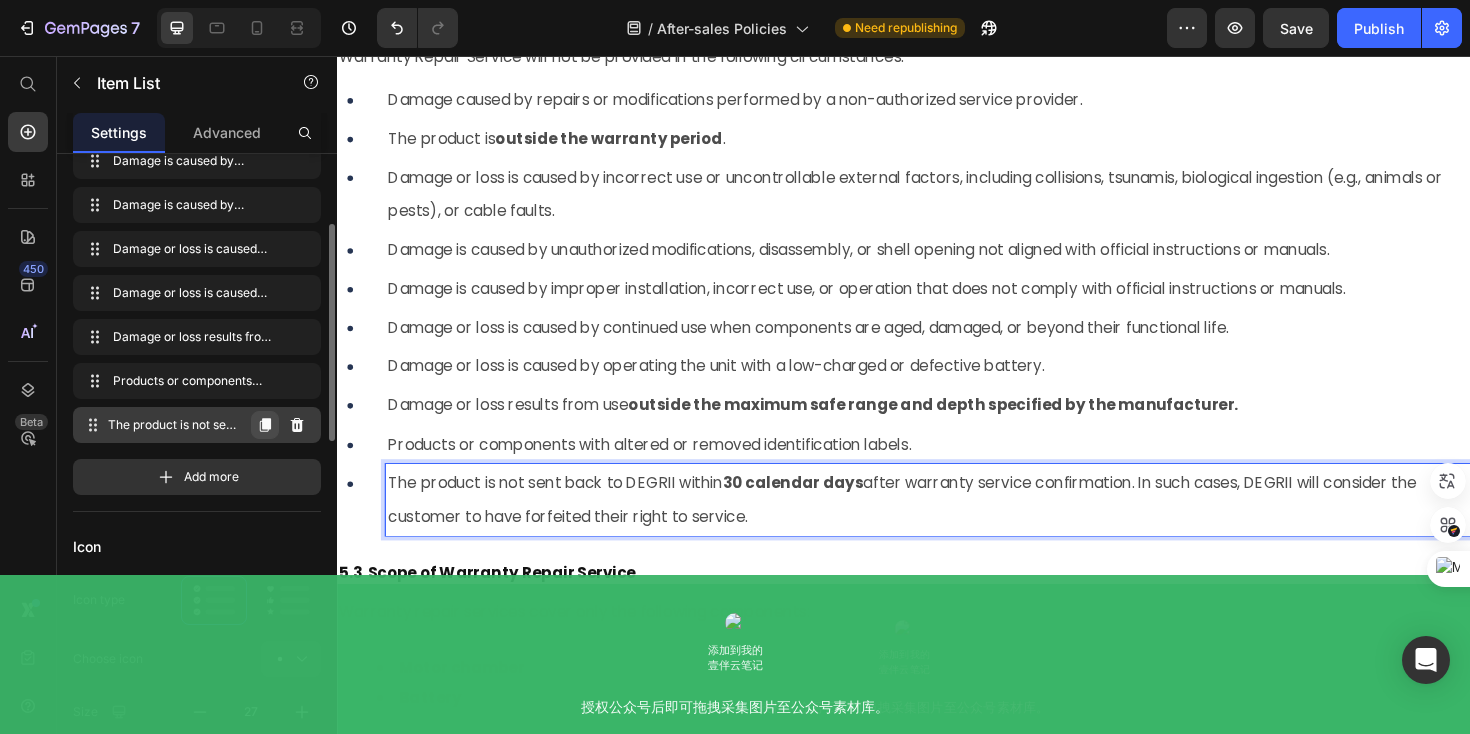click 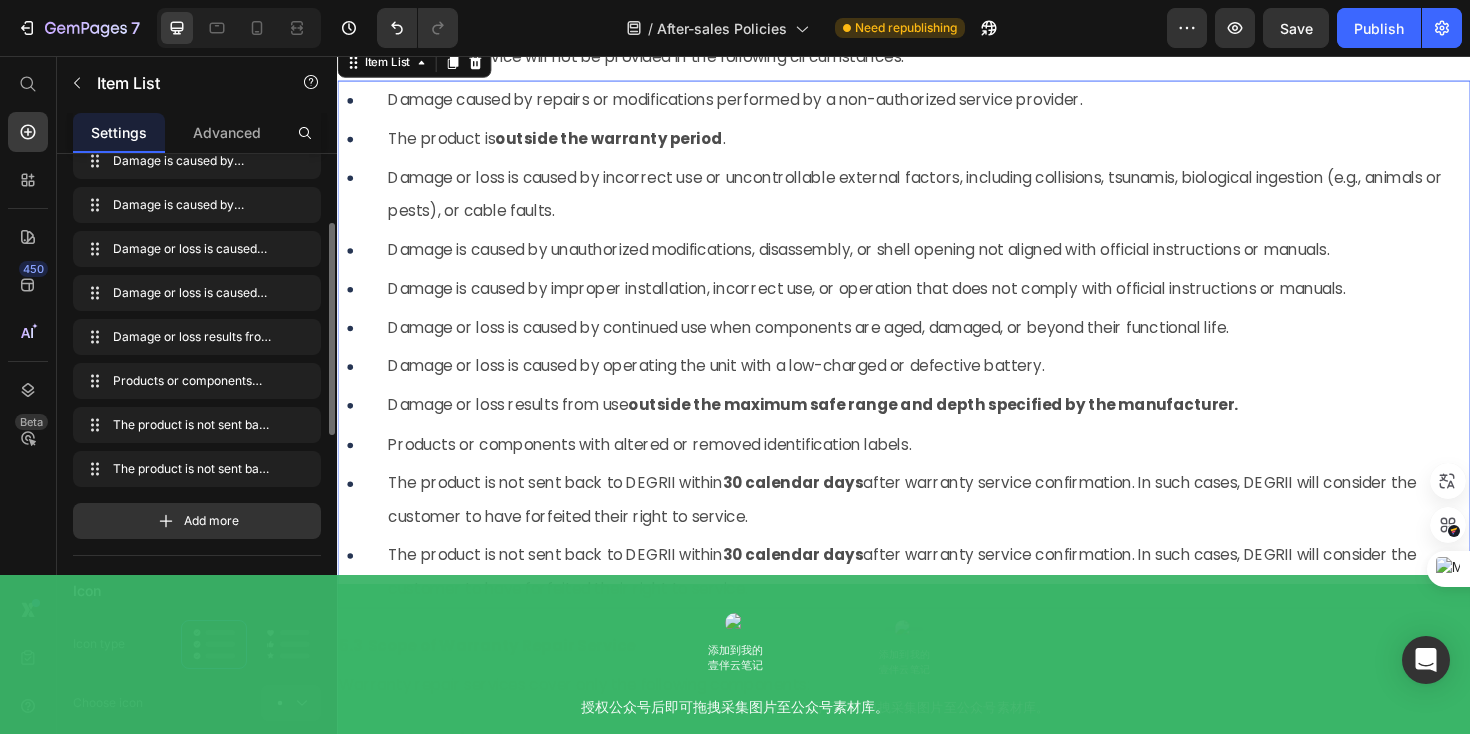 click on "The product is not sent back to DEGRII within 30 calendar days after warranty service confirmation. In such cases, DEGRII will consider the customer to have forfeited their right to service." at bounding box center (935, 602) 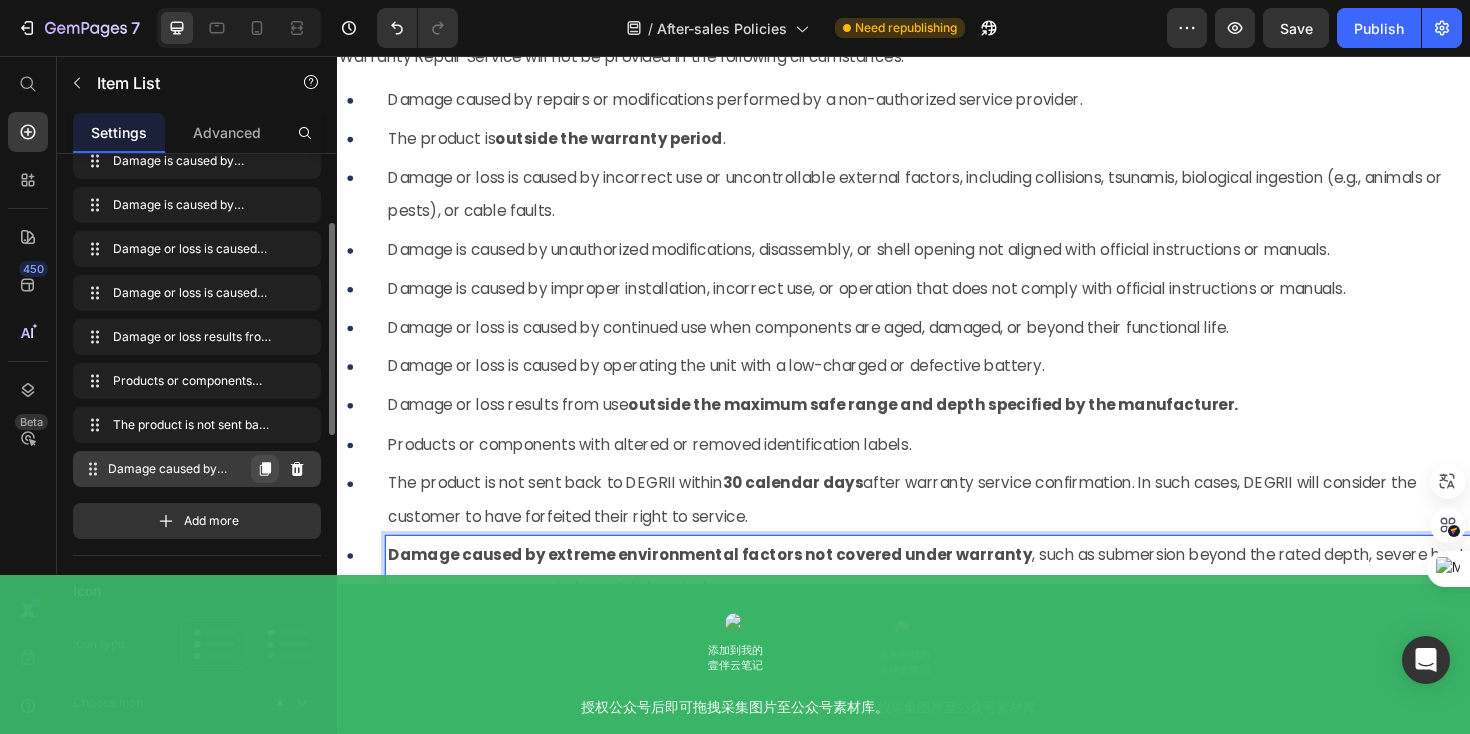 click 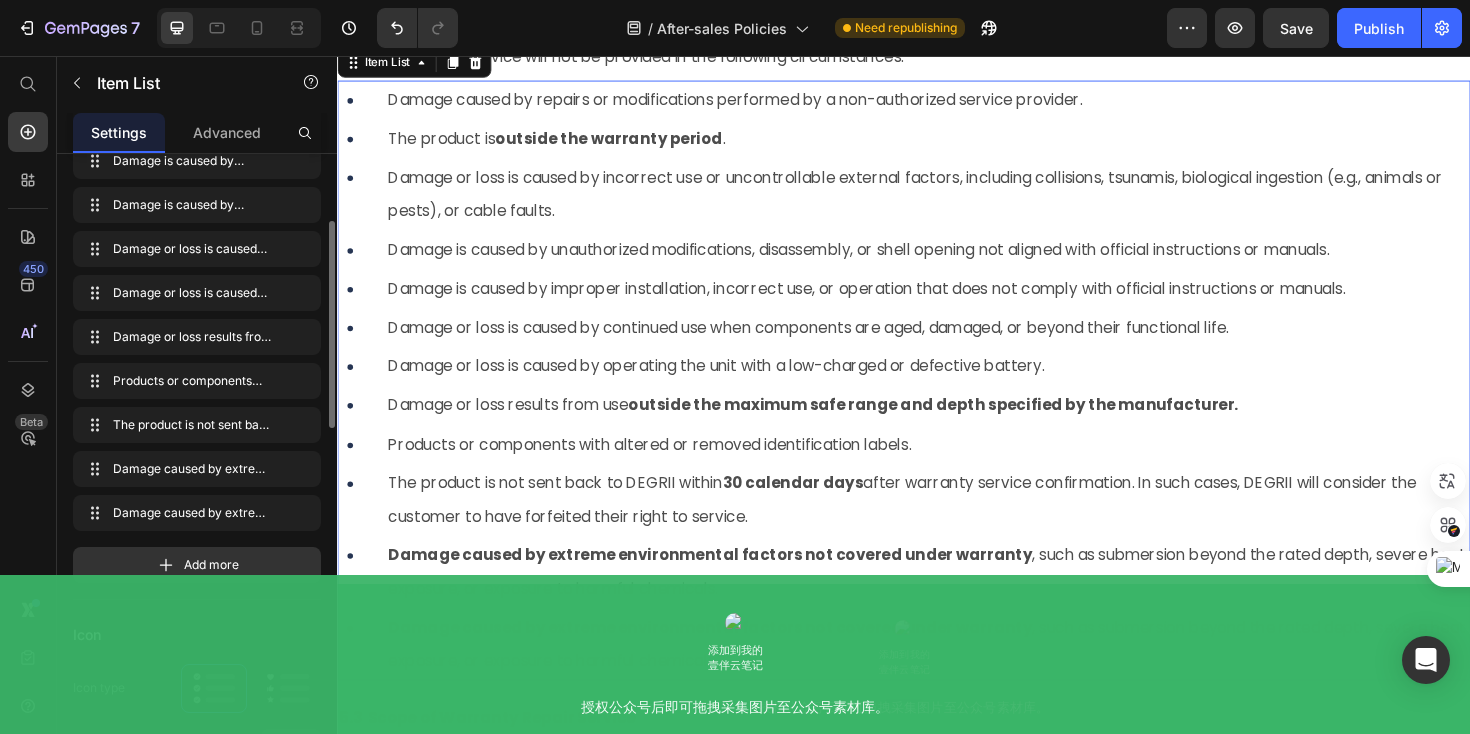 click on "Damage caused by extreme environmental factors not covered under warranty" at bounding box center [732, 661] 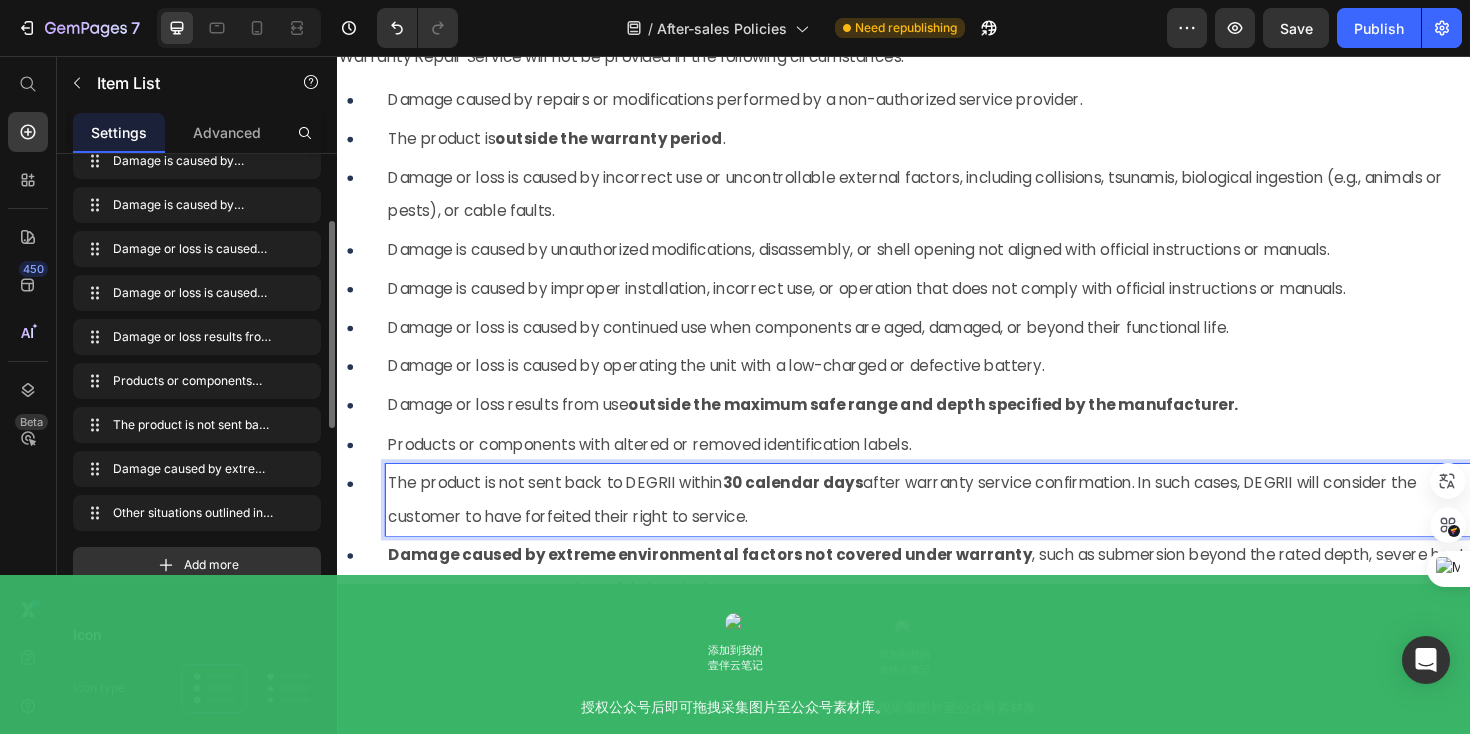click on "The product is not sent back to DEGRII within 30 calendar days after warranty service confirmation. In such cases, DEGRII will consider the customer to have forfeited their right to service." at bounding box center (962, 526) 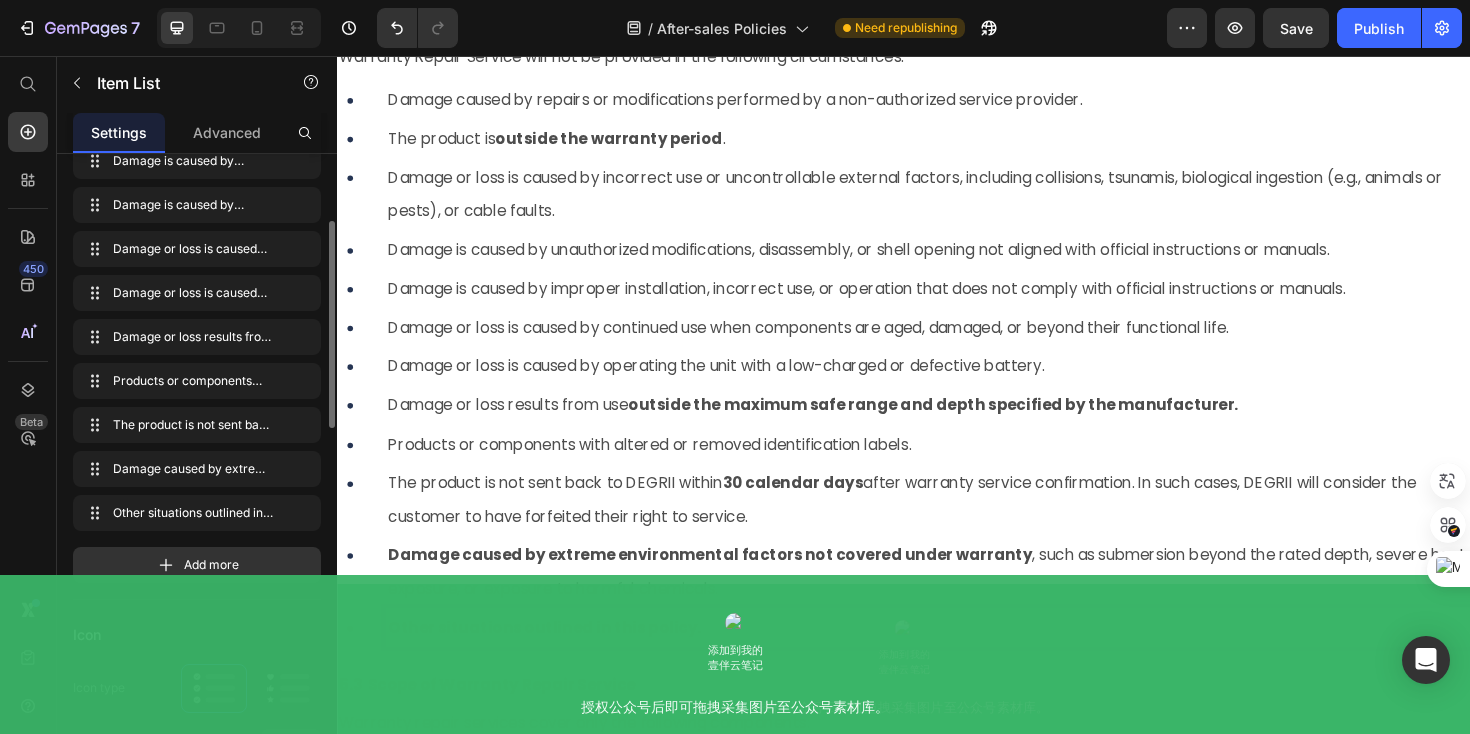 click on "Other situations outlined in this policy." at bounding box center [556, 661] 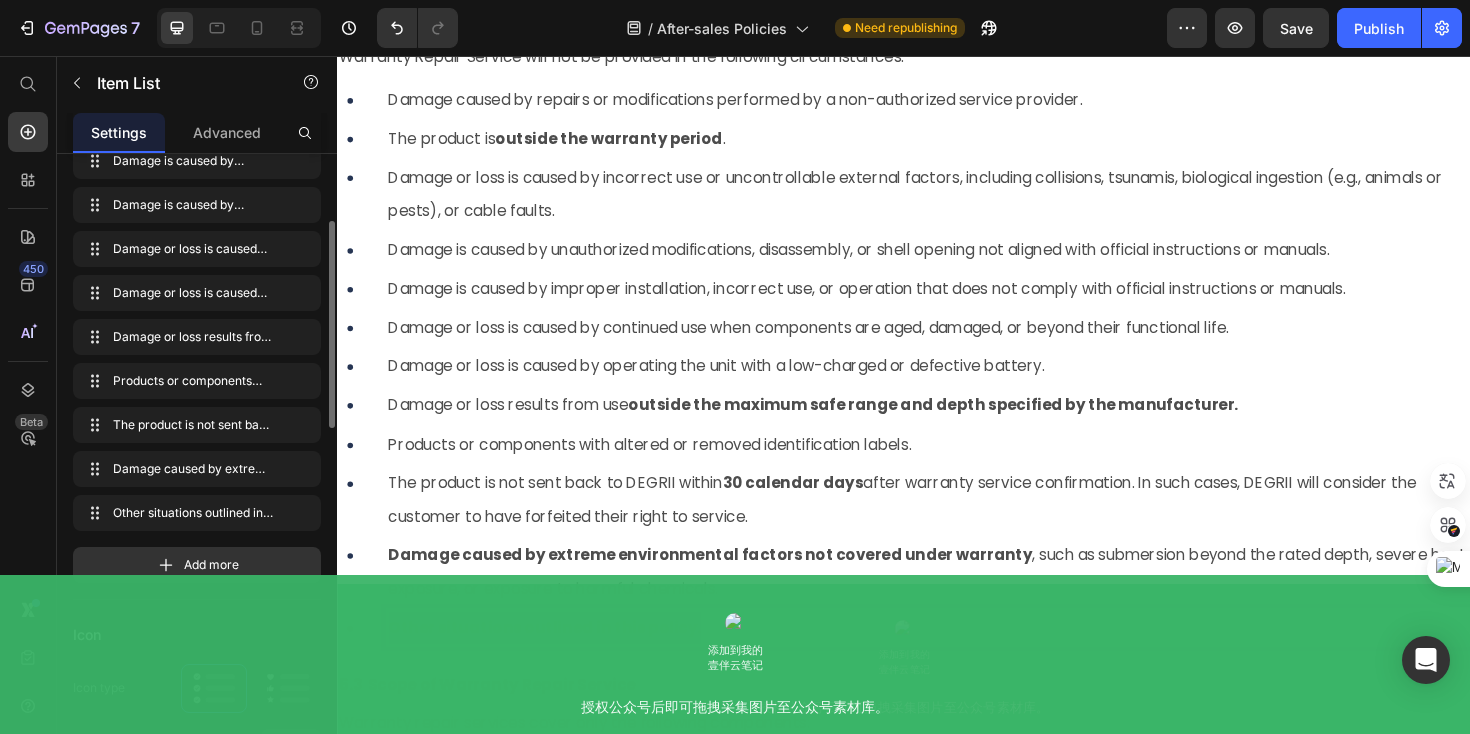 drag, startPoint x: 718, startPoint y: 663, endPoint x: 367, endPoint y: 663, distance: 351 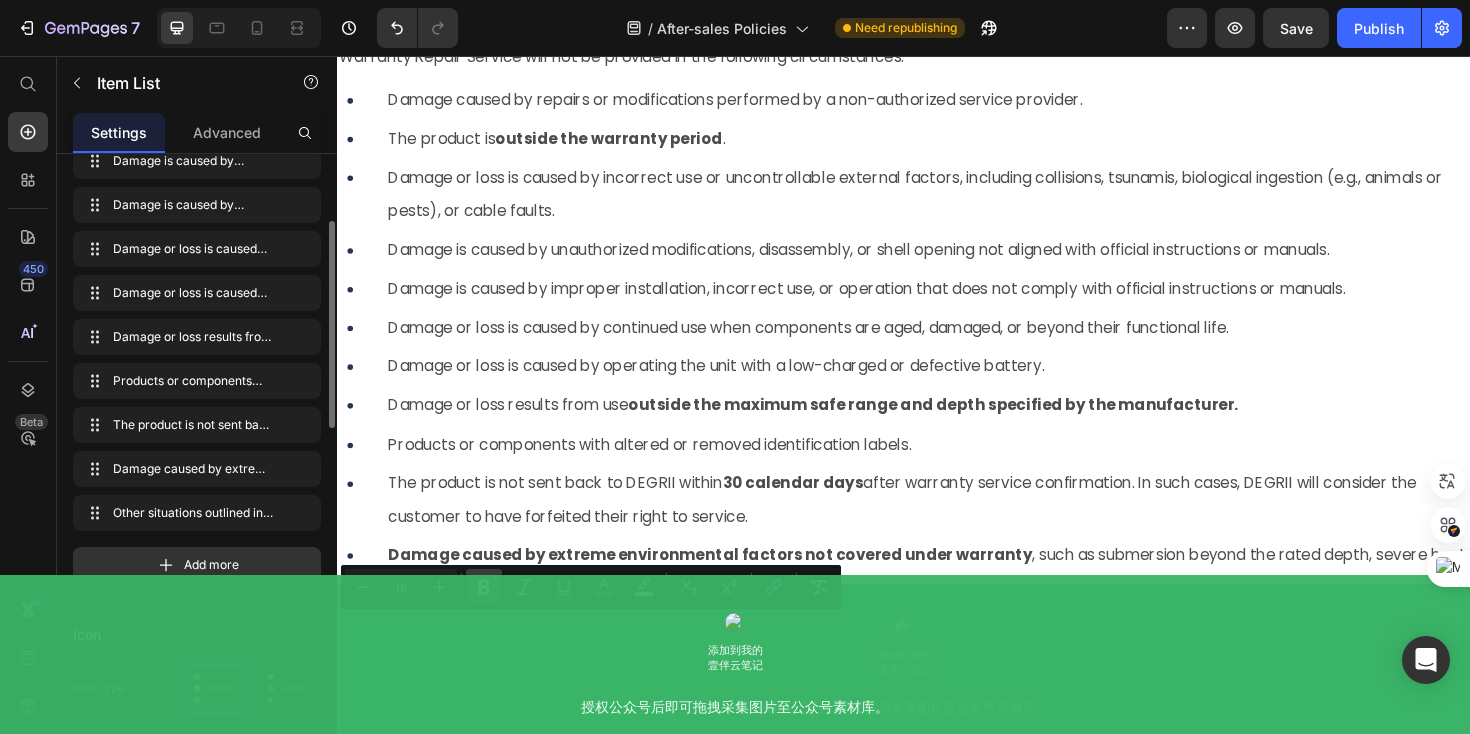 click 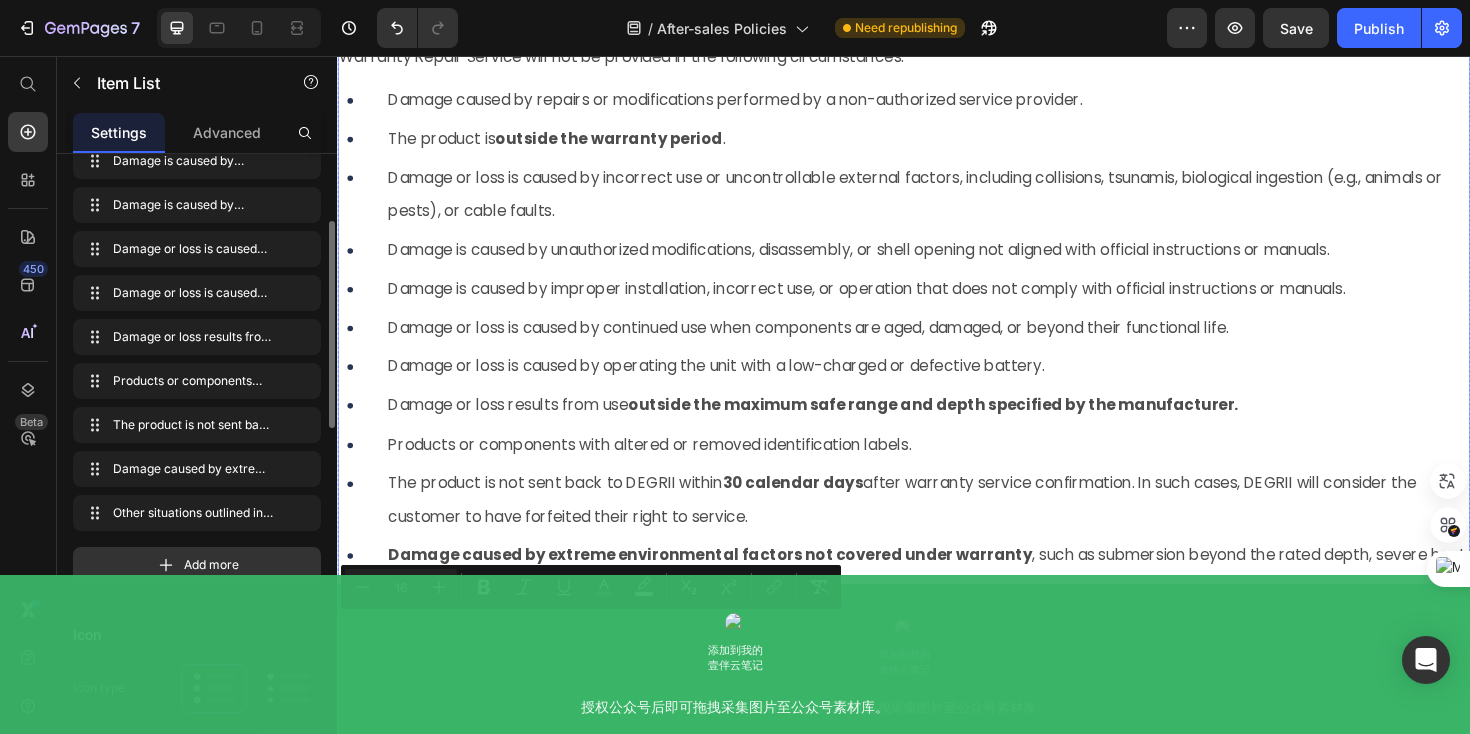 click on "5. Warranty Repair Service Heading The main components of DEGRII products have different warranty periods. A detailed list of these components and their respective warranty durations is provided in Part III of this document. Text Block 5.1 Eligibility for Warranty Repair Service Text Block You may request a Warranty Repair Service under the following conditions: Text Block
The product has not been subjected to abnormal or unauthorized use and has been operated as intended by the manufacturer during the warranty period.
No unauthorized disassembly, modification, or installation has been performed on the product or any of its components.
A valid proof of purchase, receipt, or order number (for DEGRII Direct Sales) is provided. Item List 5.2 Ineligibility for Warranty Repair Service Text Block Warranty Repair Service will not be provided in the following circumstances: Text Block
The product is outside the warranty period ." at bounding box center [937, 288] 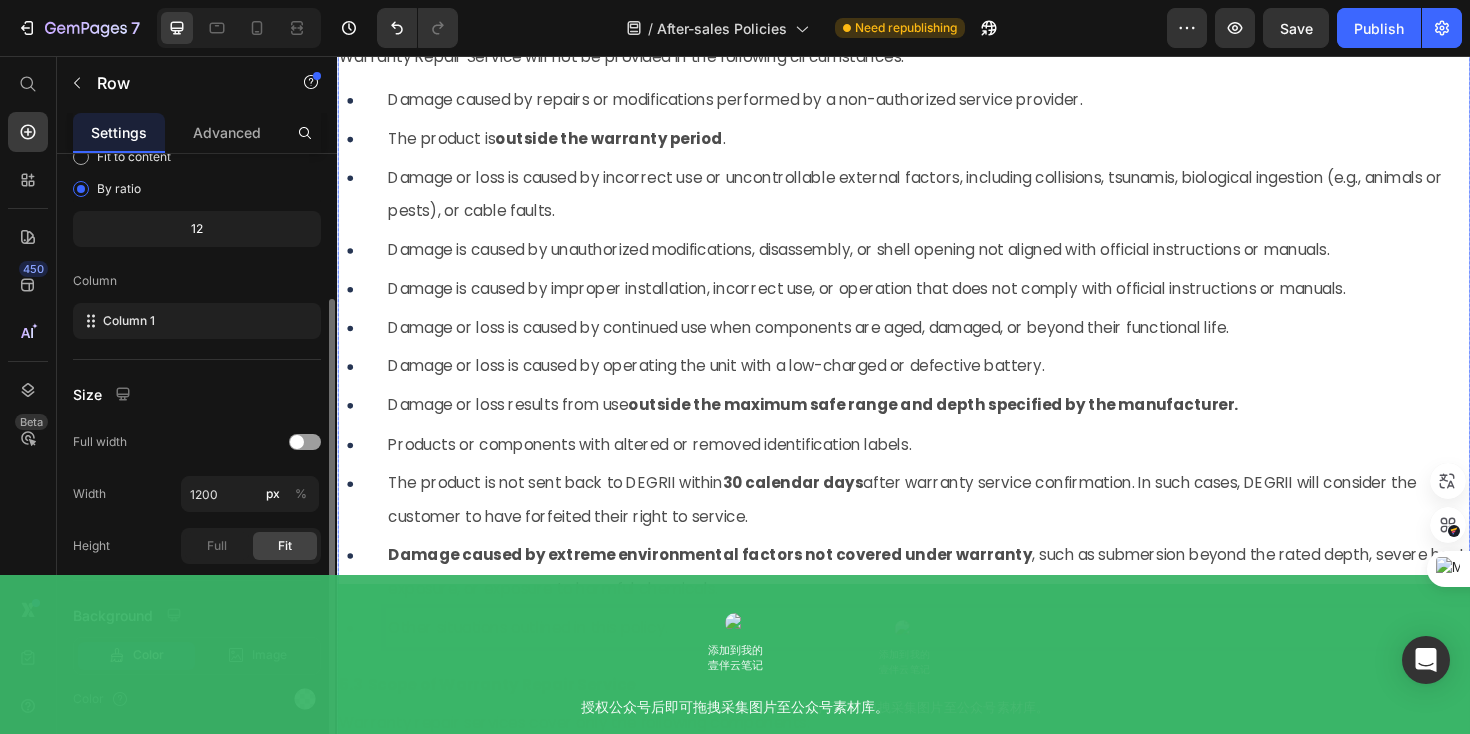 scroll, scrollTop: 0, scrollLeft: 0, axis: both 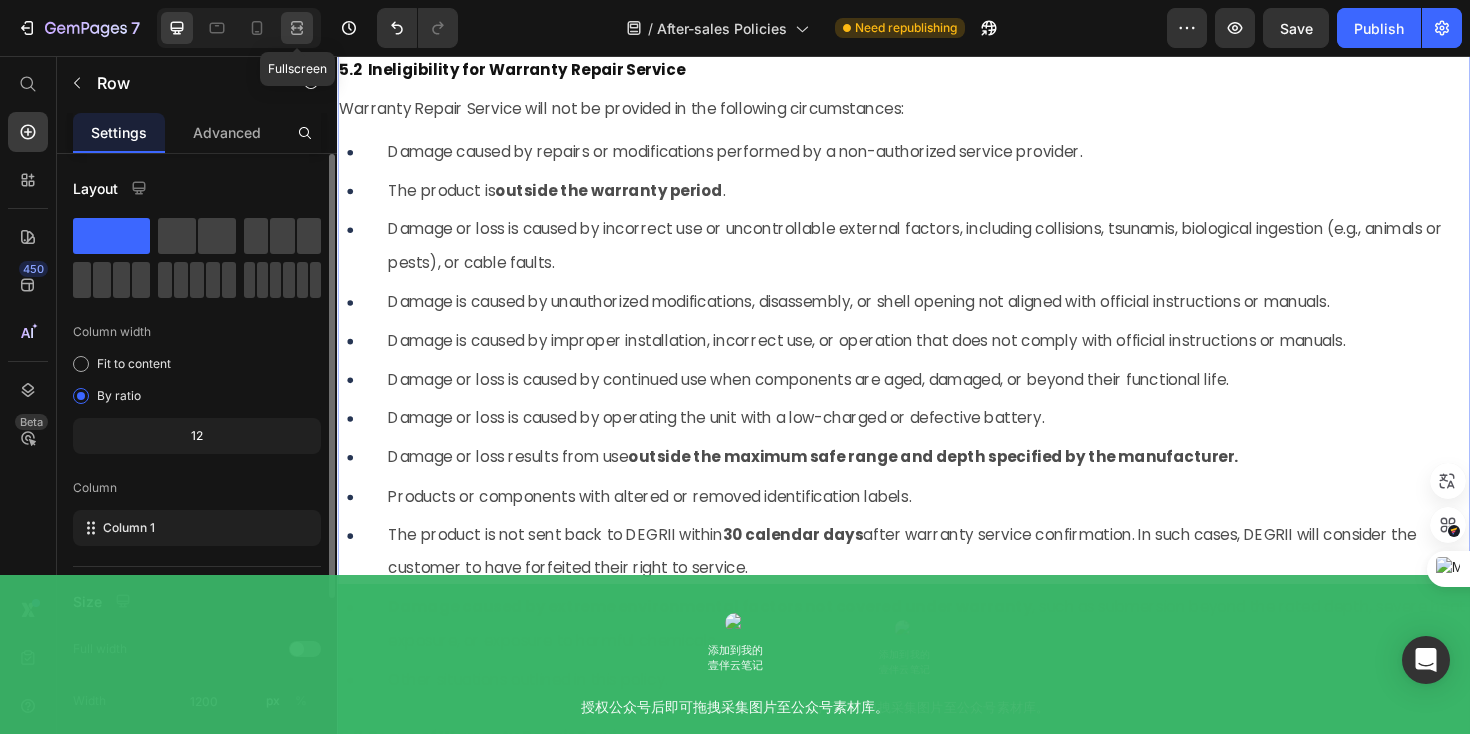 click 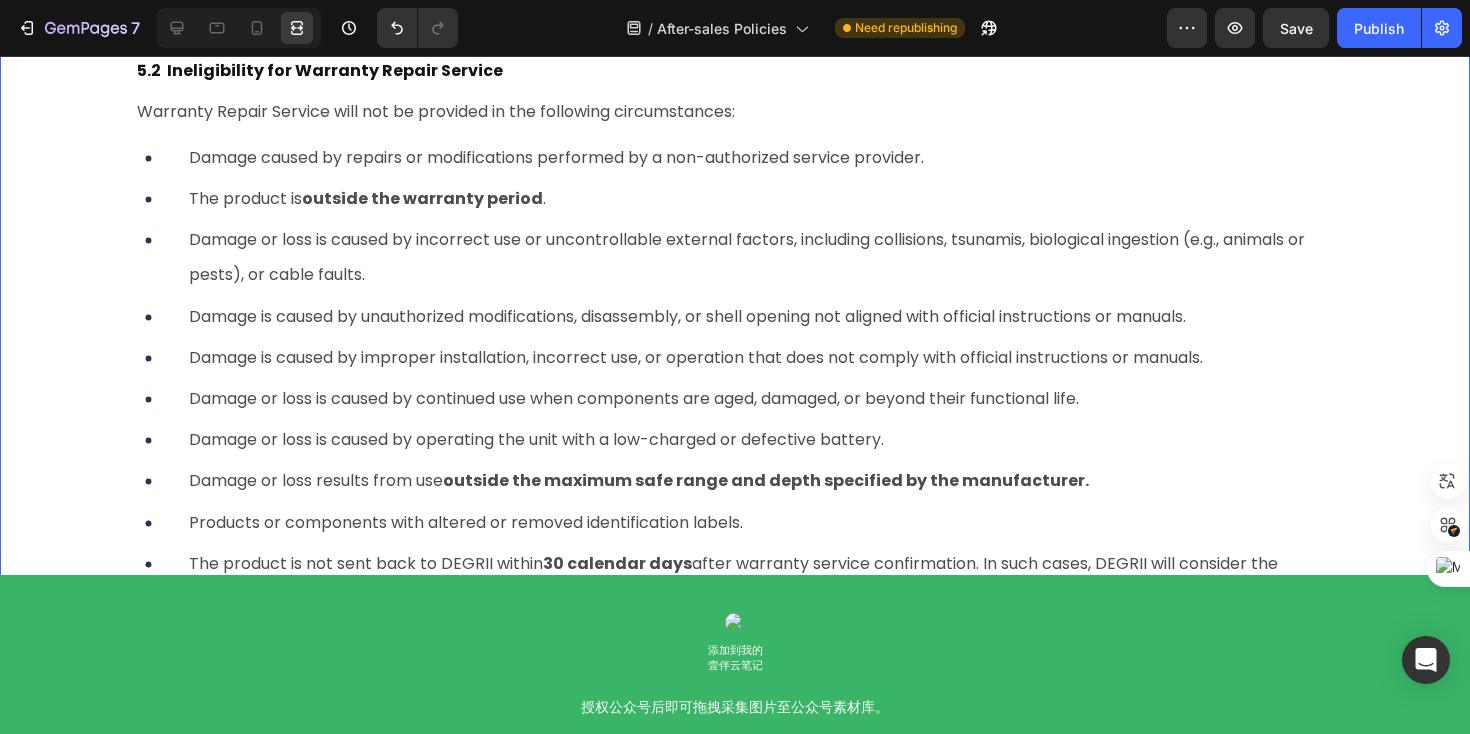 click on "After-sales Policies Heading PART I: General Service Provision Heading In addition to the product, DEGRII or an authorized DEGRII dealer may provide a comprehensive package of services tailored to meet customer needs and project plans. Customers can select services based on the specific circumstances and requirements in their region. Text Block To ensure swift and effective support, DEGRII will make every effort to diagnose and resolve issues through various communication channels, such as telephone, e-mail, or online chat. As part of the diagnostic process, DEGRII may guide you to download and install specific software updates designed to address the reported issue. Text Block If the issue cannot be resolved through remote troubleshooting or software updates, you may be required to deliver the product to DEGRII for further inspection.  Customers will receive clear instructions on how to package and ship their product to prevent additional damage during transit. Text Block Text Block Row Row 1. Service Flow" at bounding box center (735, 472) 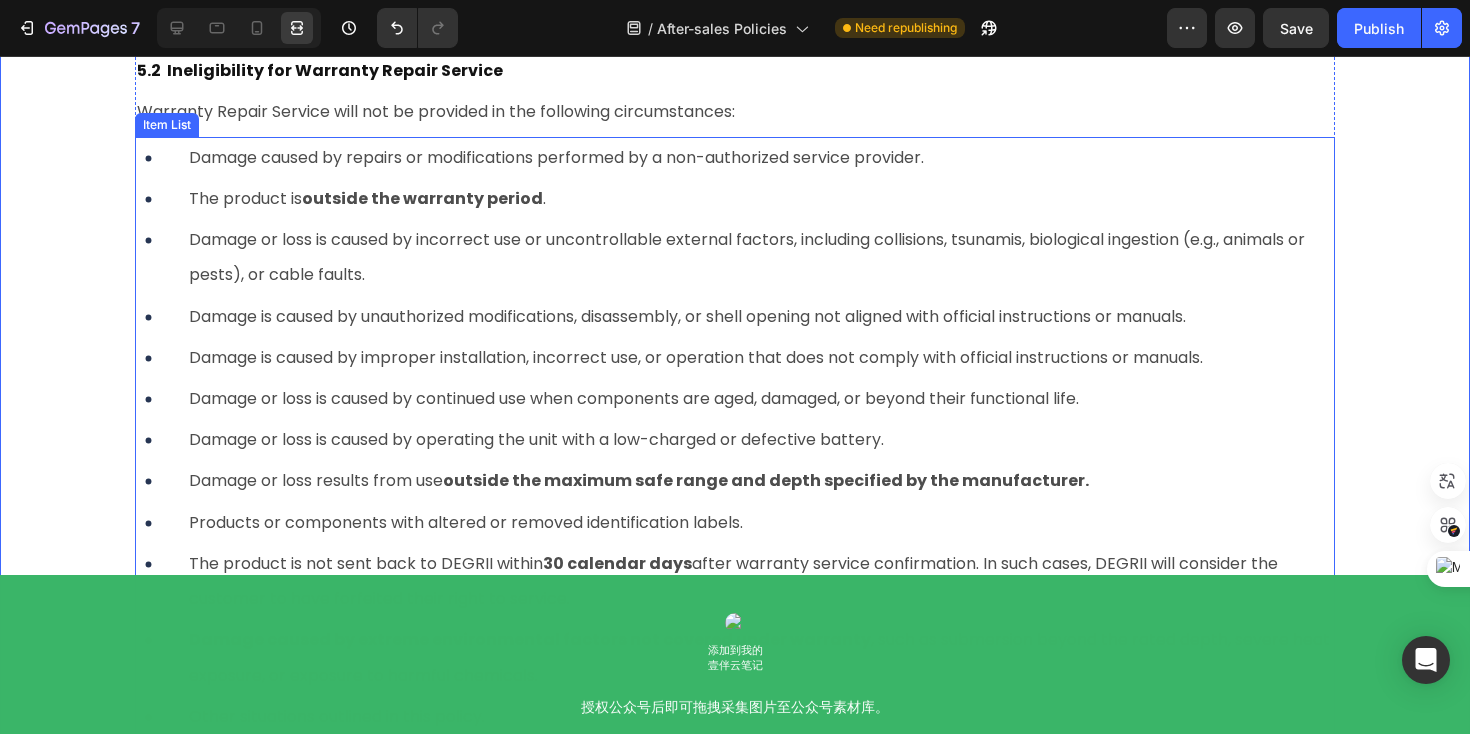 click on "Damage or loss is caused by continued use when components are aged, damaged, or beyond their functional life." at bounding box center (634, 398) 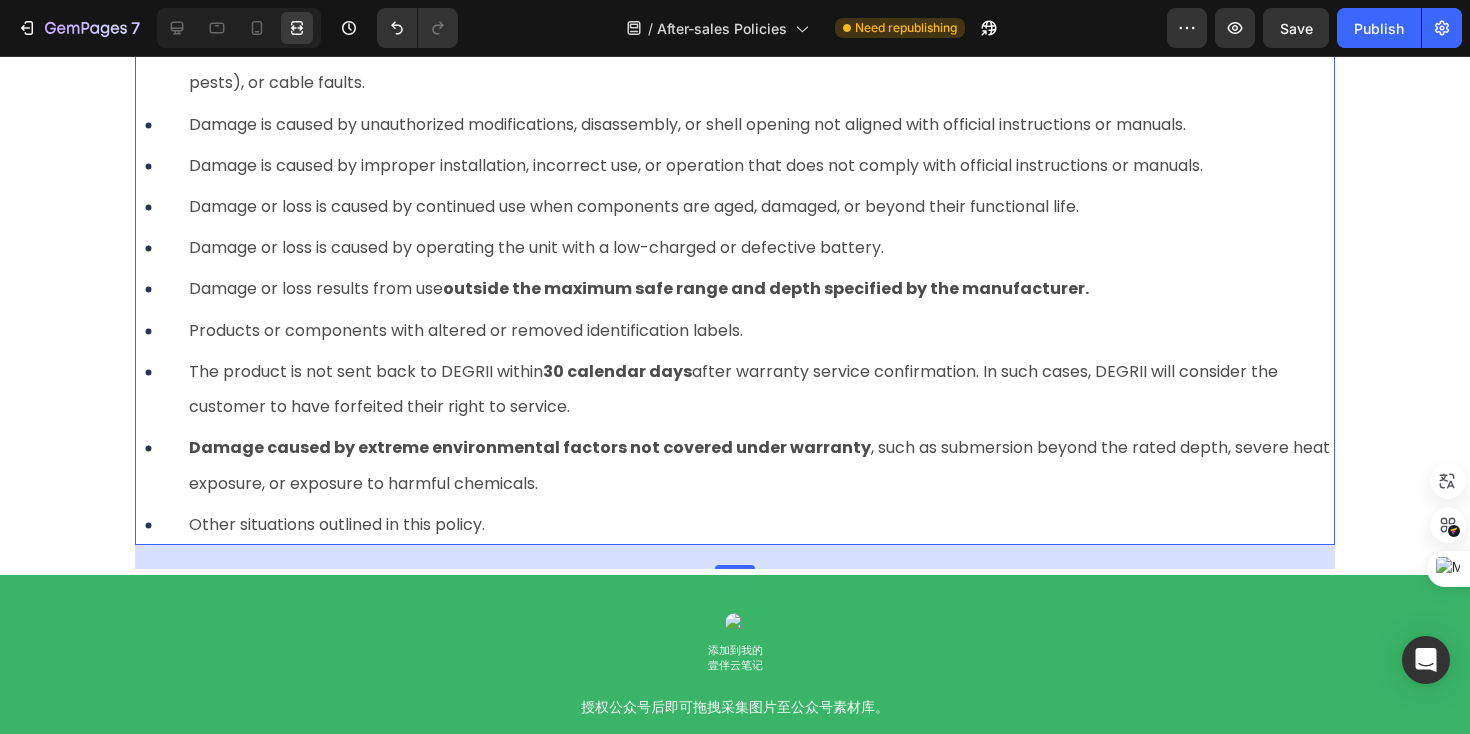 scroll, scrollTop: 5177, scrollLeft: 0, axis: vertical 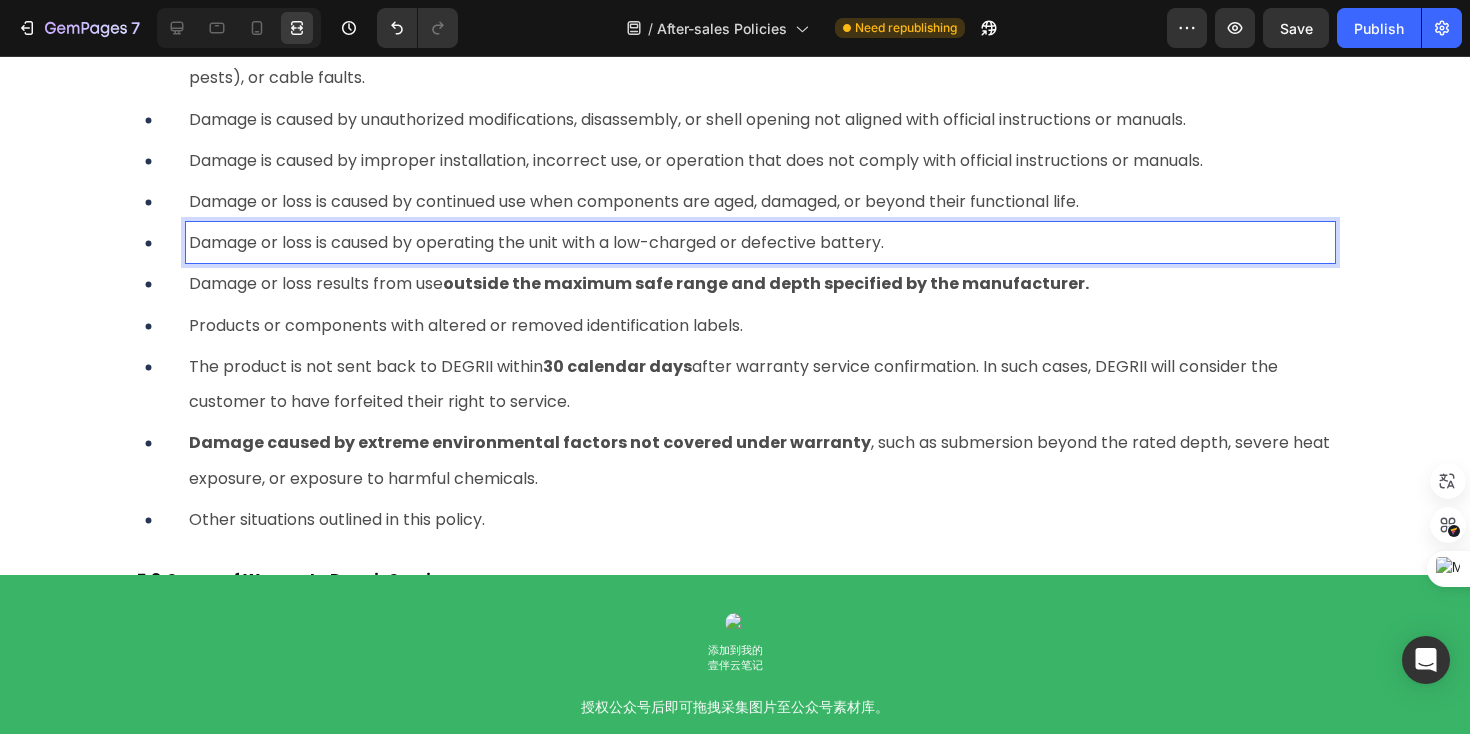 click on "outside the maximum safe range and depth specified by the manufacturer." at bounding box center (766, 283) 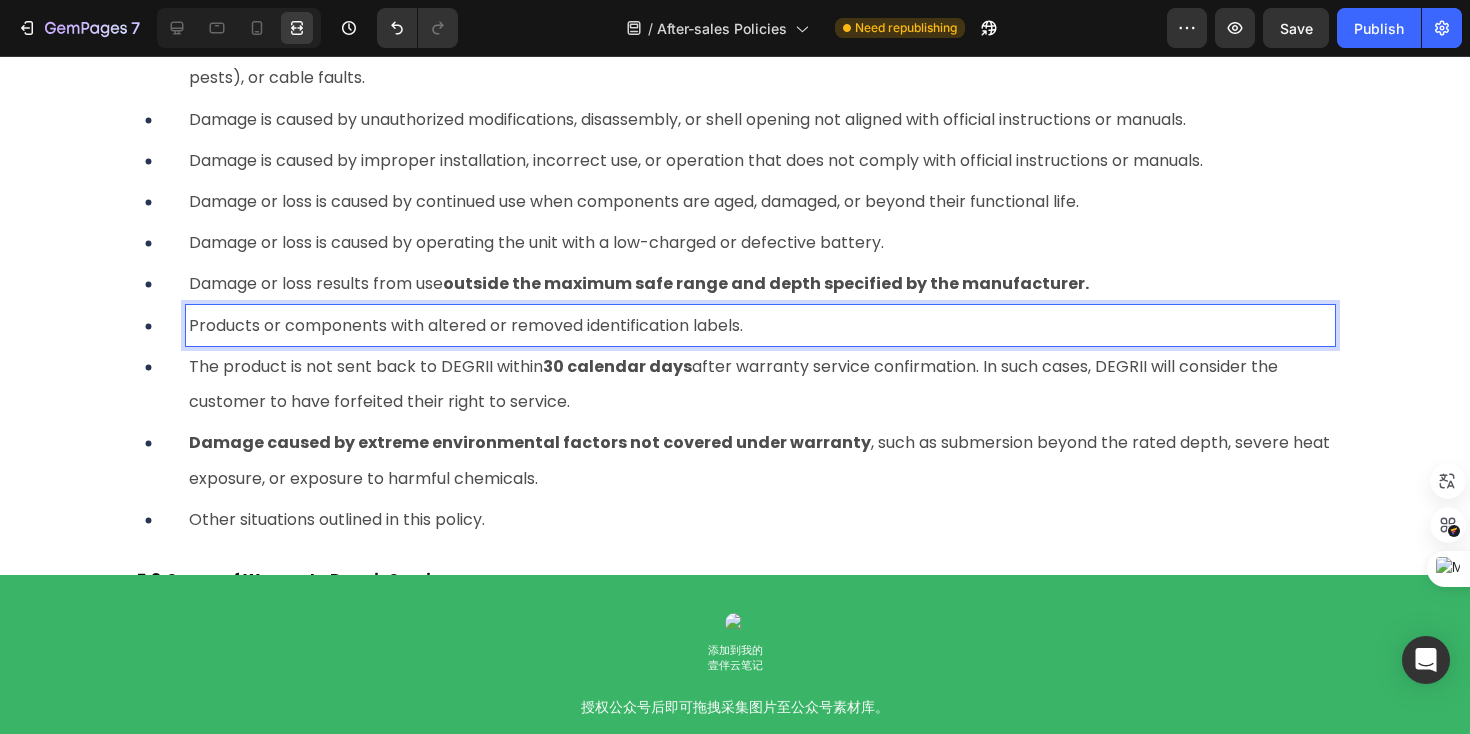click on "Products or components with altered or removed identification labels." at bounding box center [760, 325] 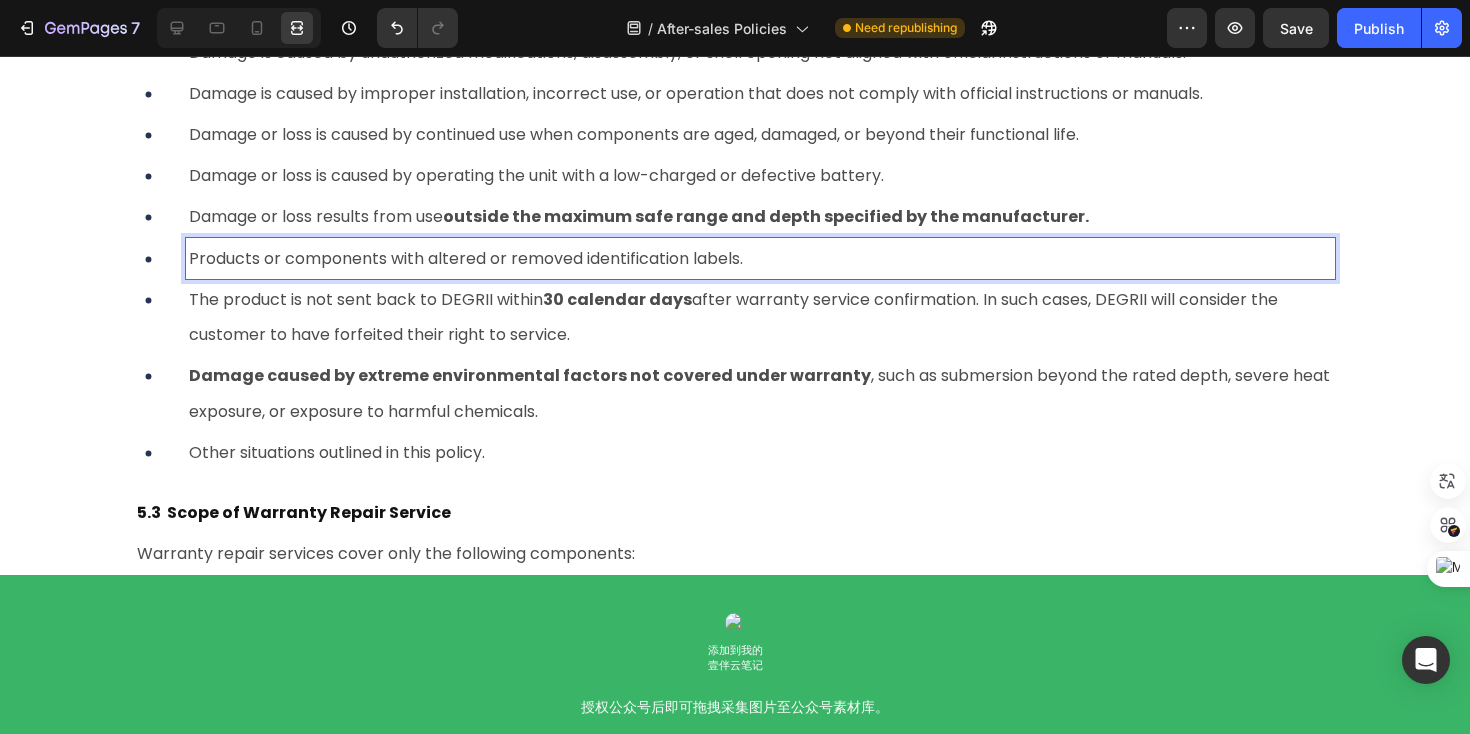 scroll, scrollTop: 5251, scrollLeft: 0, axis: vertical 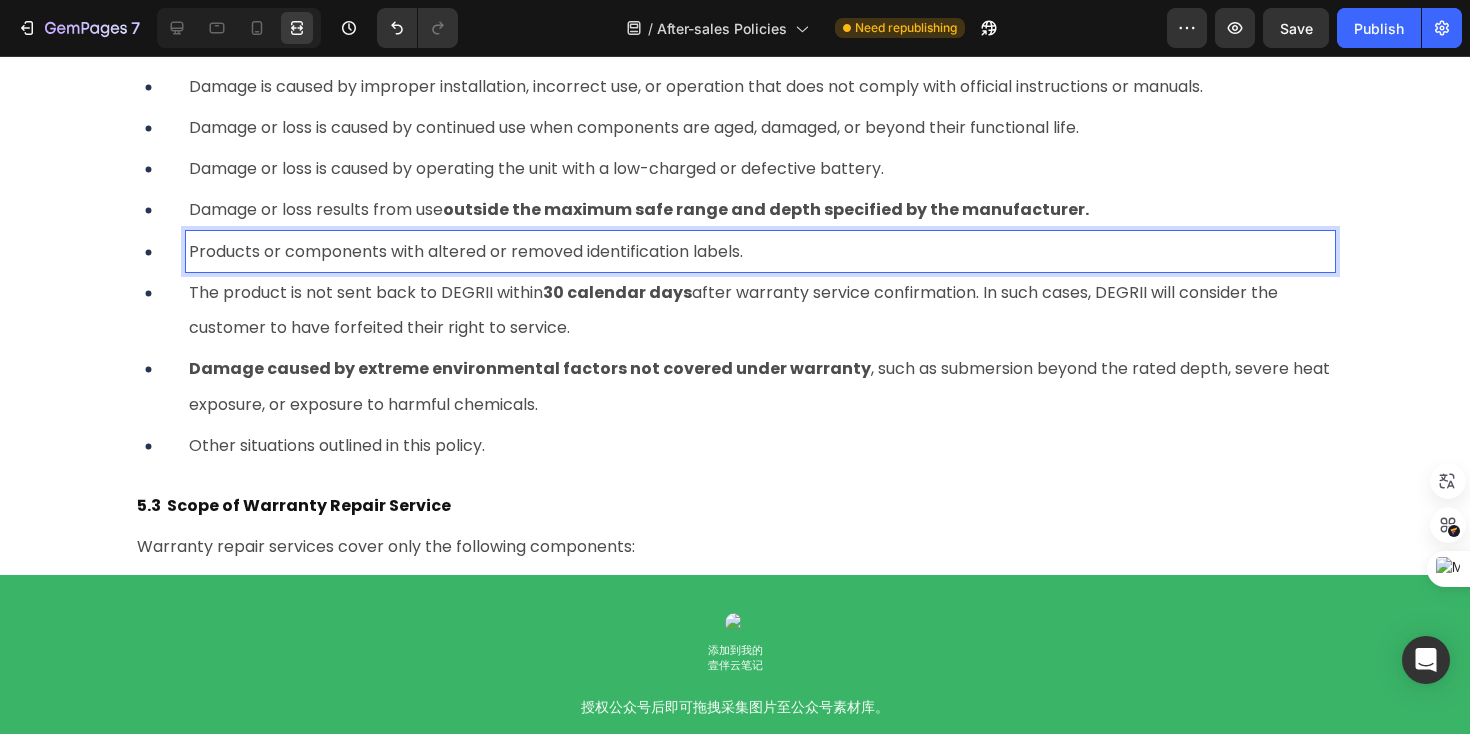 click on "The product is not sent back to DEGRII within 30 calendar days after warranty service confirmation. In such cases, DEGRII will consider the customer to have forfeited their right to service." at bounding box center (733, 310) 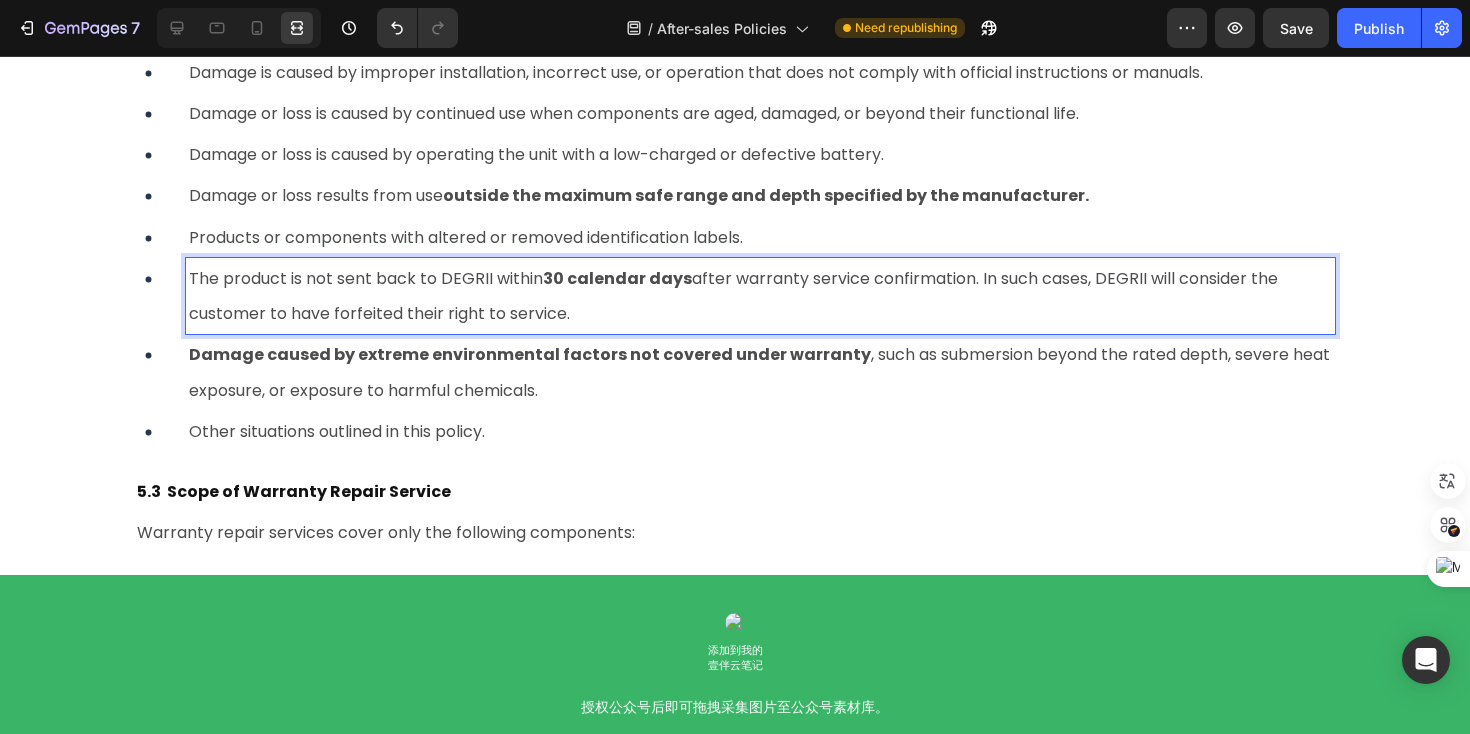 scroll, scrollTop: 5268, scrollLeft: 0, axis: vertical 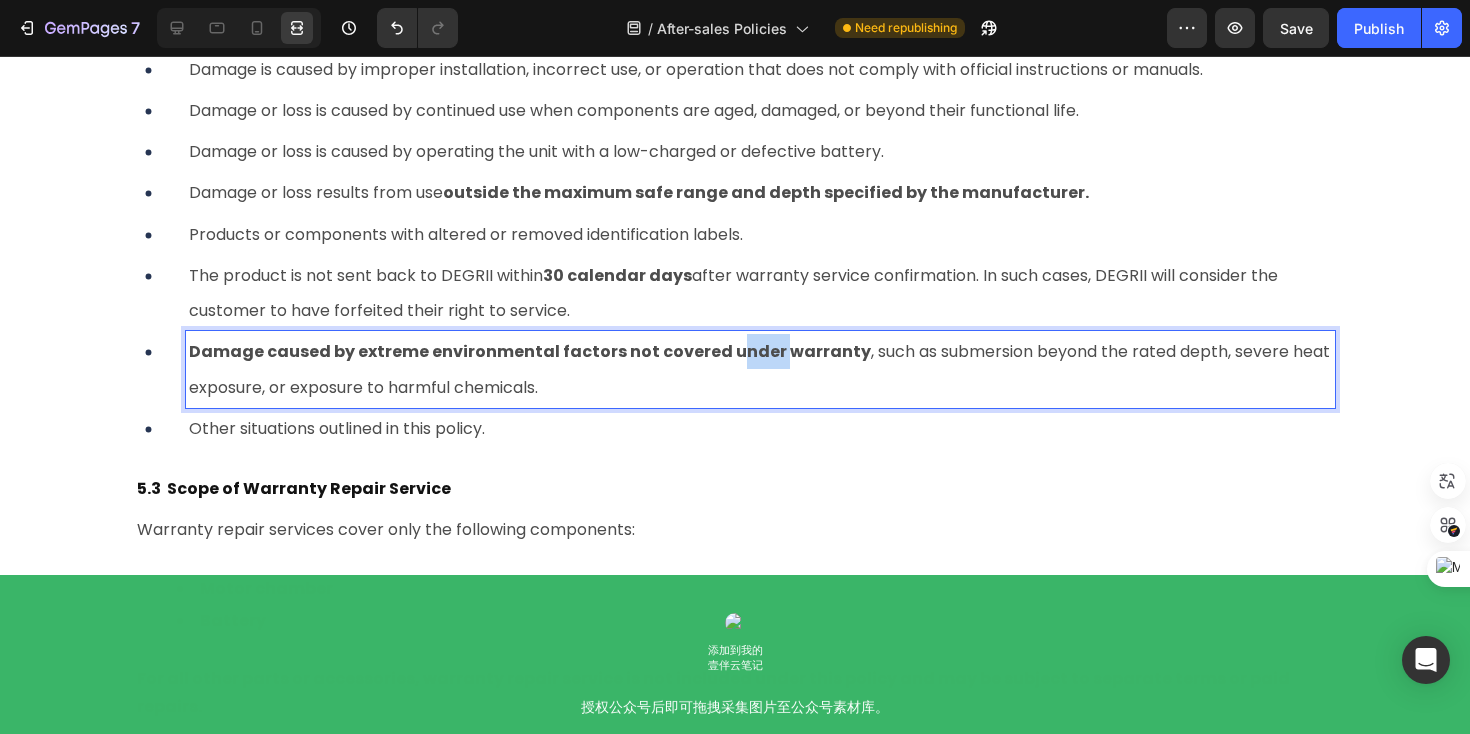 drag, startPoint x: 720, startPoint y: 347, endPoint x: 773, endPoint y: 361, distance: 54.81788 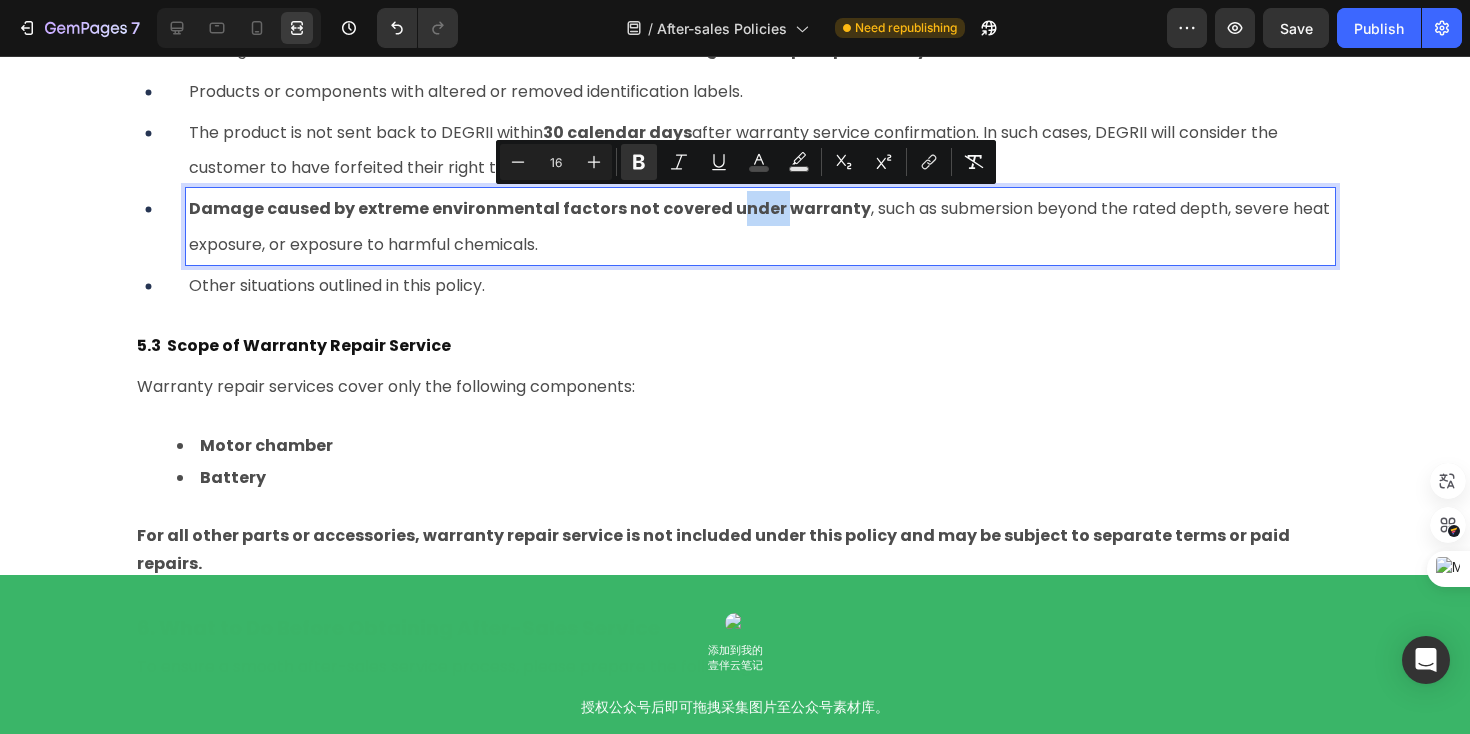 scroll, scrollTop: 5417, scrollLeft: 0, axis: vertical 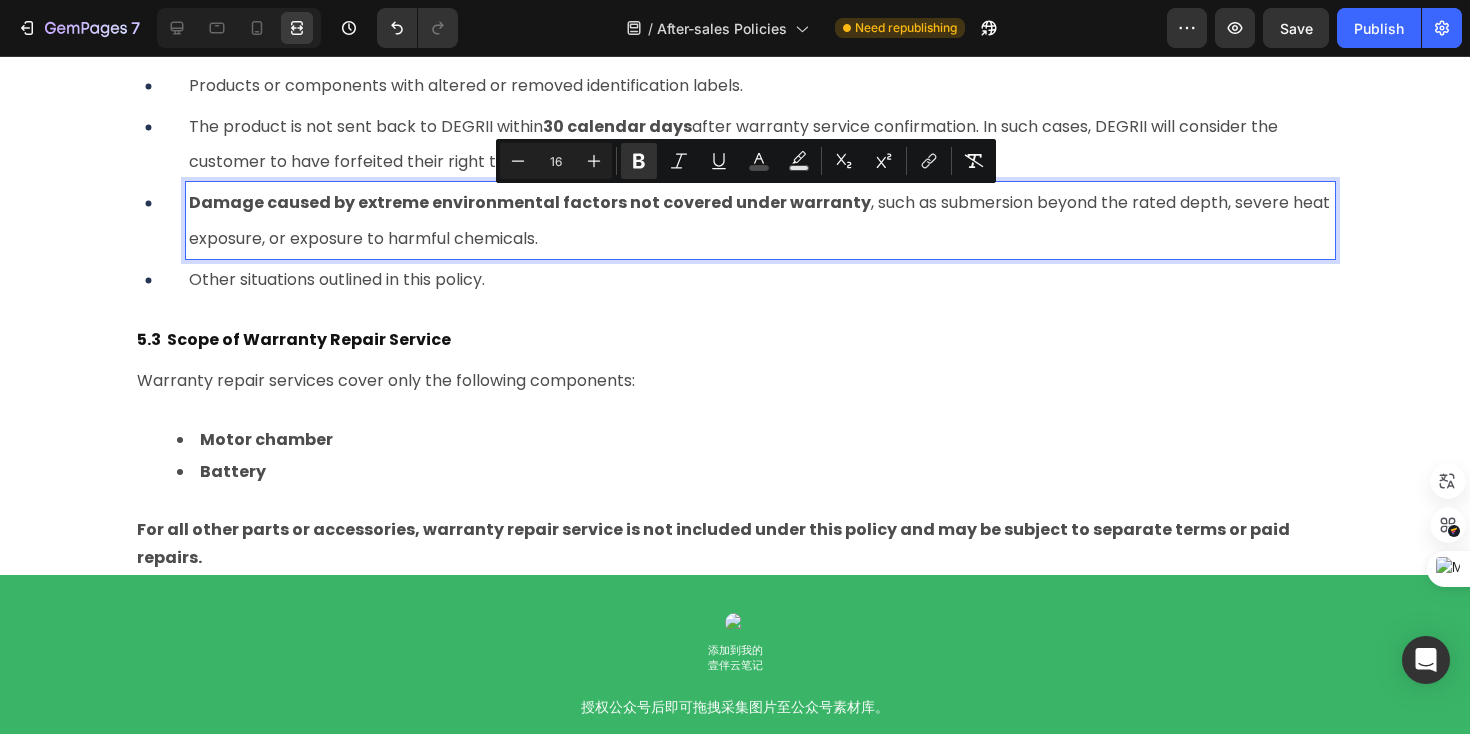 click on "Other situations outlined in this policy." at bounding box center [760, 279] 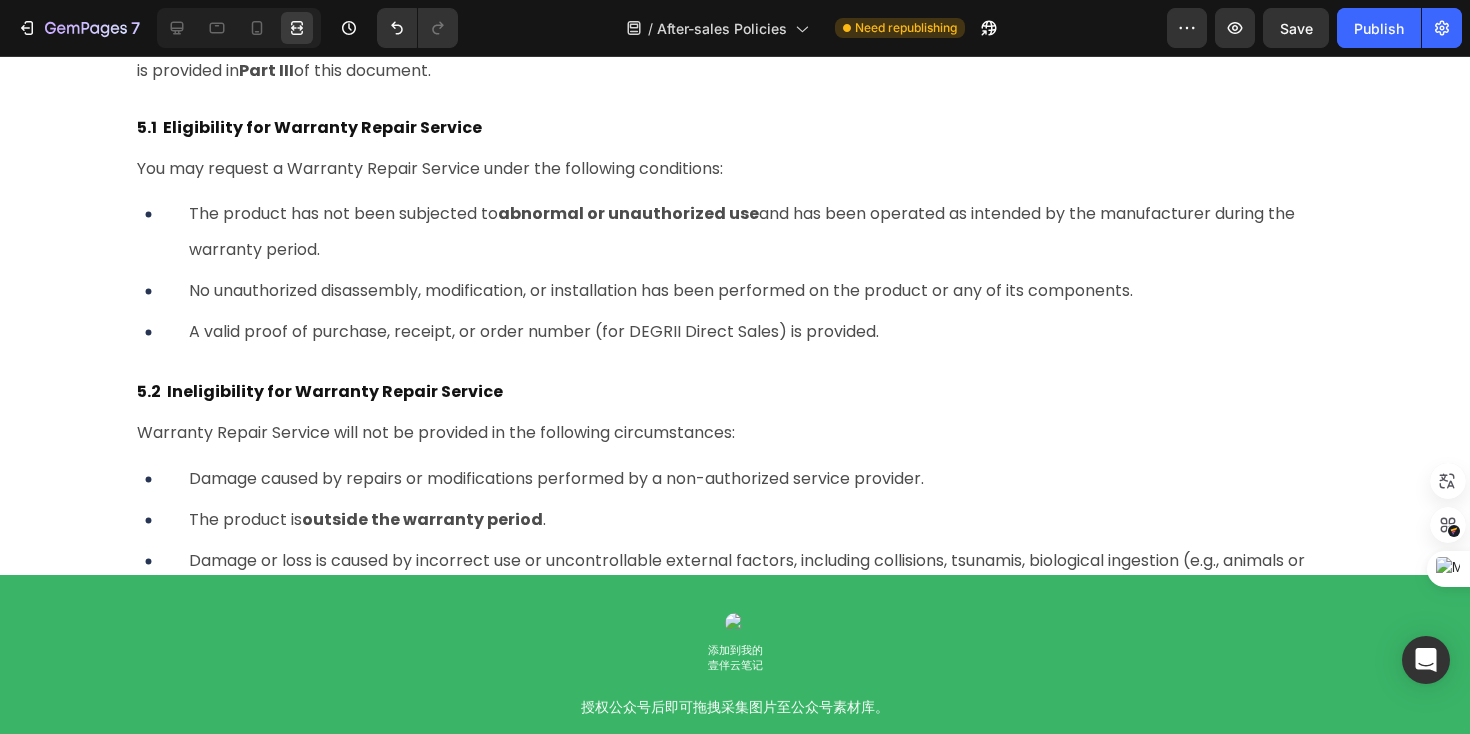 scroll, scrollTop: 4652, scrollLeft: 0, axis: vertical 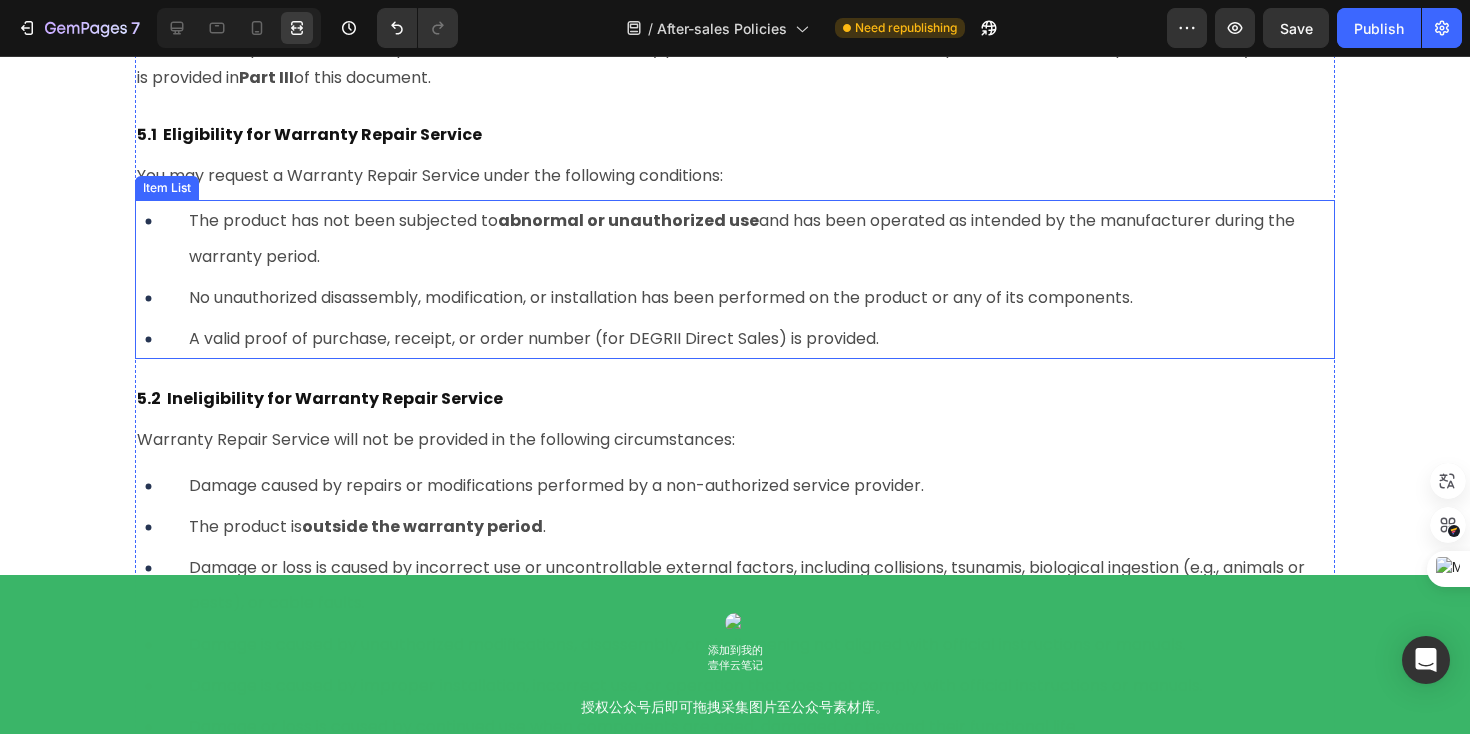 click on "Item List" at bounding box center [167, 188] 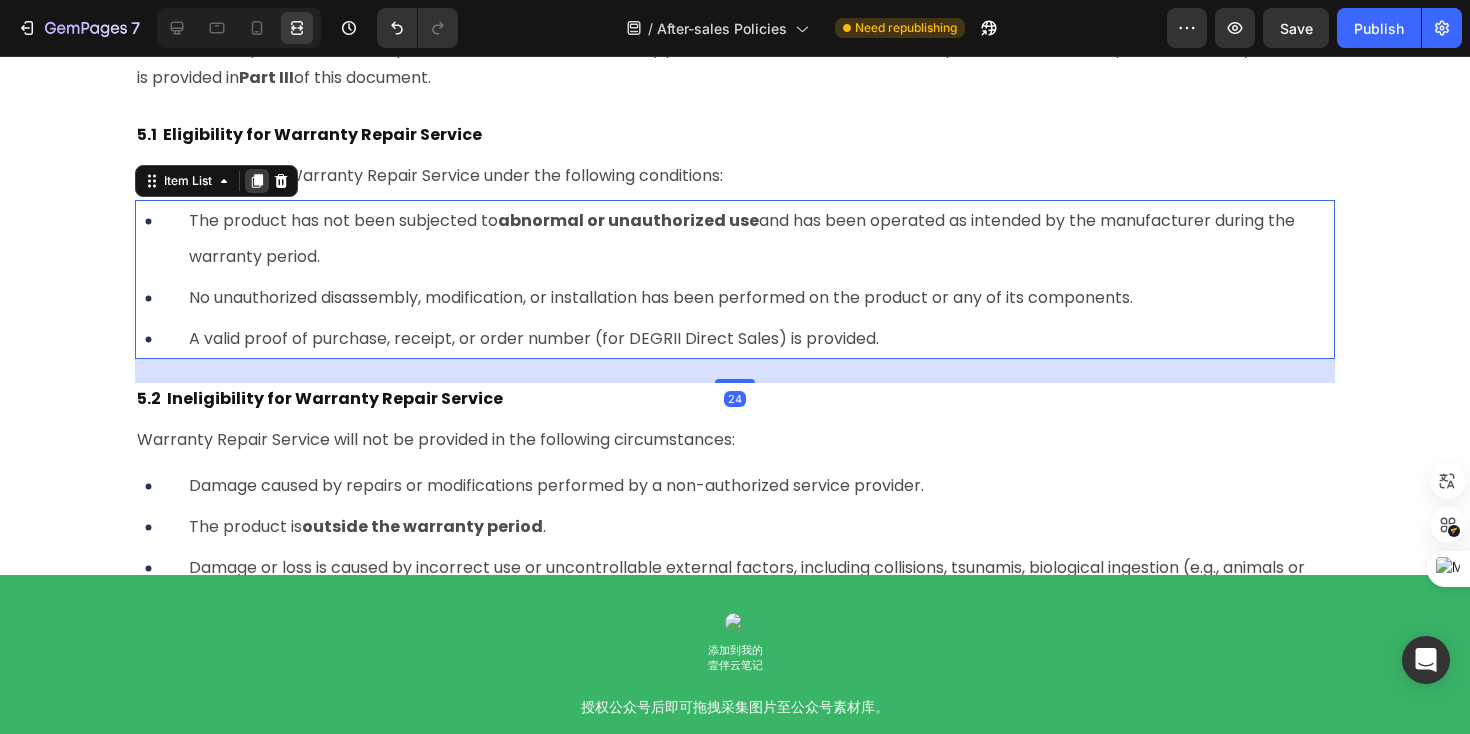 click 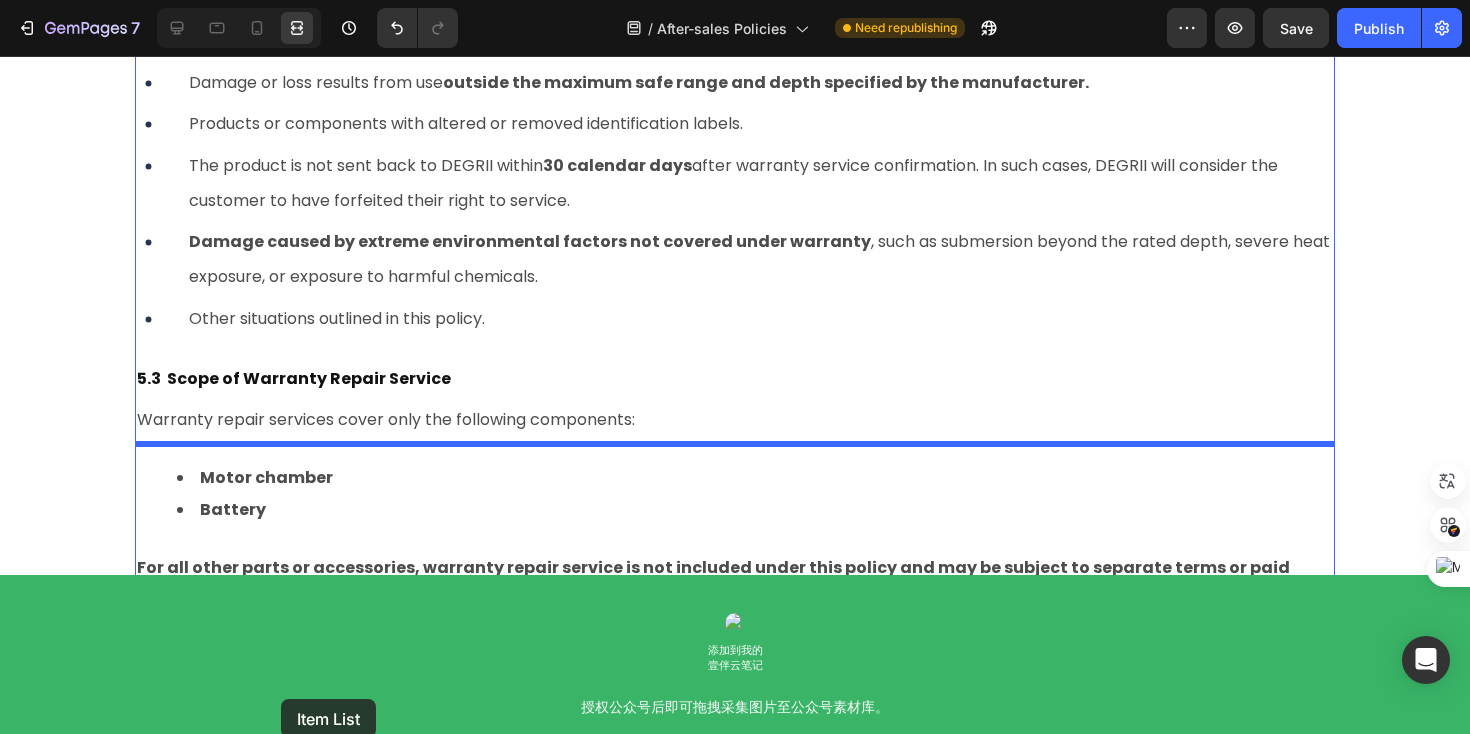 scroll, scrollTop: 5566, scrollLeft: 0, axis: vertical 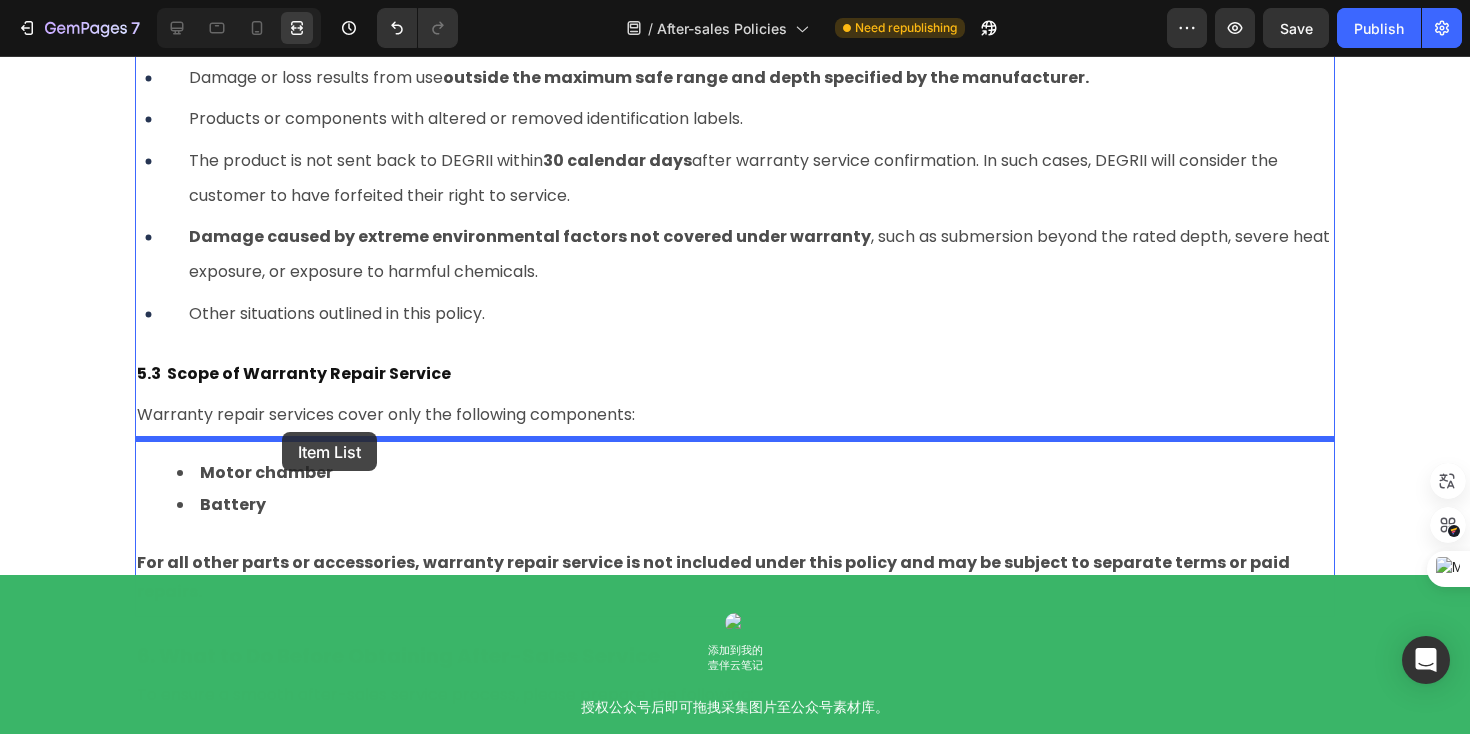drag, startPoint x: 178, startPoint y: 373, endPoint x: 283, endPoint y: 429, distance: 119 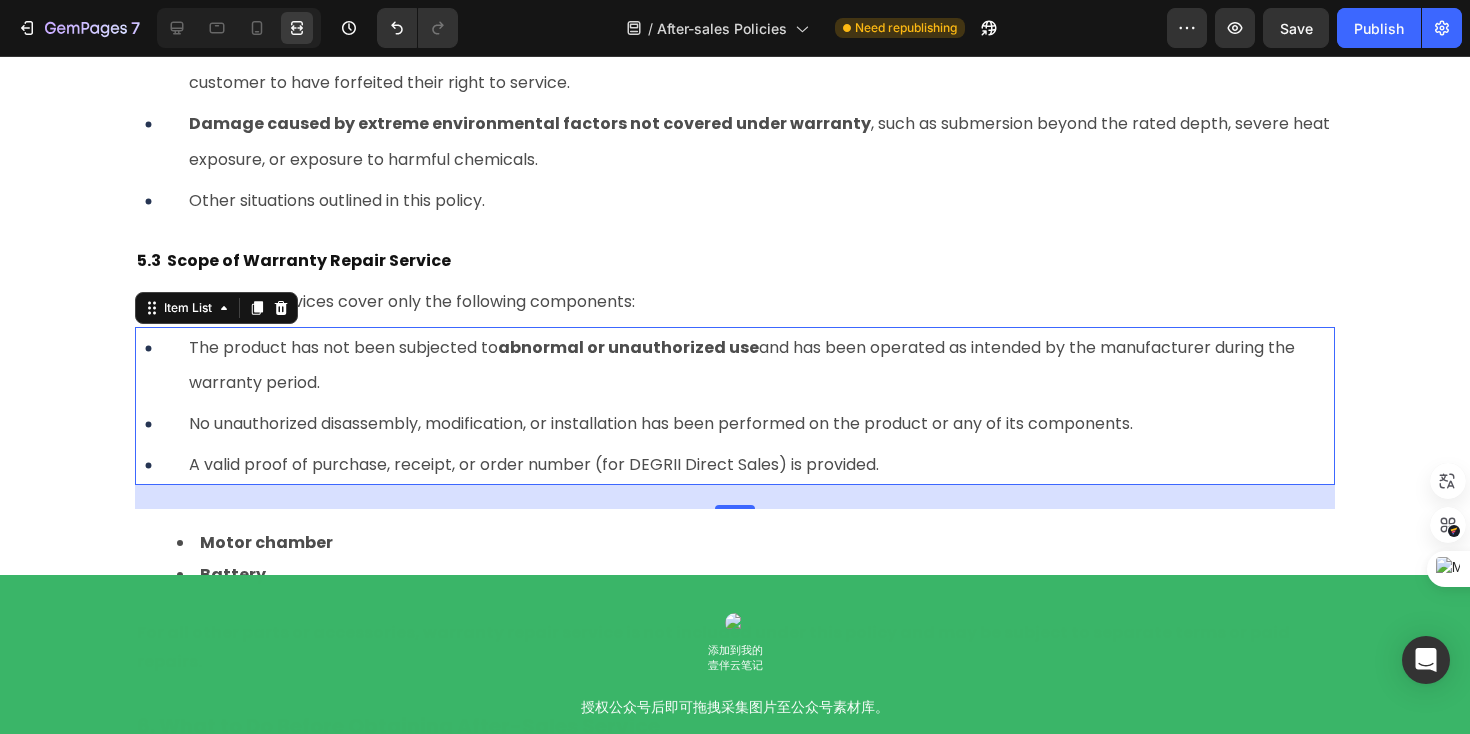 scroll, scrollTop: 5505, scrollLeft: 0, axis: vertical 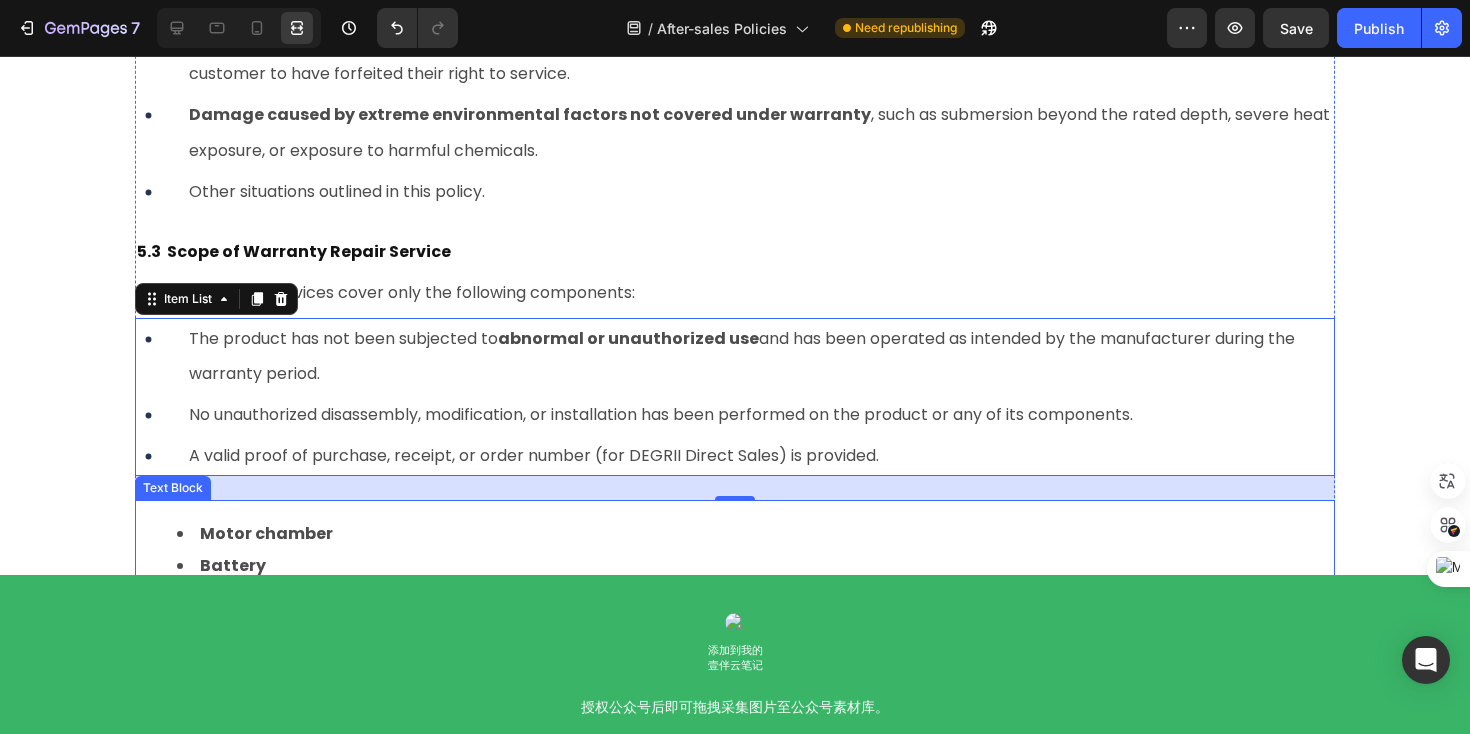 click on "Motor chamber" at bounding box center (266, 533) 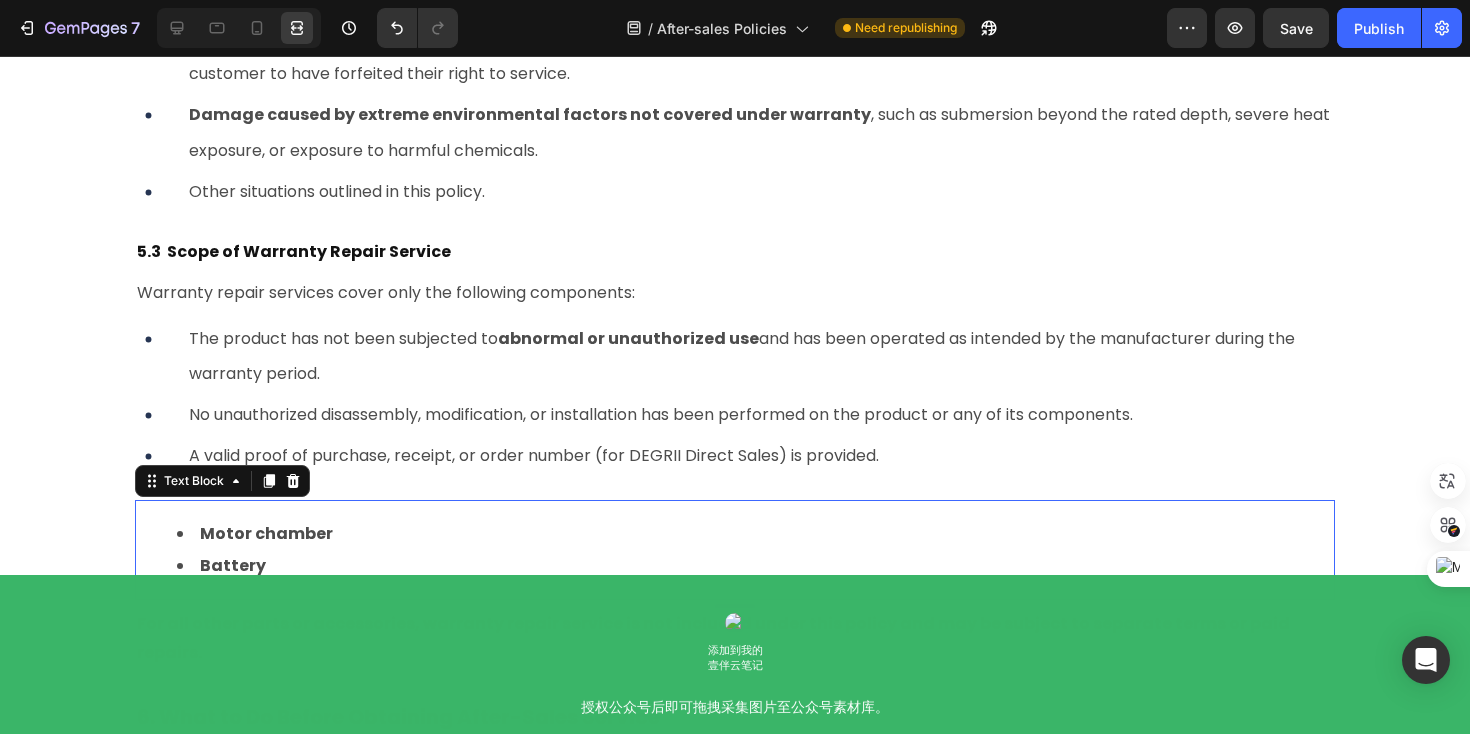 click on "Motor chamber" at bounding box center (755, 534) 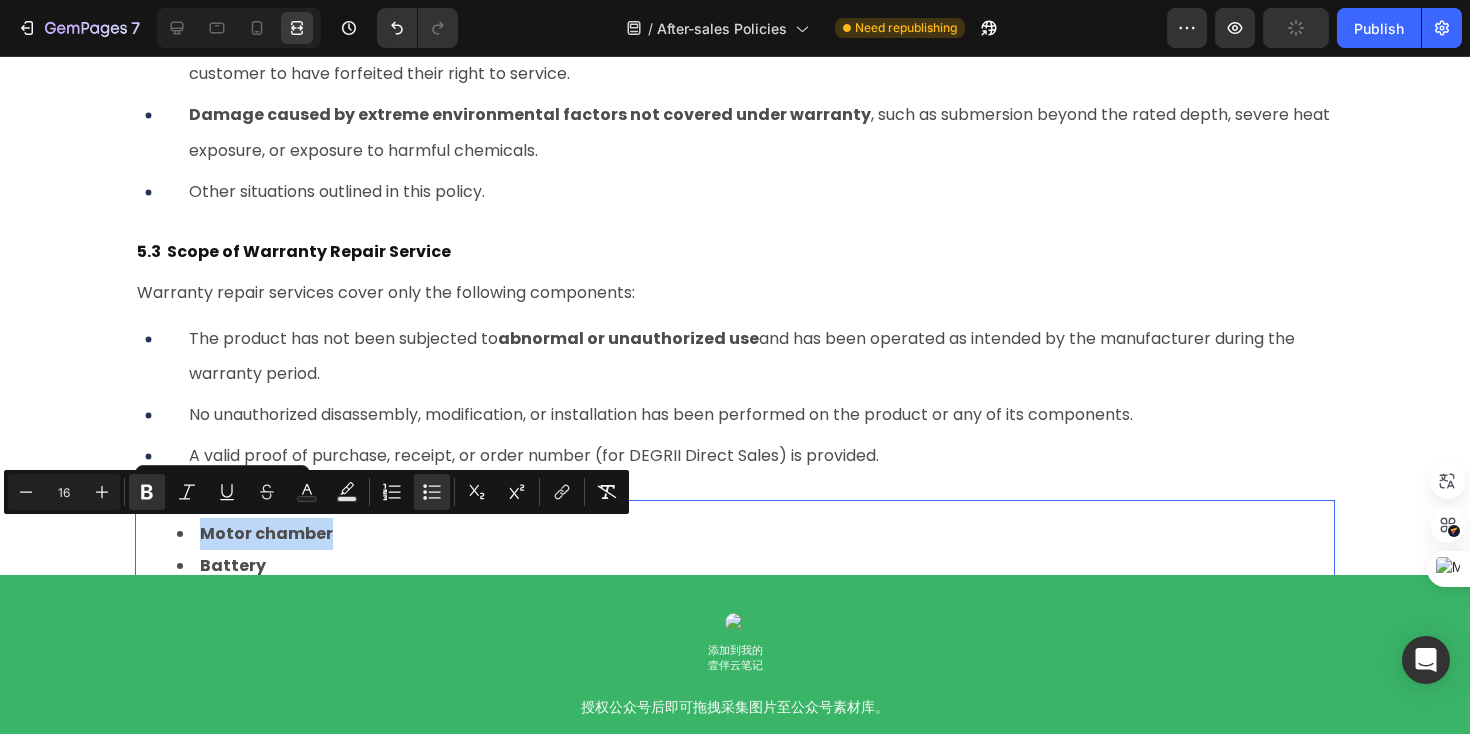 drag, startPoint x: 327, startPoint y: 534, endPoint x: 190, endPoint y: 539, distance: 137.09122 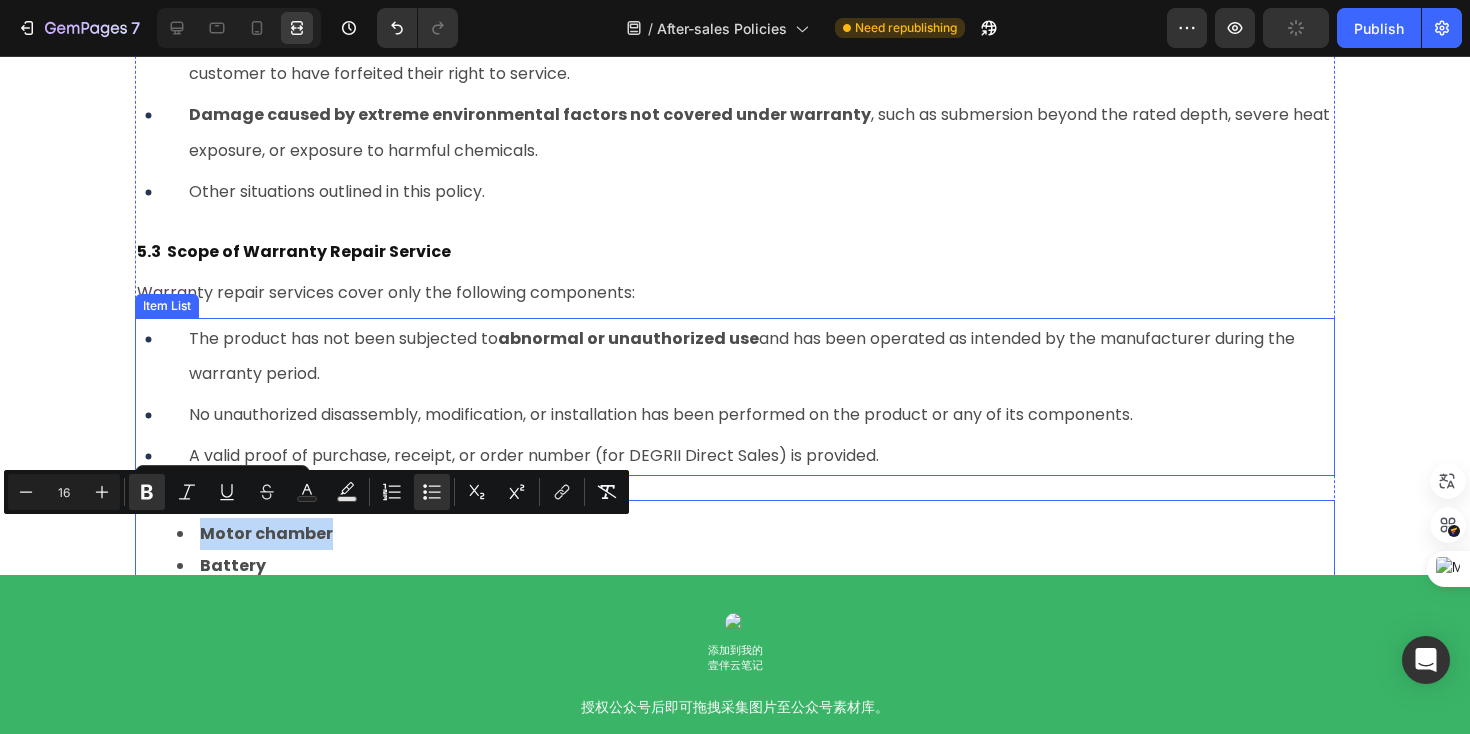 click on "The product has not been subjected to  abnormal or unauthorized use  and has been operated as intended by the manufacturer during the warranty period." at bounding box center [760, 356] 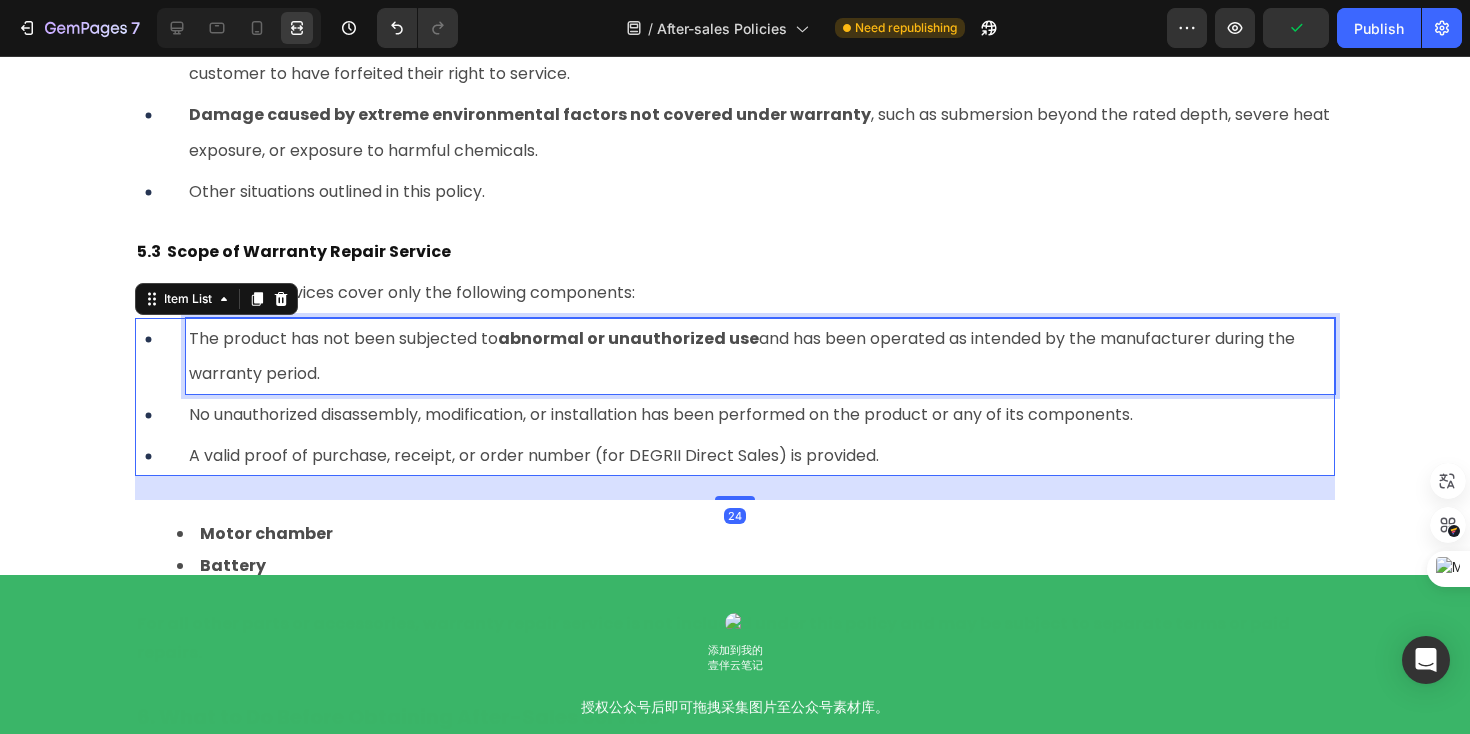 click on "The product has not been subjected to  abnormal or unauthorized use  and has been operated as intended by the manufacturer during the warranty period." at bounding box center [742, 356] 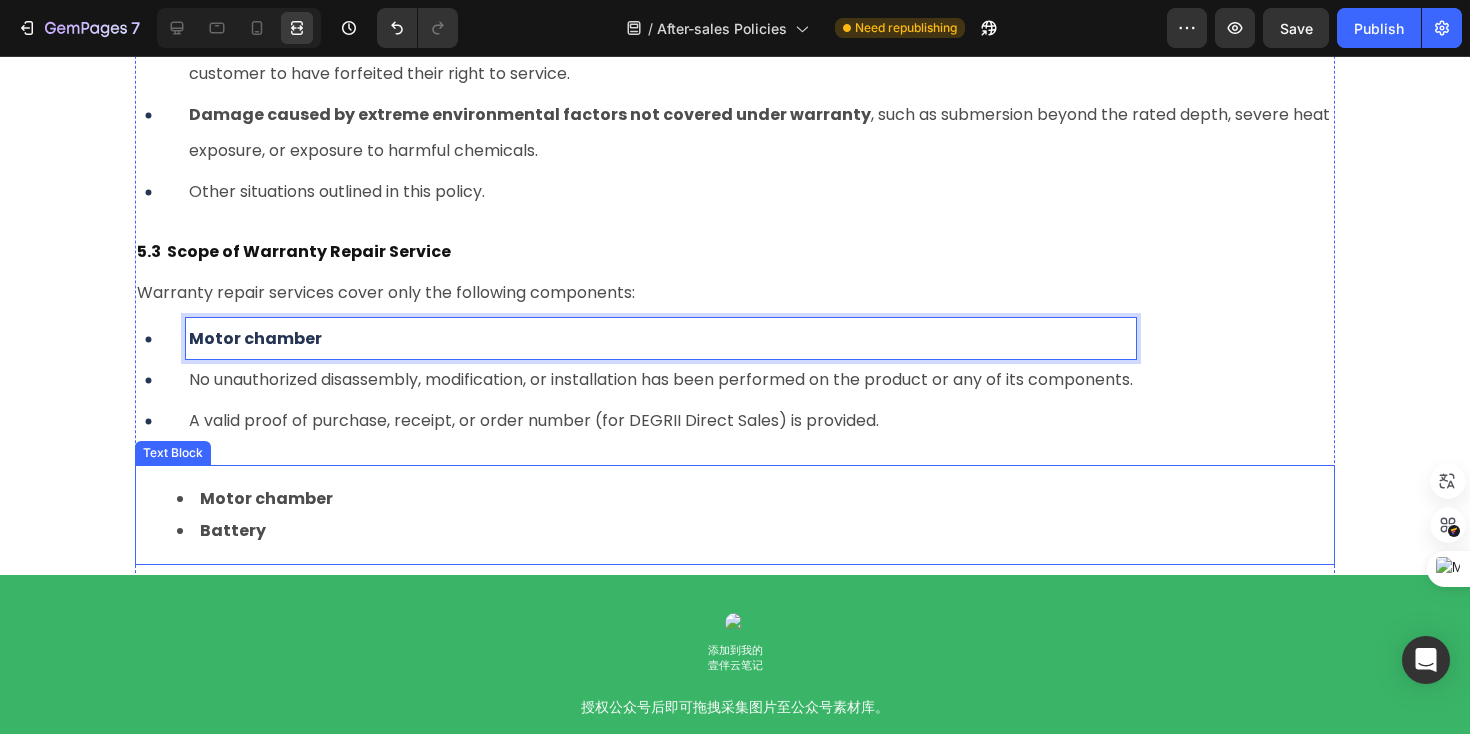 click on "Battery" at bounding box center (233, 530) 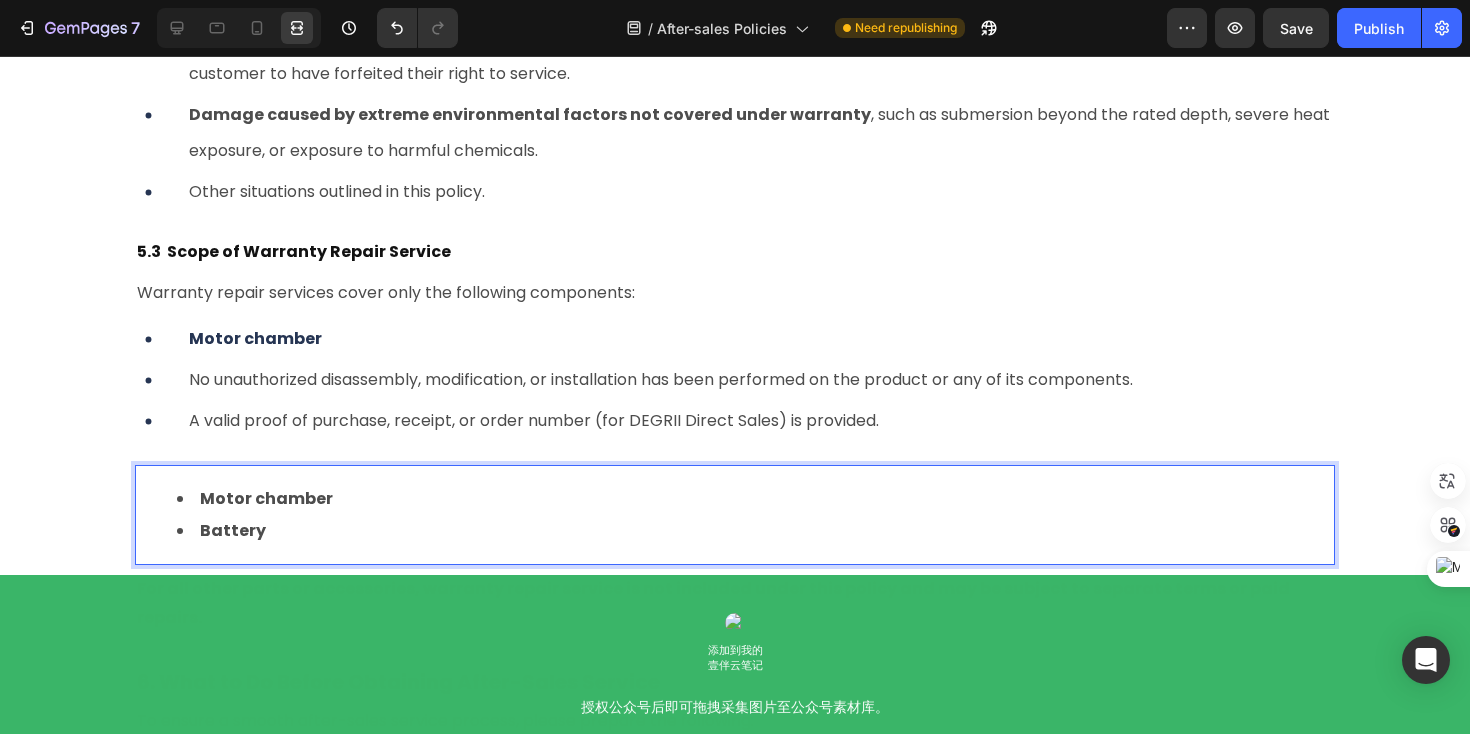 click on "Battery" at bounding box center [755, 531] 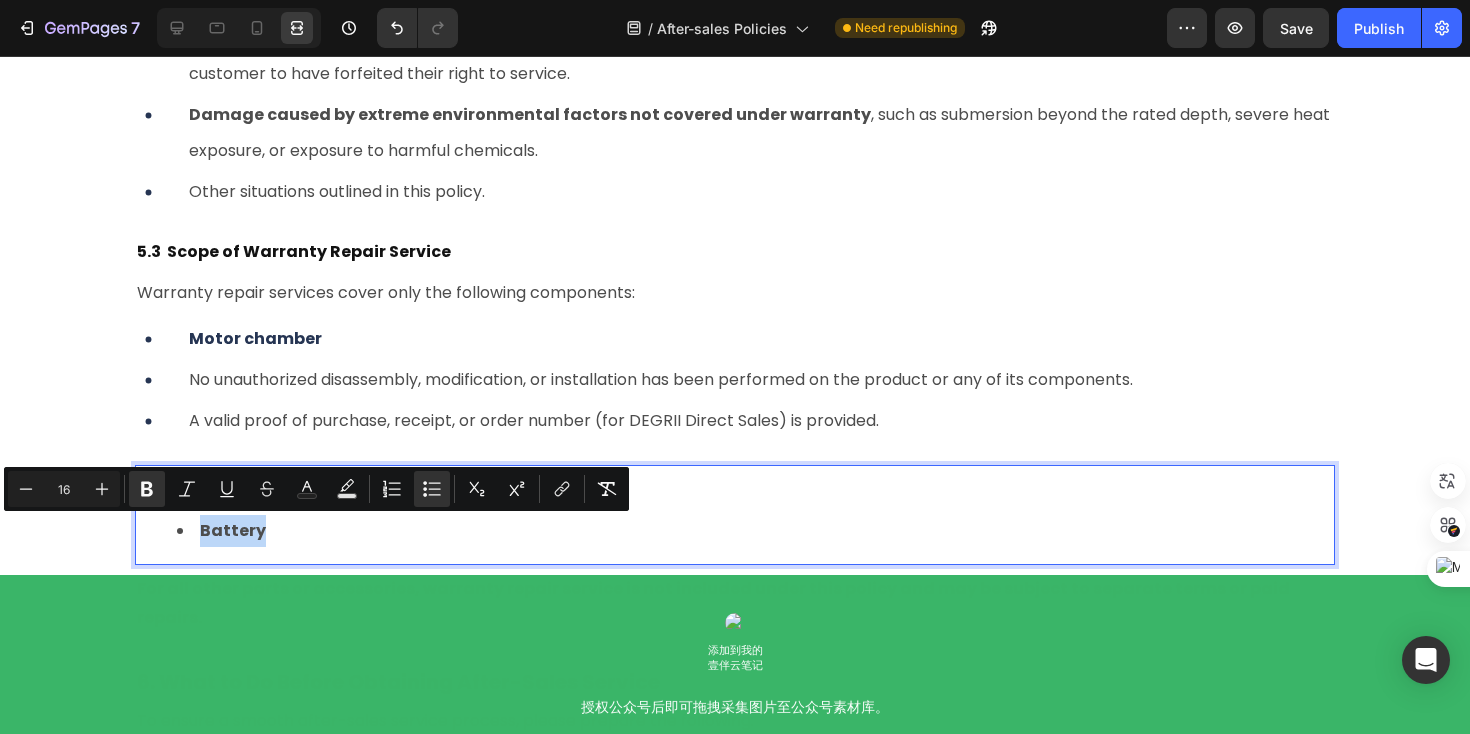 drag, startPoint x: 268, startPoint y: 534, endPoint x: 197, endPoint y: 537, distance: 71.063354 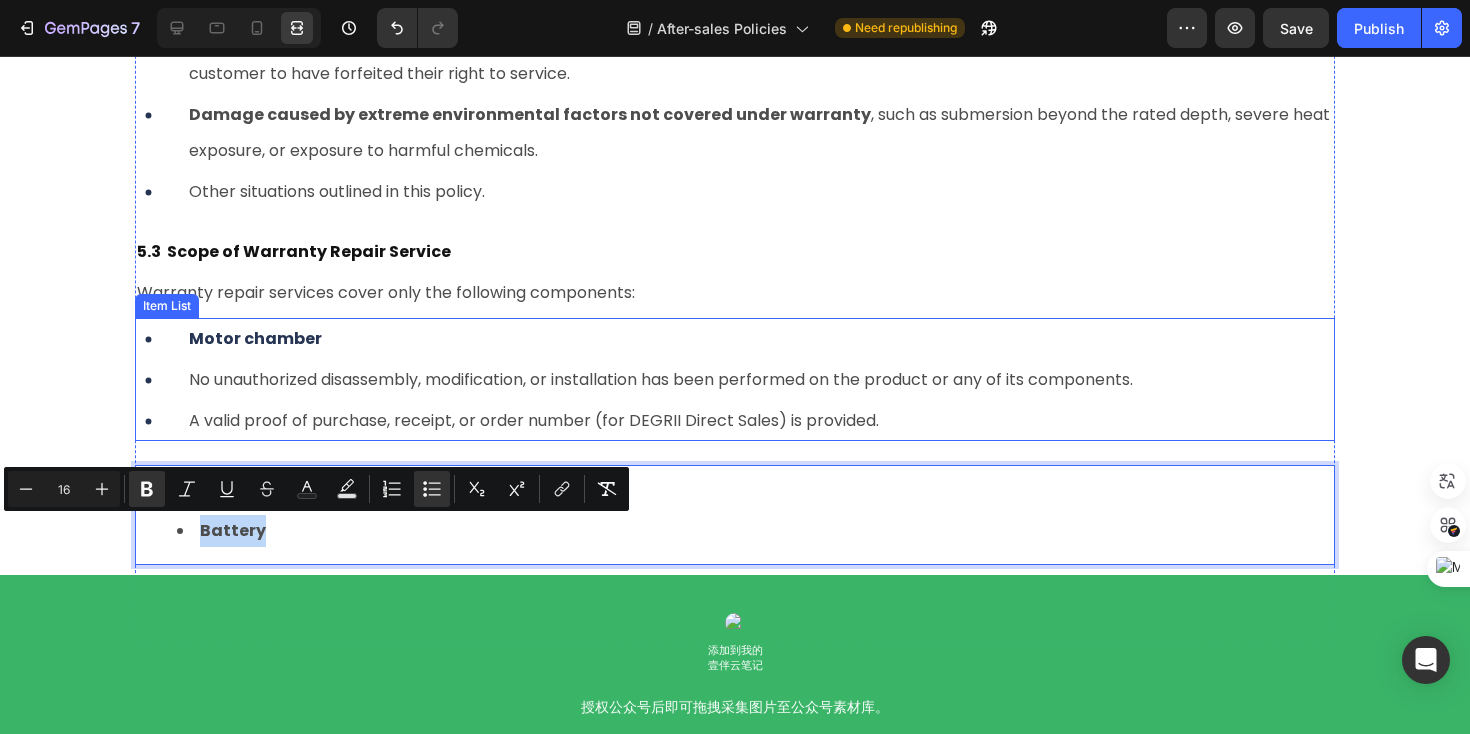 click on "No unauthorized disassembly, modification, or installation has been performed on the product or any of its components." at bounding box center [661, 379] 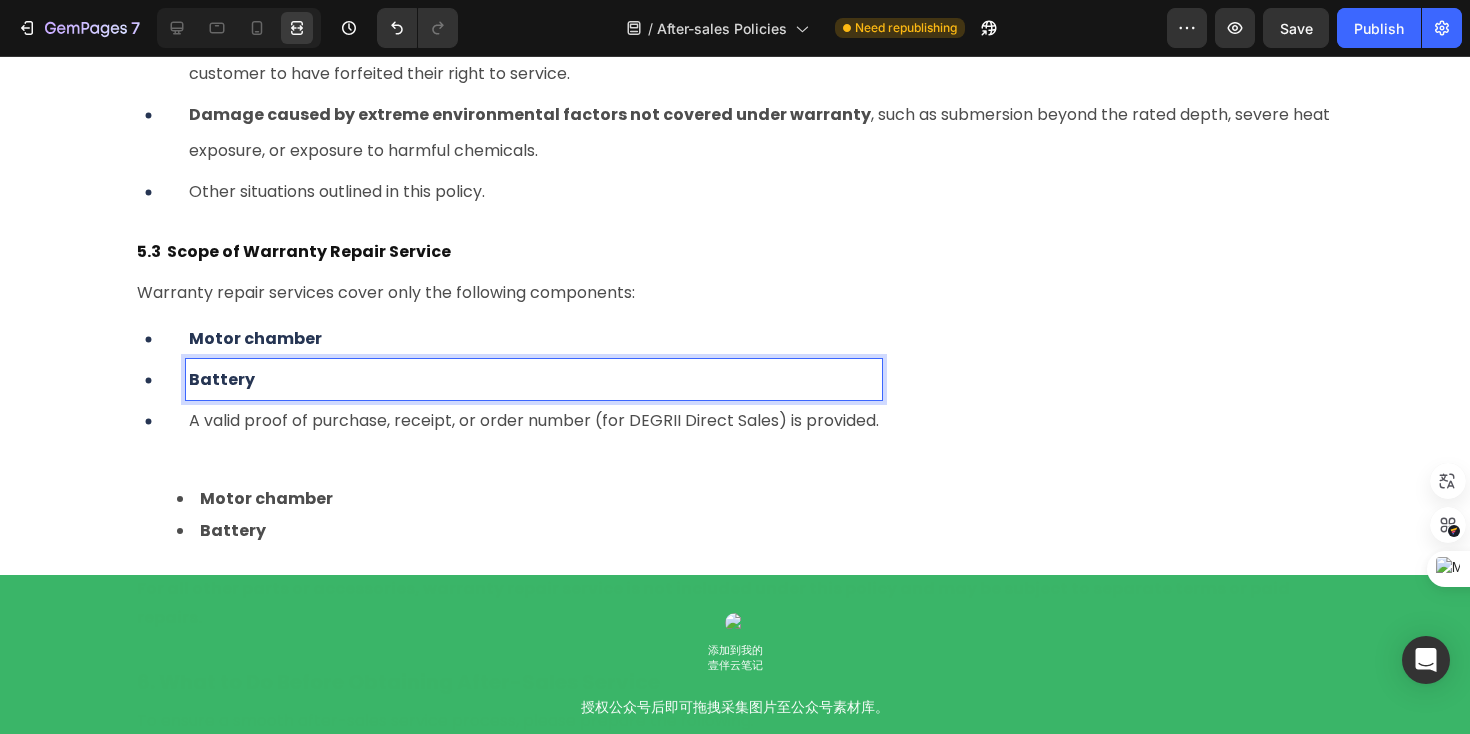 click on "A valid proof of purchase, receipt, or order number (for DEGRII Direct Sales) is provided." at bounding box center [534, 420] 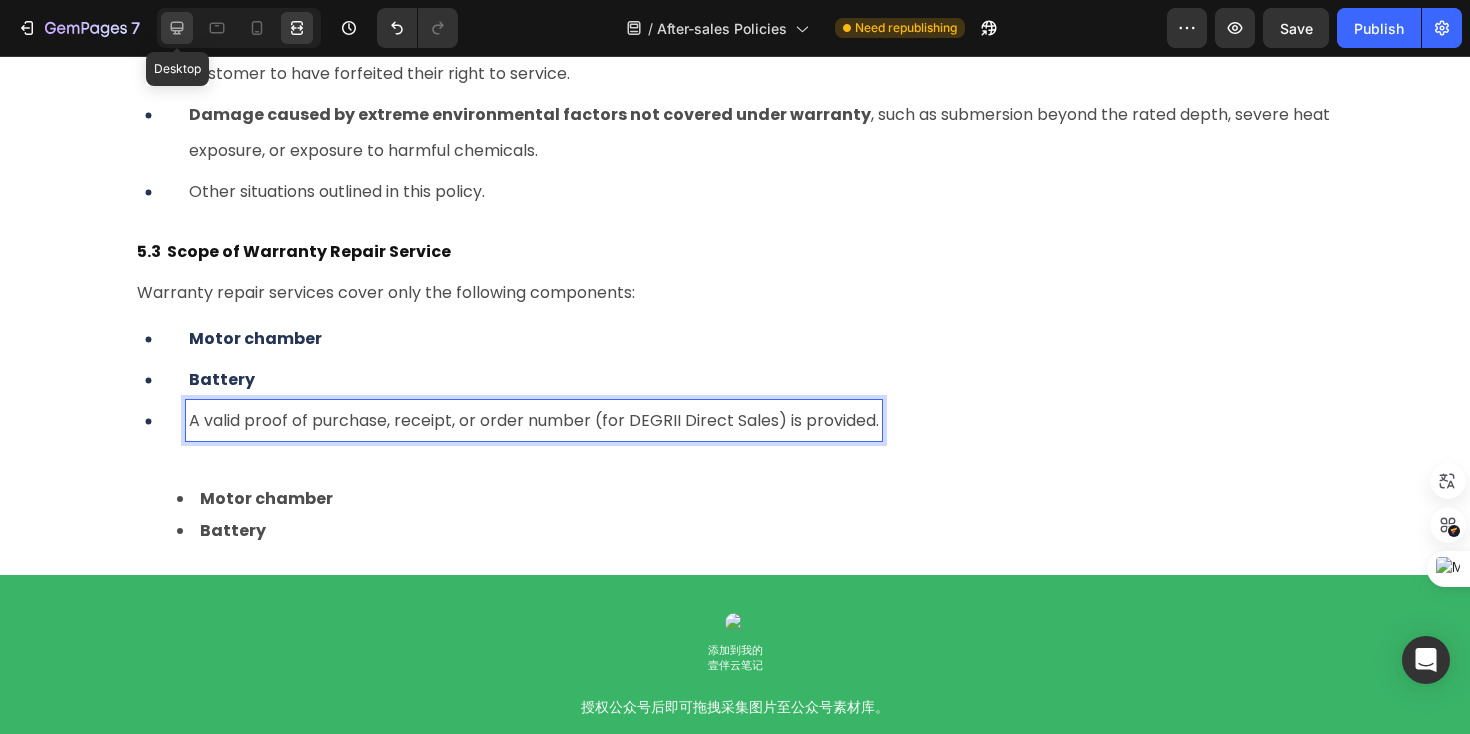 click 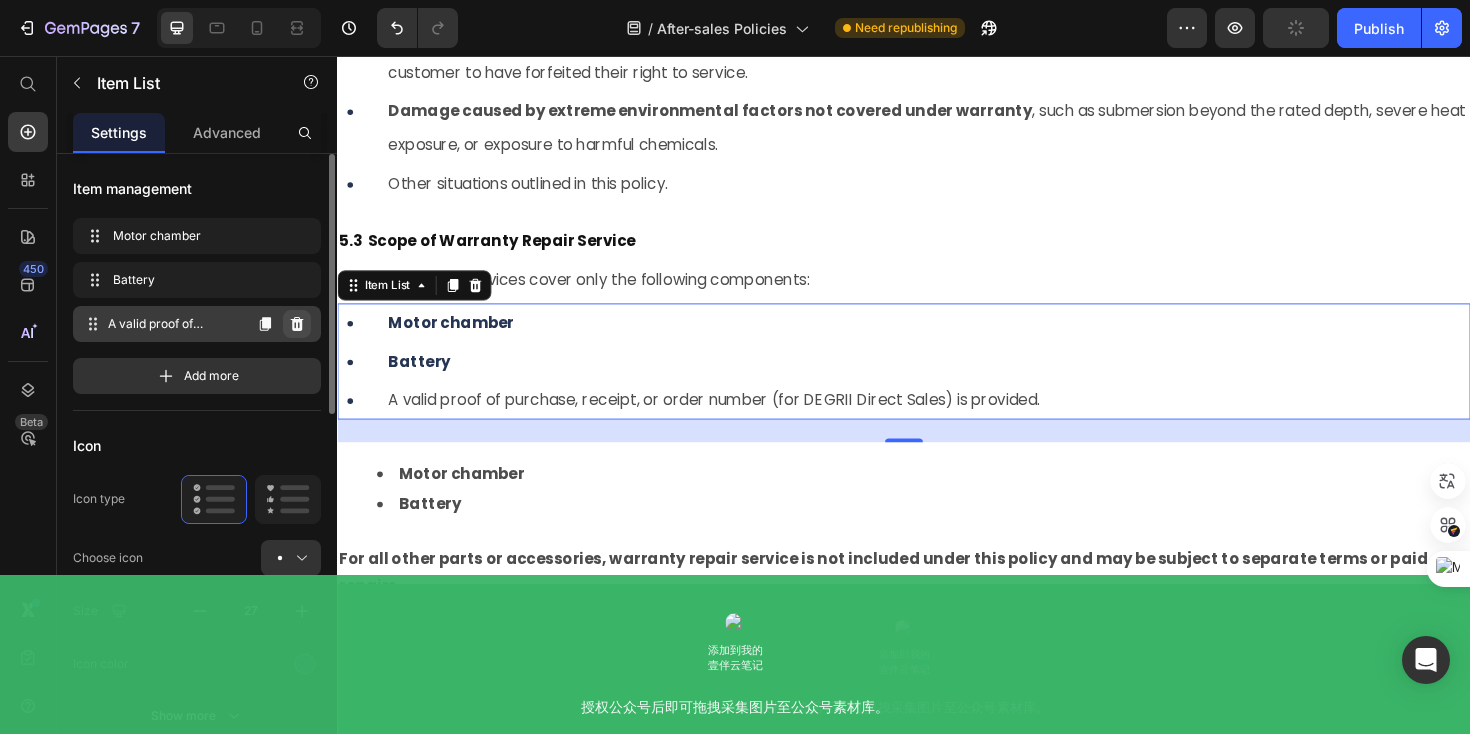 click 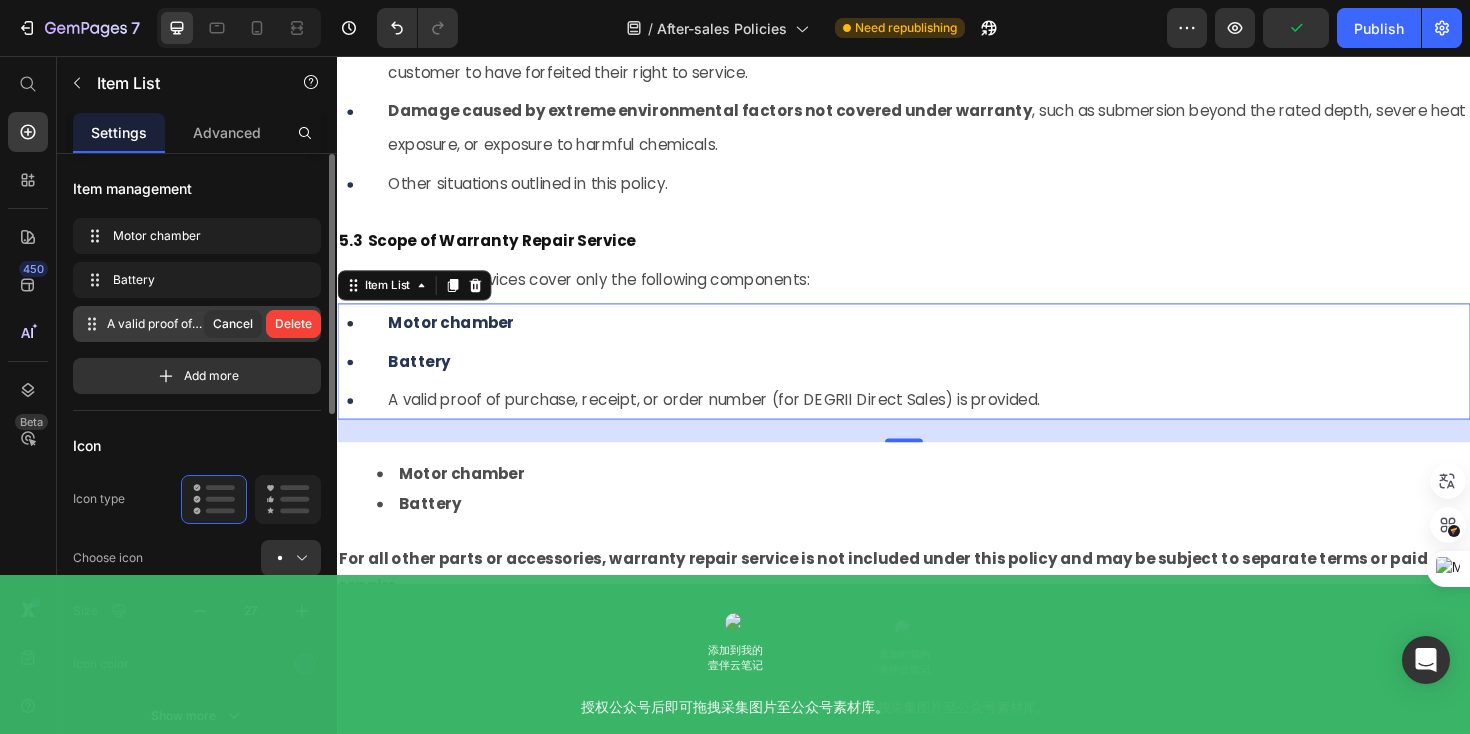 click on "Delete" at bounding box center [293, 324] 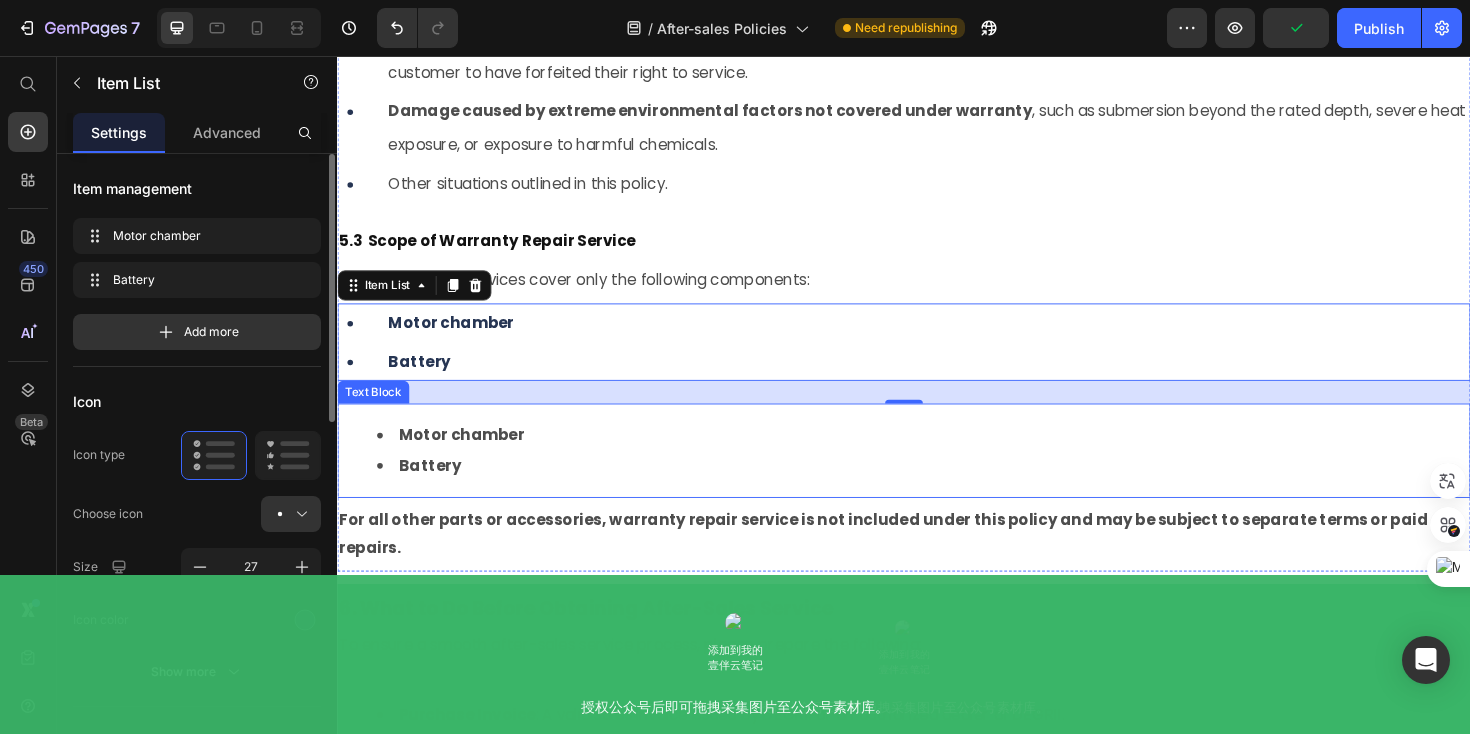click on "Motor chamber" at bounding box center (957, 458) 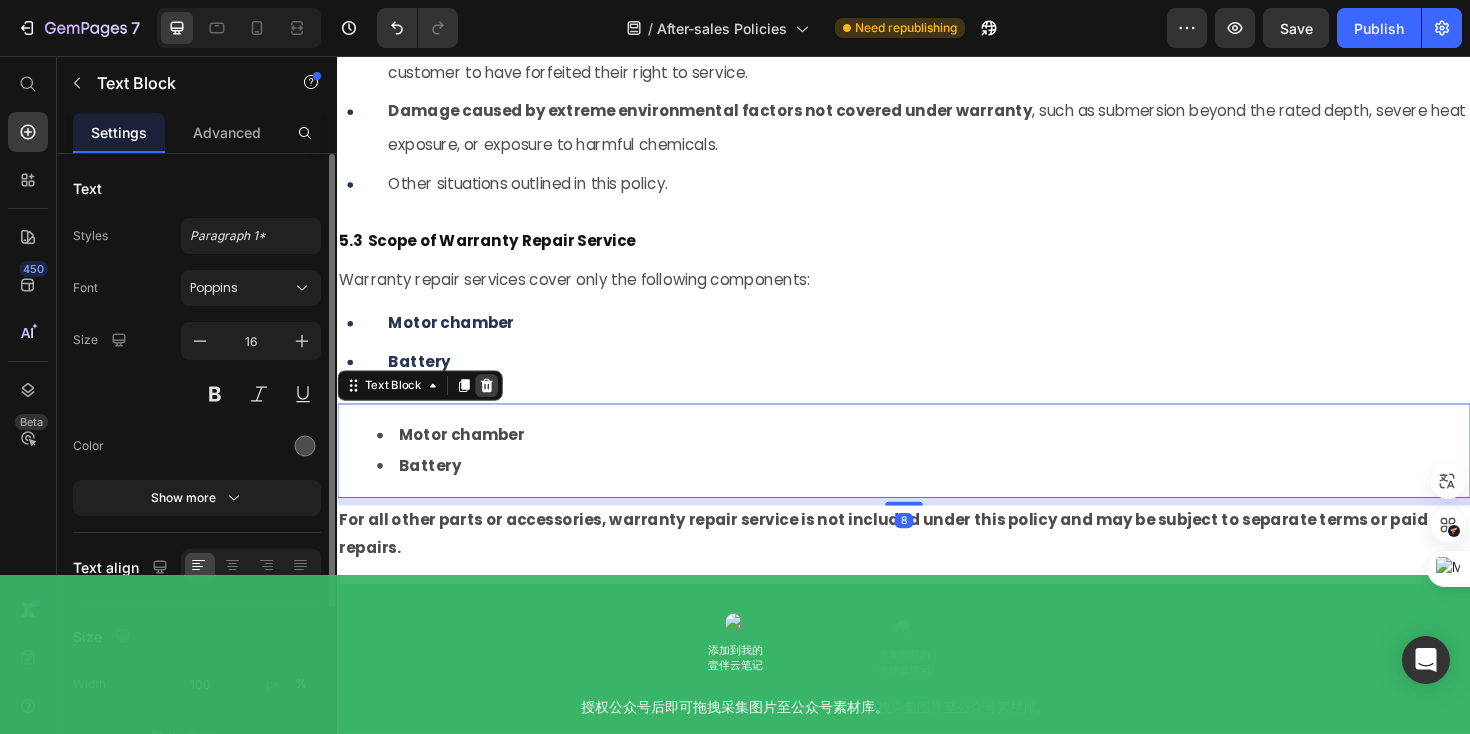click 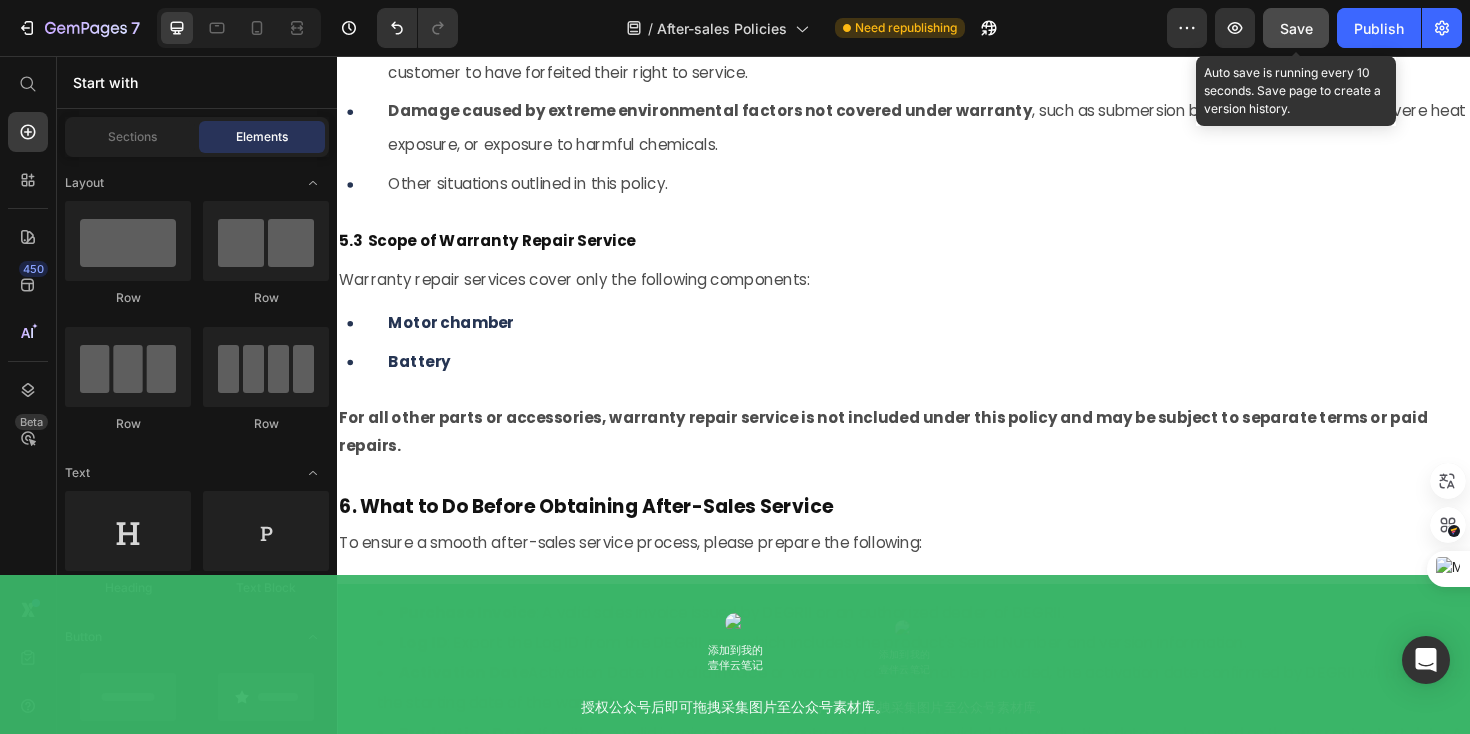 click on "Save" at bounding box center (1296, 28) 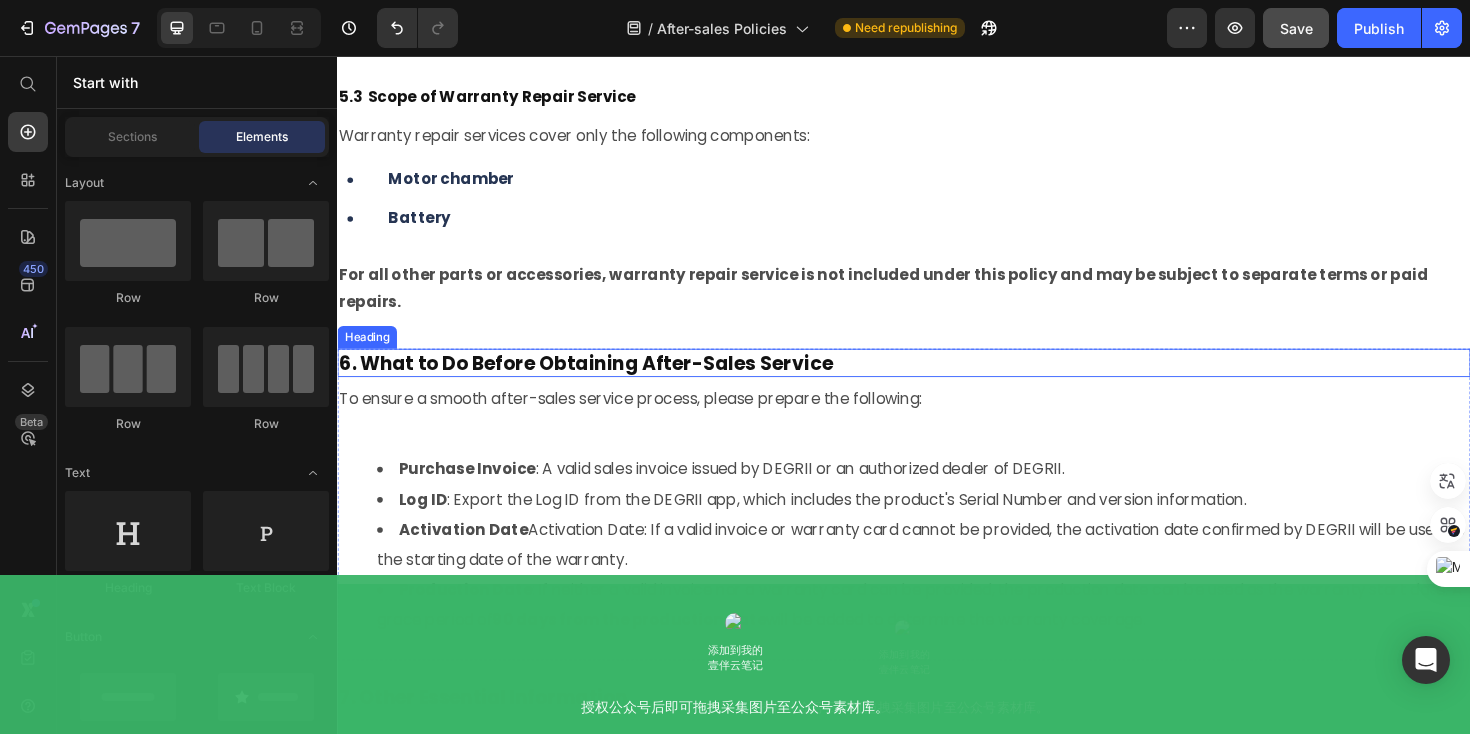 scroll, scrollTop: 5643, scrollLeft: 0, axis: vertical 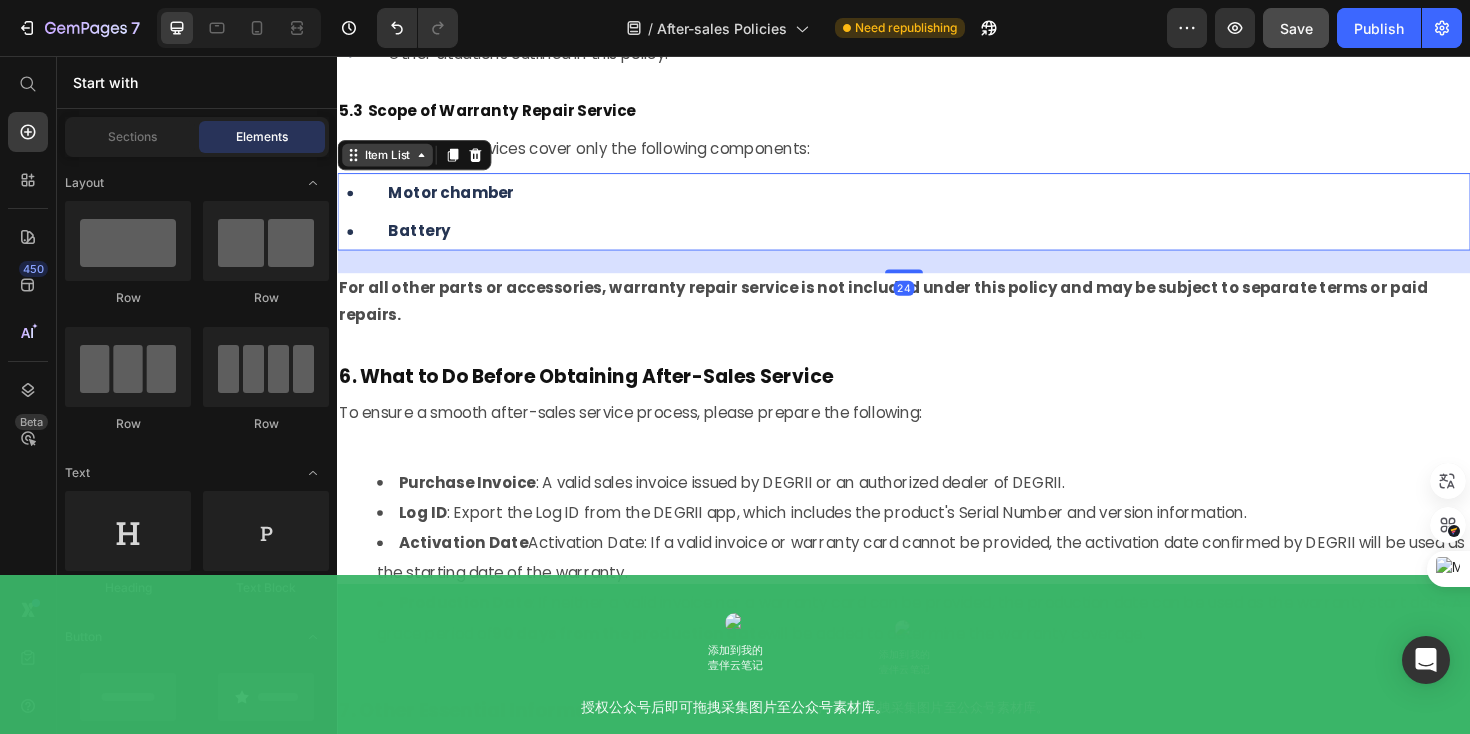 click on "Item List" at bounding box center [390, 161] 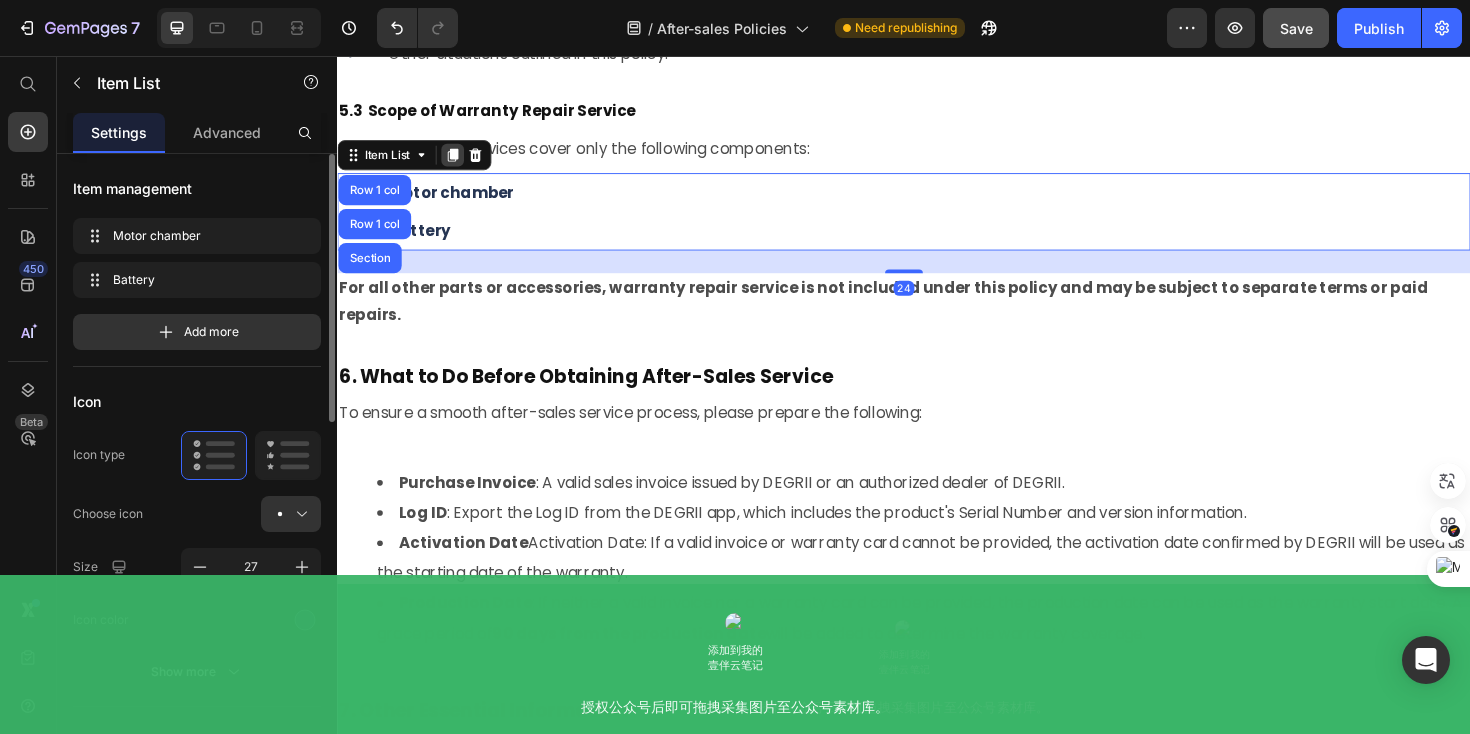 click 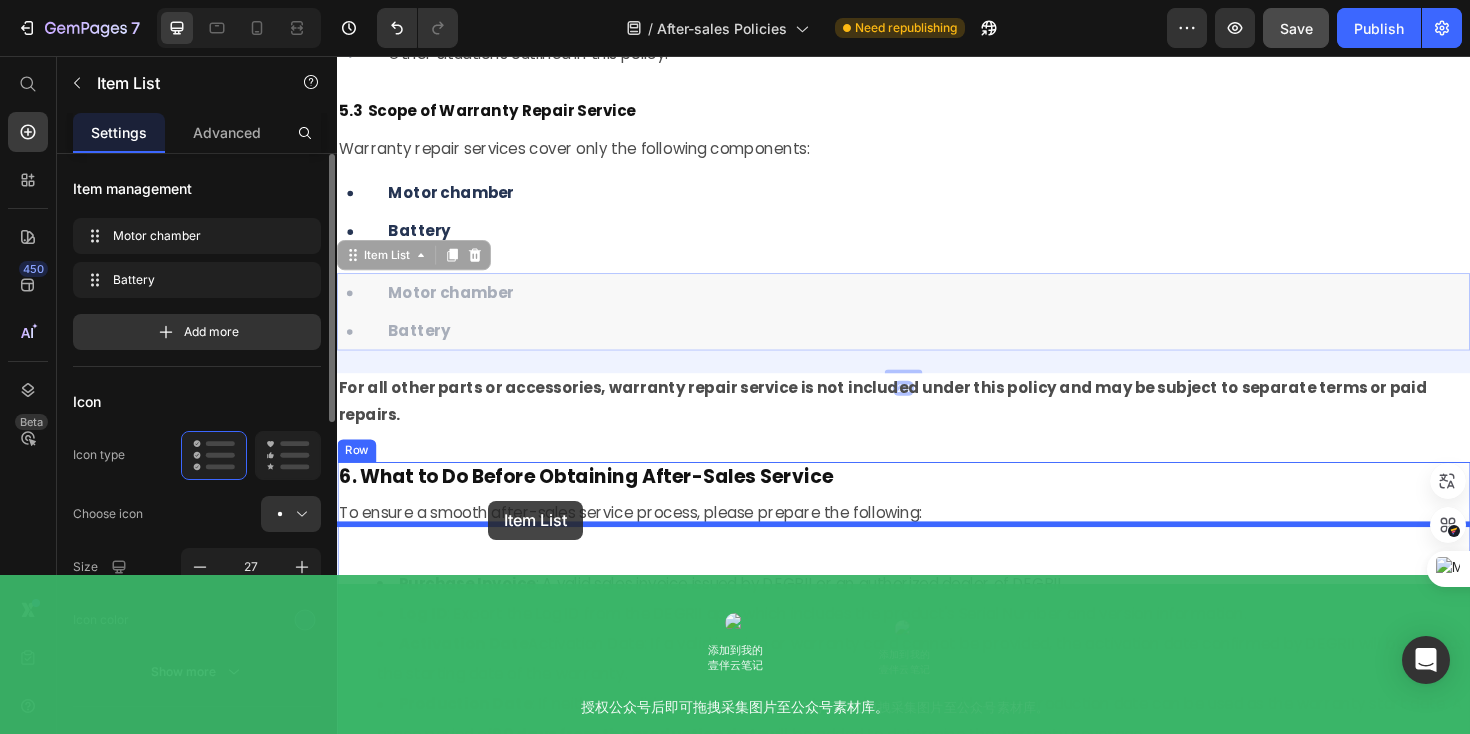 drag, startPoint x: 373, startPoint y: 268, endPoint x: 497, endPoint y: 527, distance: 287.15326 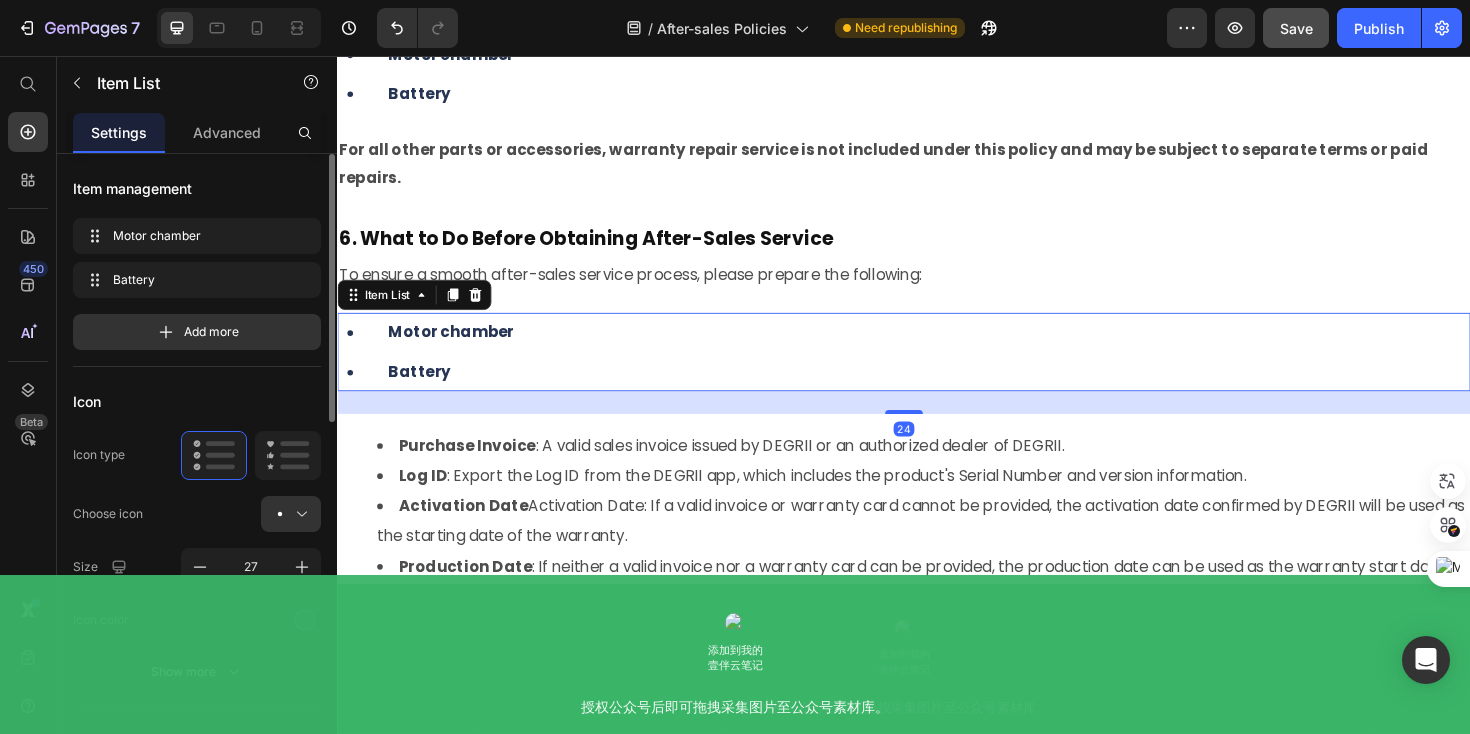 scroll, scrollTop: 5793, scrollLeft: 0, axis: vertical 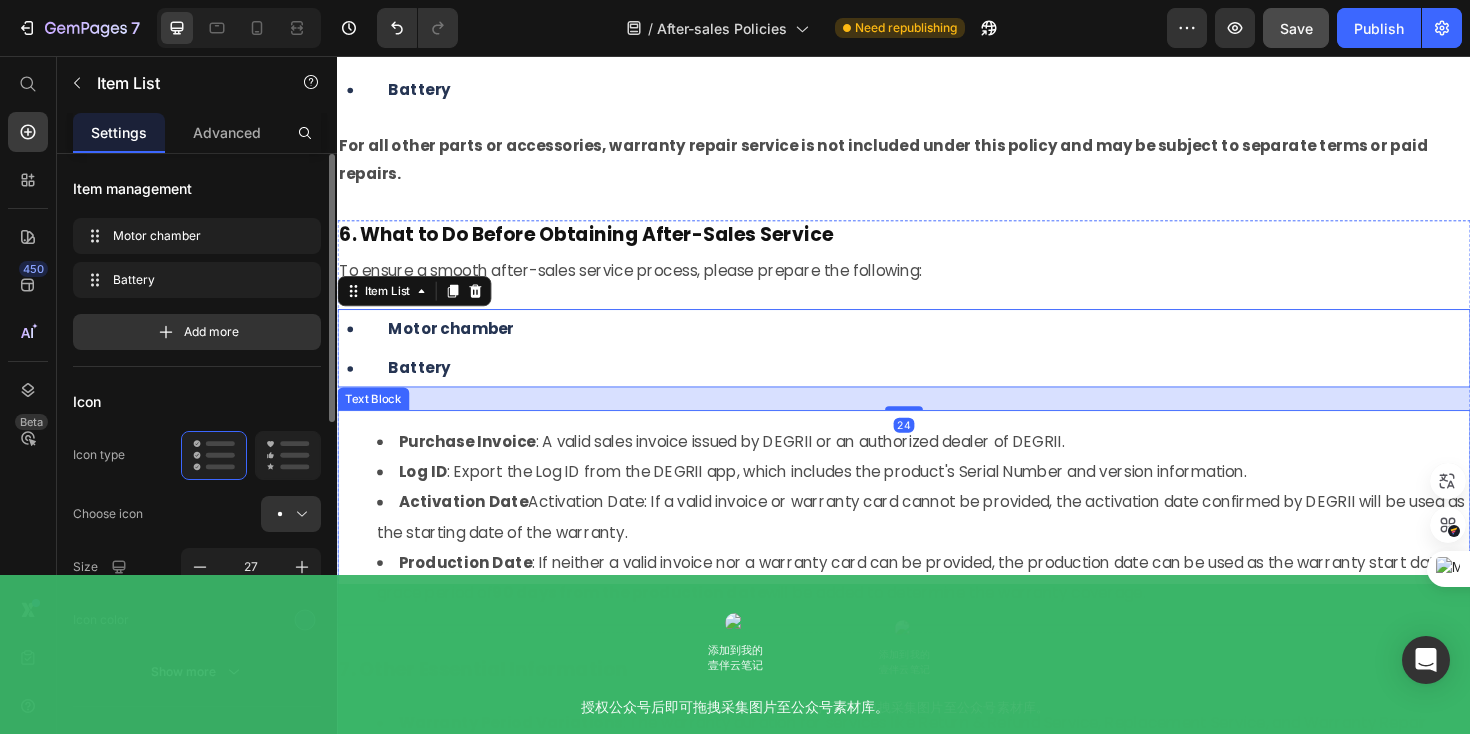 click on "Purchase Invoice" at bounding box center (474, 464) 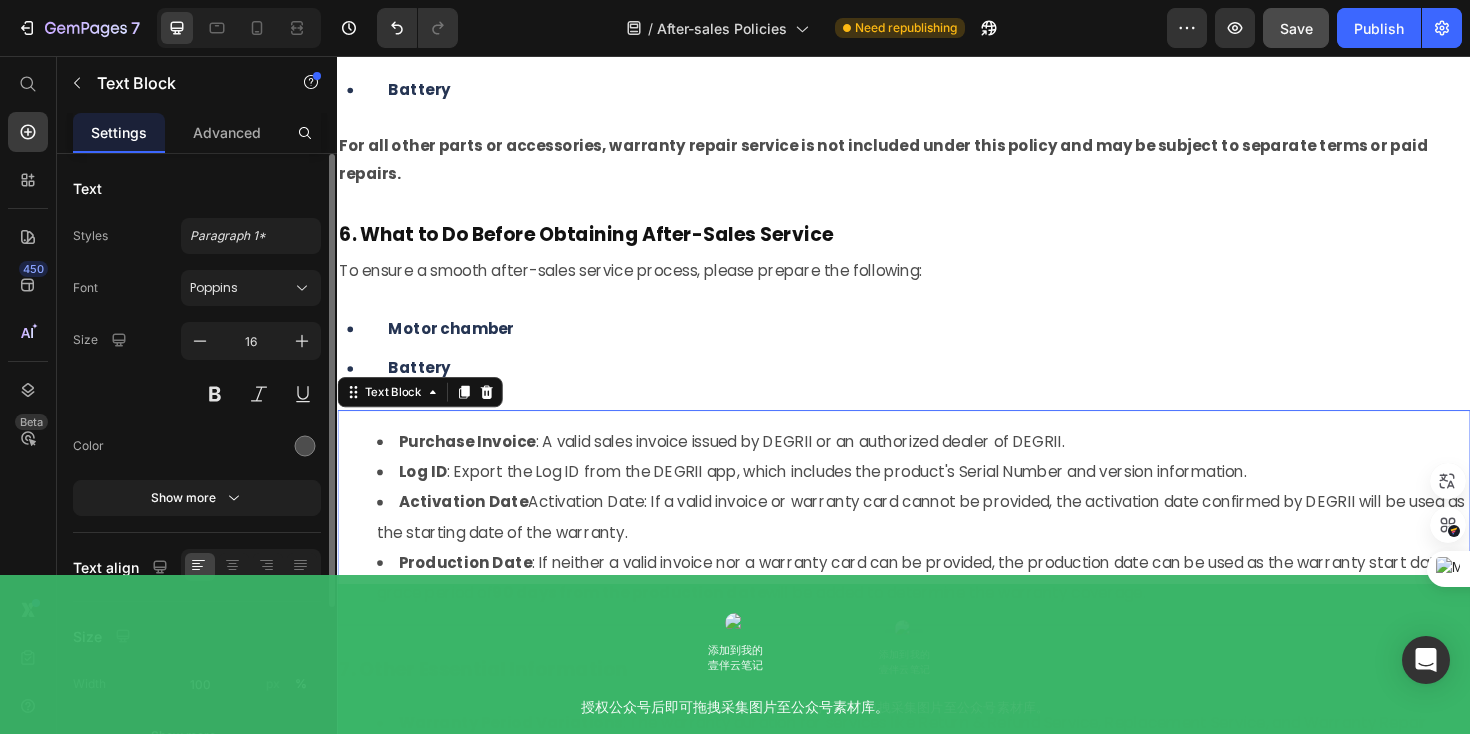 click on "Purchase Invoice : A valid sales invoice issued by DEGRII or an authorized dealer of DEGRII." at bounding box center [957, 465] 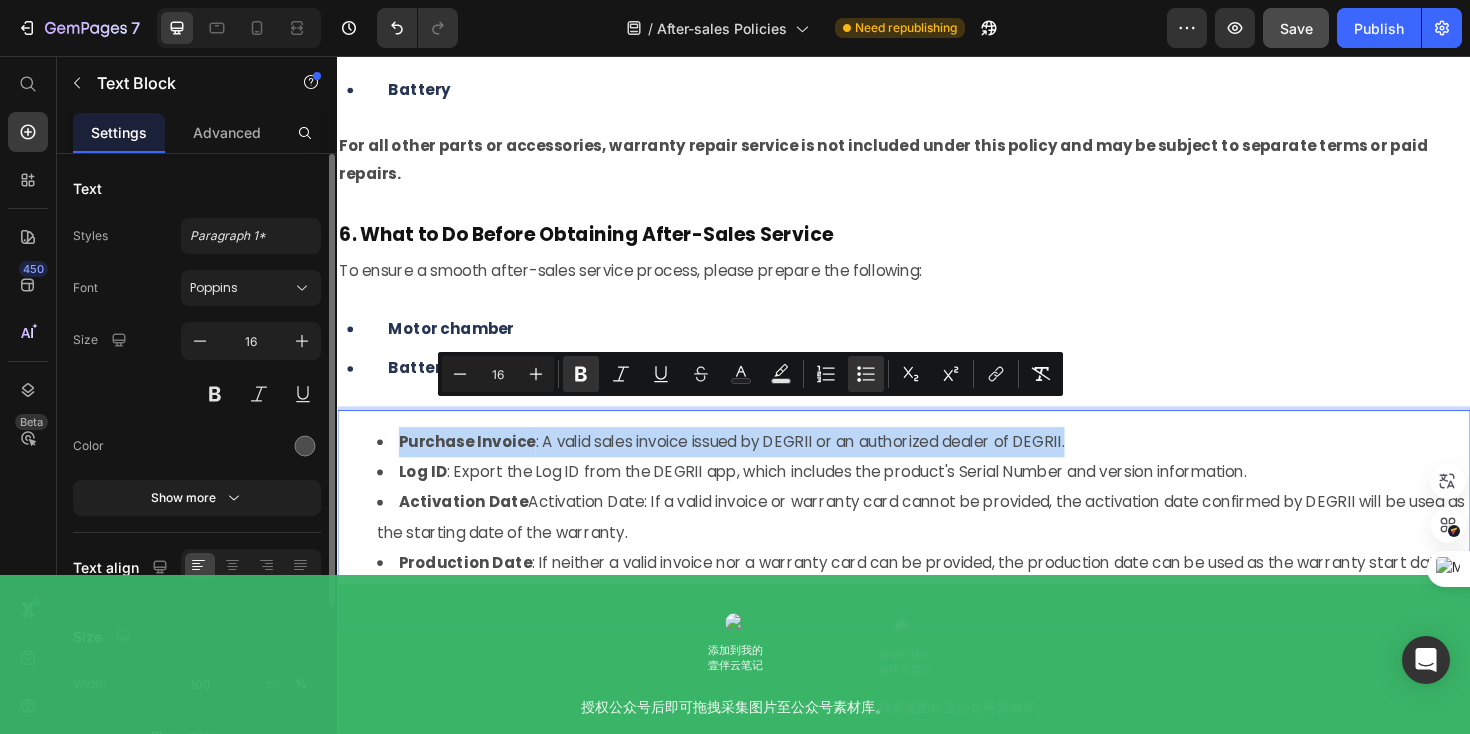 drag, startPoint x: 1117, startPoint y: 434, endPoint x: 401, endPoint y: 433, distance: 716.0007 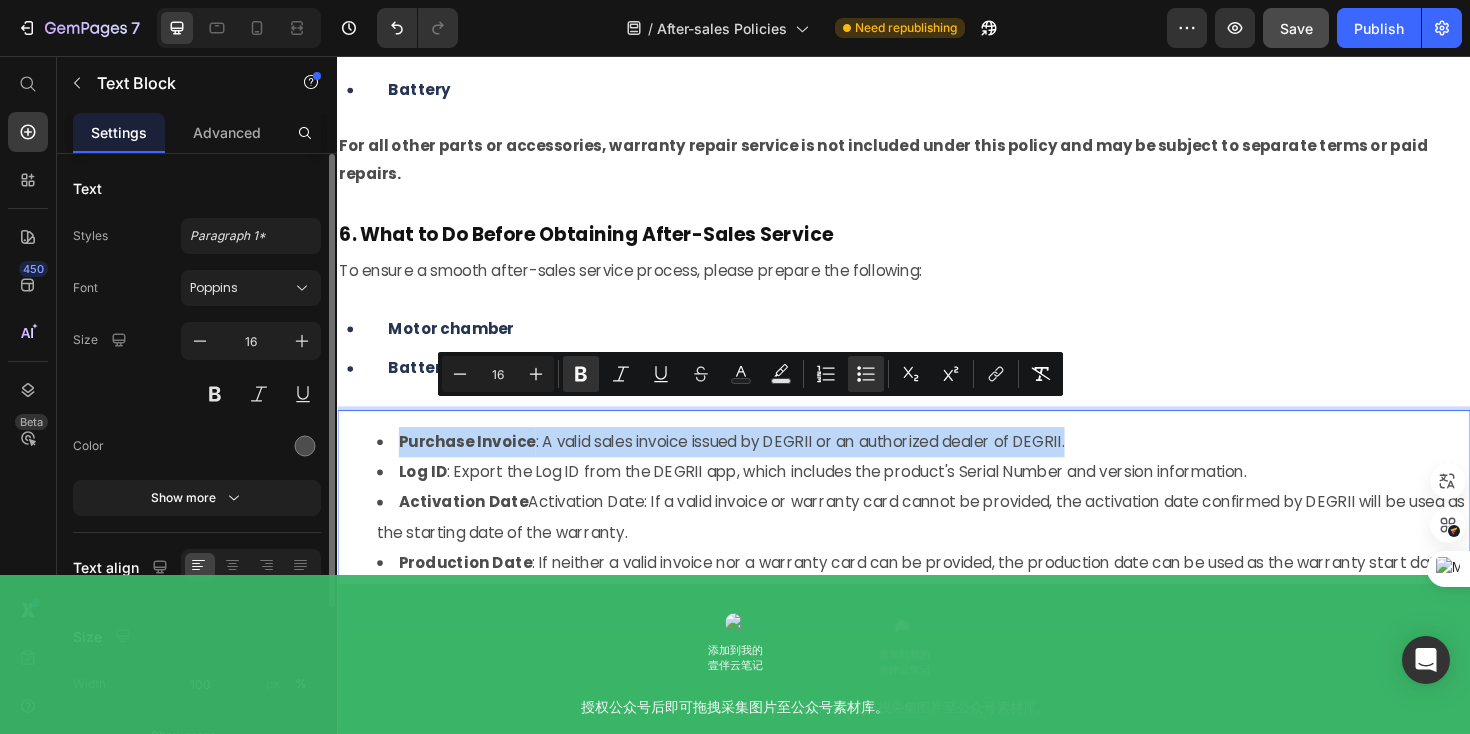 click on "Purchase Invoice : A valid sales invoice issued by DEGRII or an authorized dealer of DEGRII." at bounding box center [957, 465] 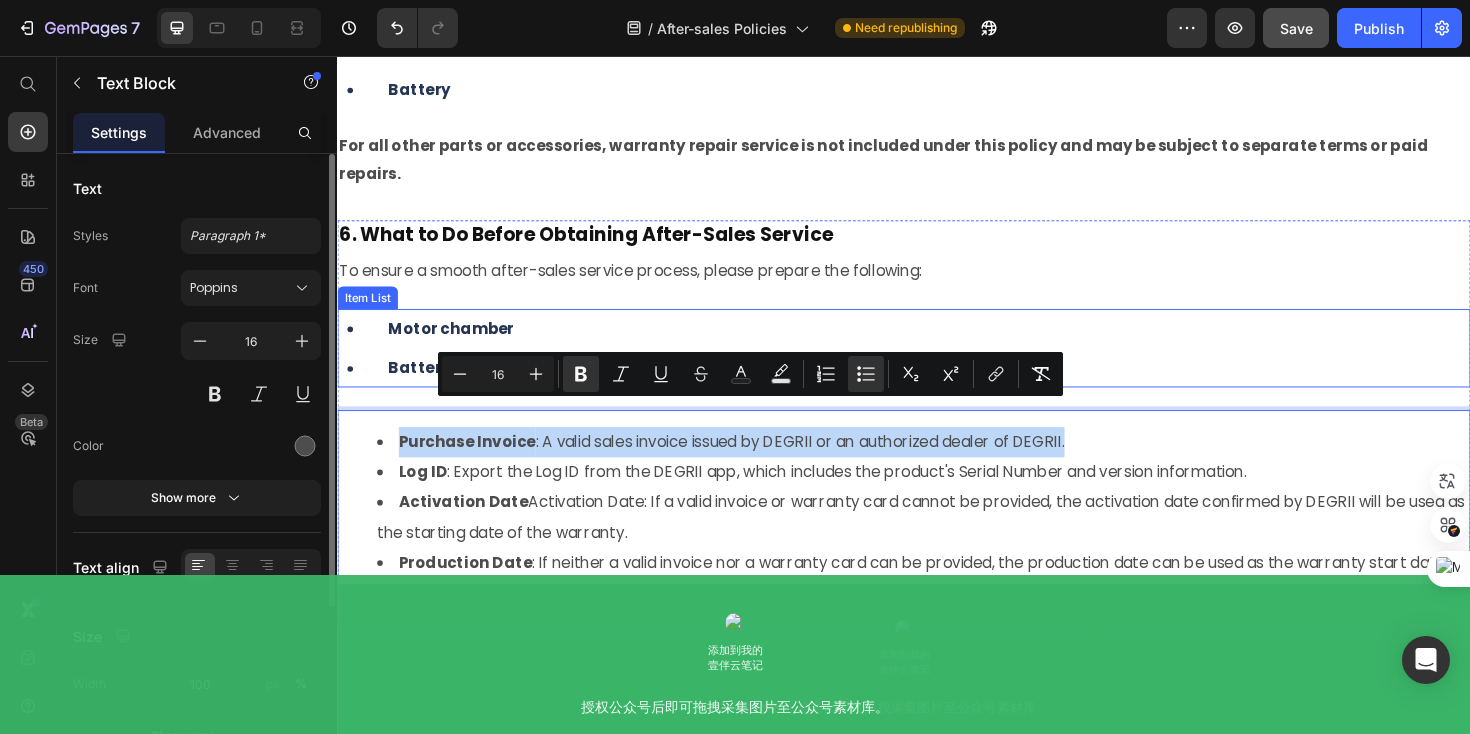 click on "Motor chamber" at bounding box center (457, 344) 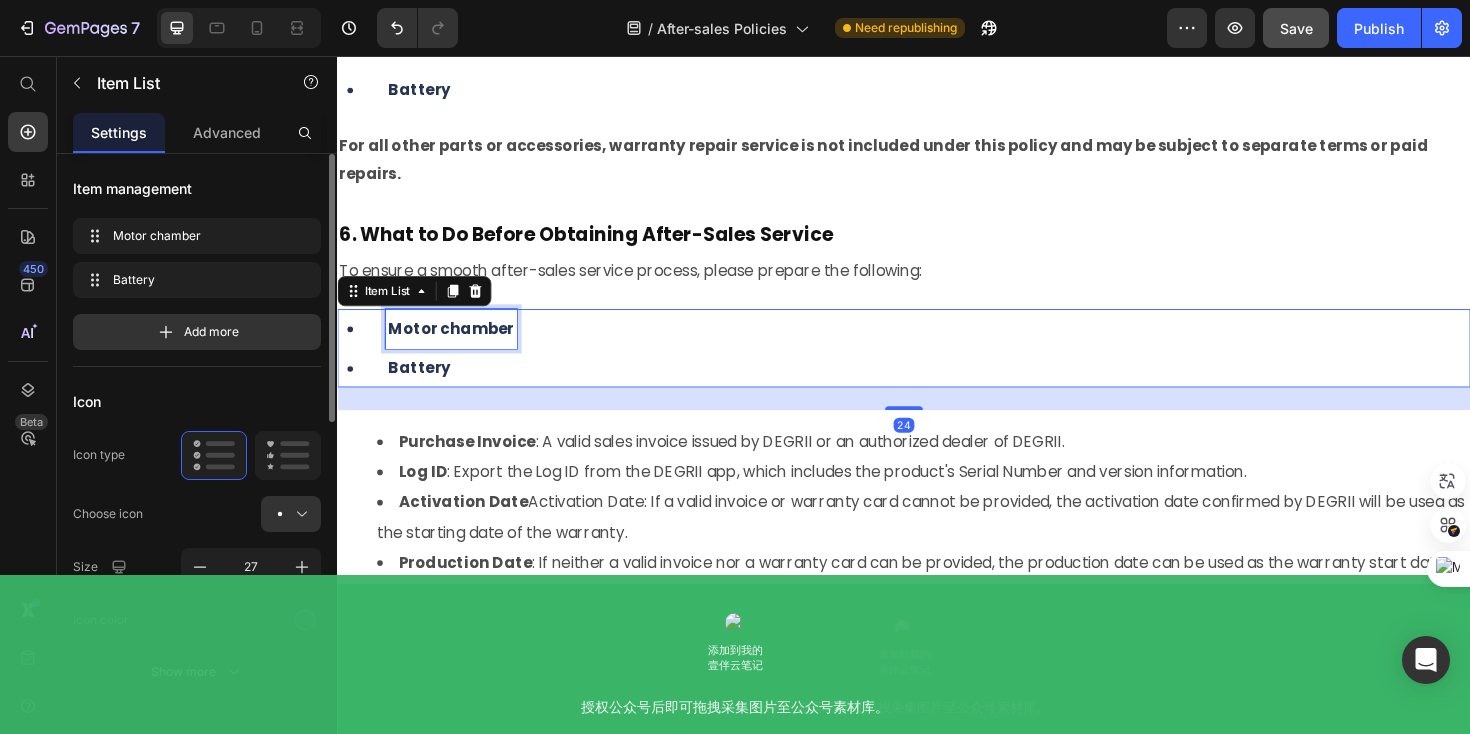 click on "Motor chamber" at bounding box center (457, 344) 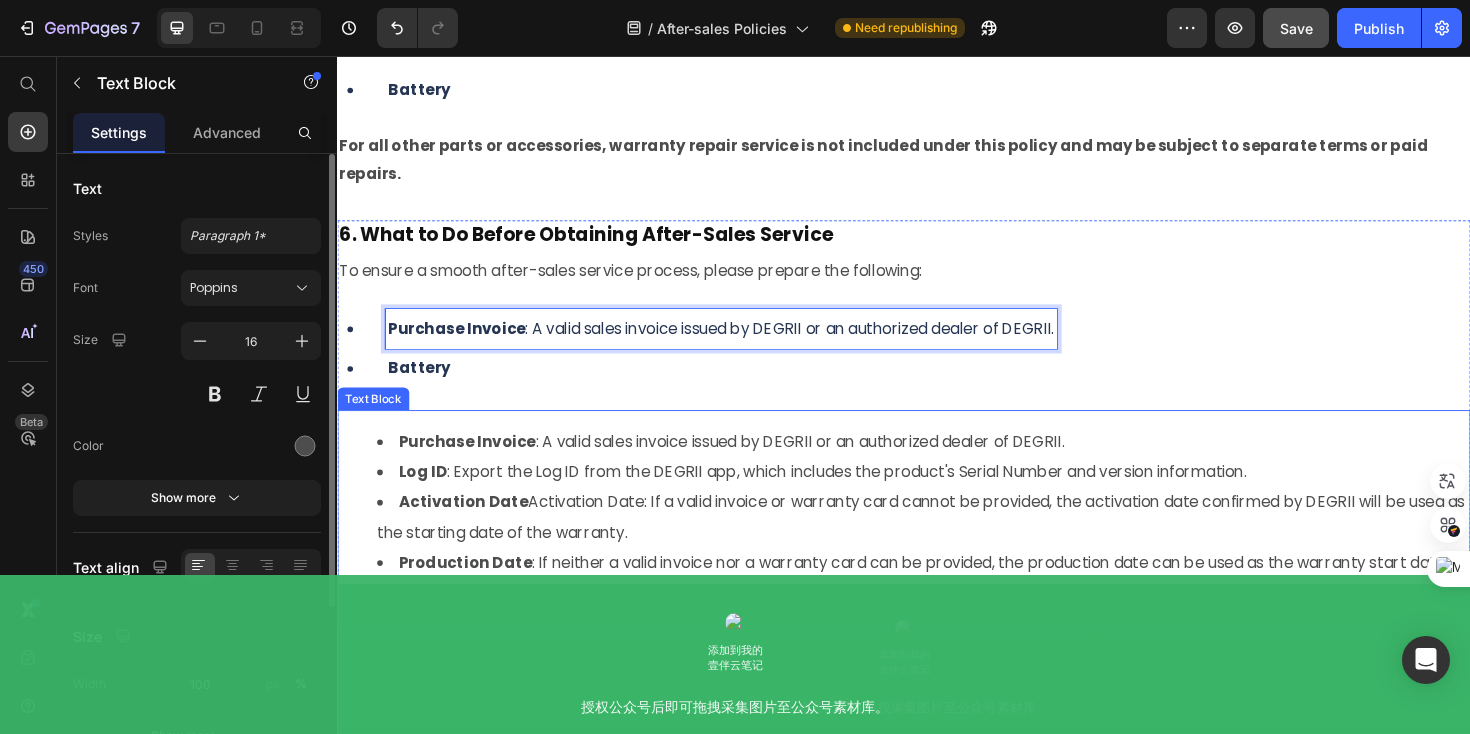 click on "Log ID : Export the Log ID from the DEGRII app, which includes the product's Serial Number and version information." at bounding box center (957, 497) 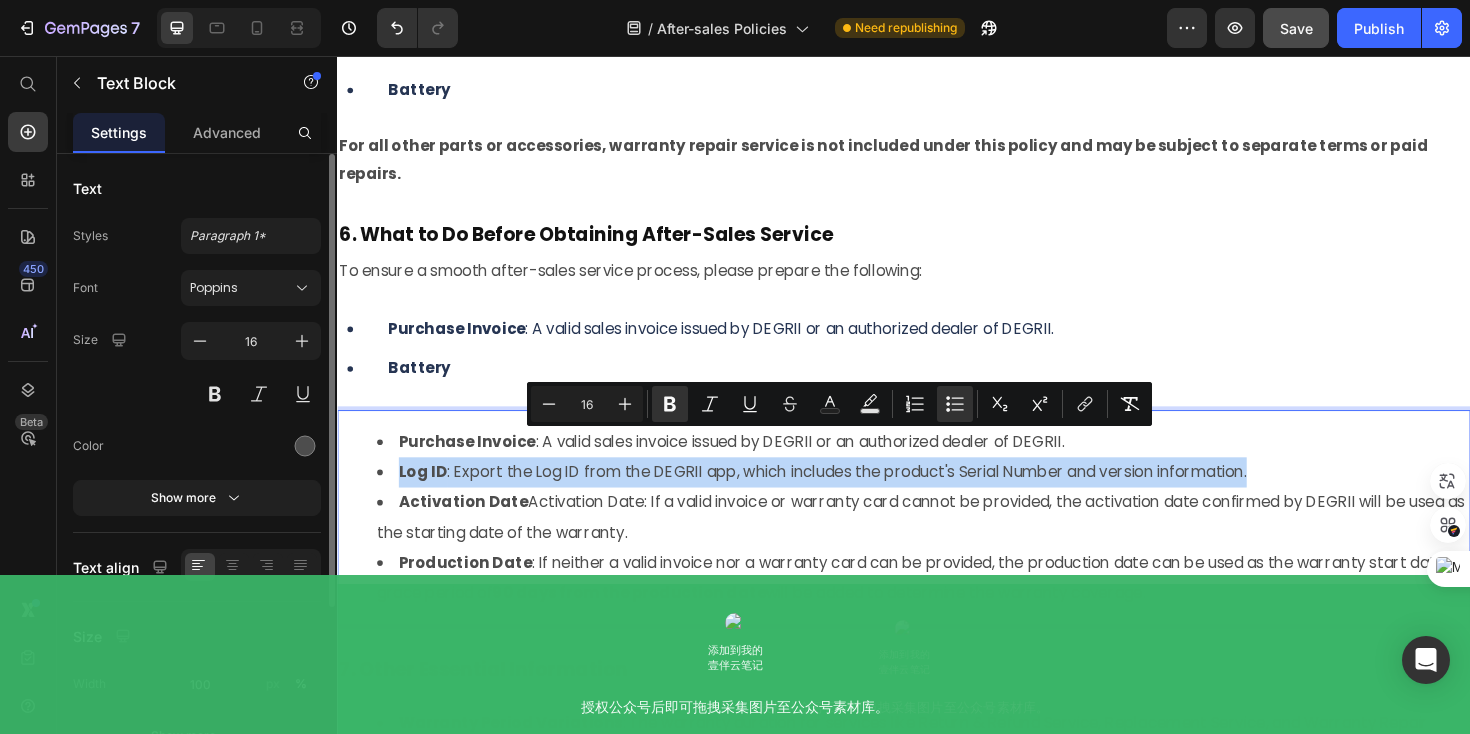 drag, startPoint x: 1308, startPoint y: 474, endPoint x: 397, endPoint y: 474, distance: 911 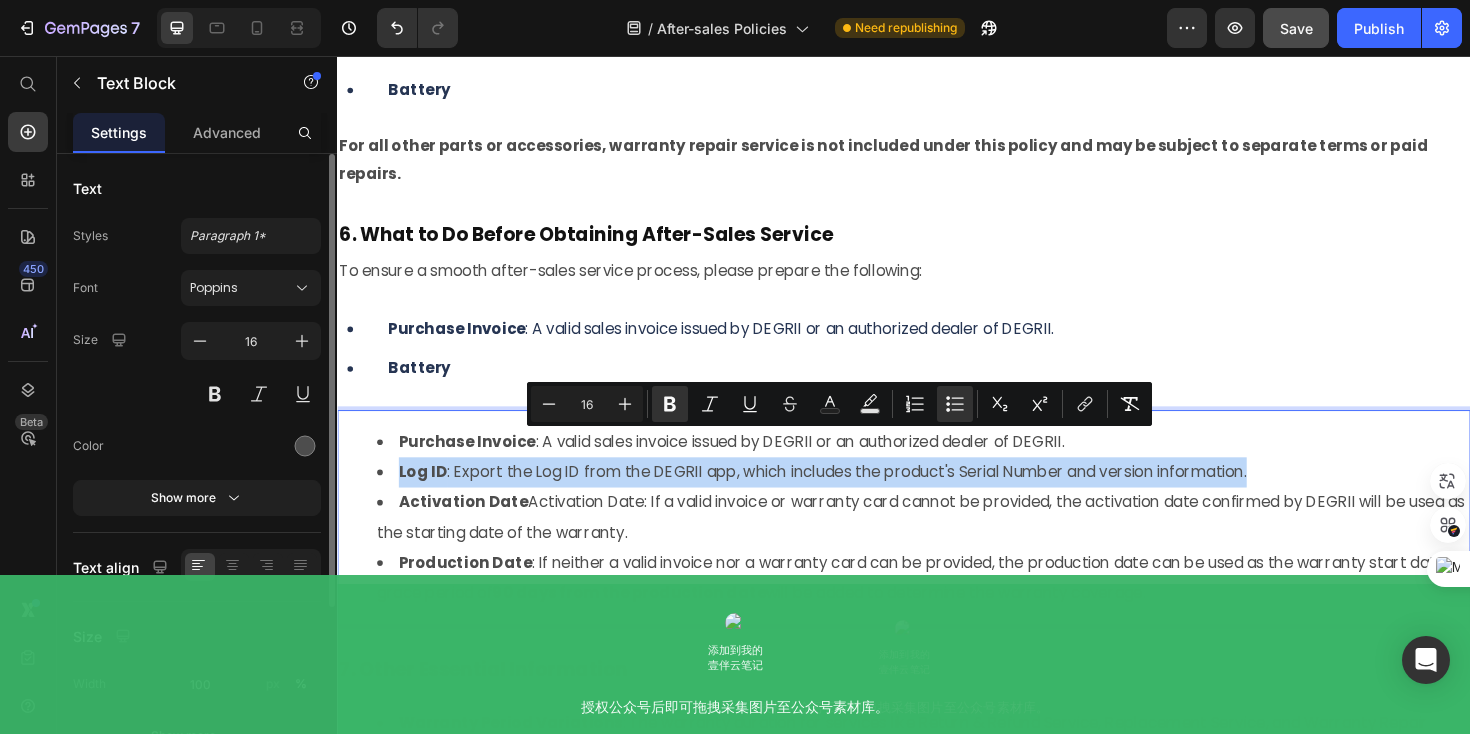 click on "Log ID : Export the Log ID from the DEGRII app, which includes the product's Serial Number and version information." at bounding box center (957, 497) 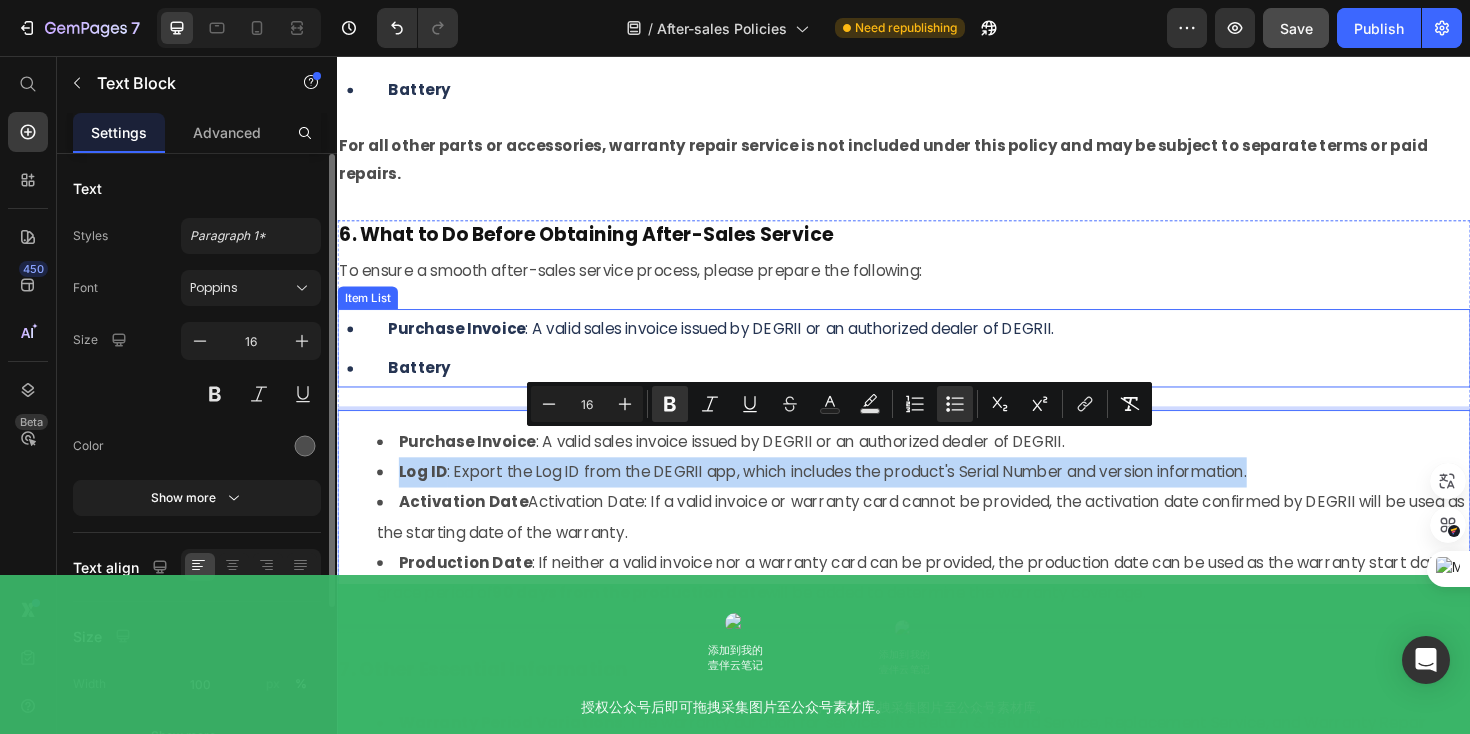 click on "Battery" at bounding box center (424, 386) 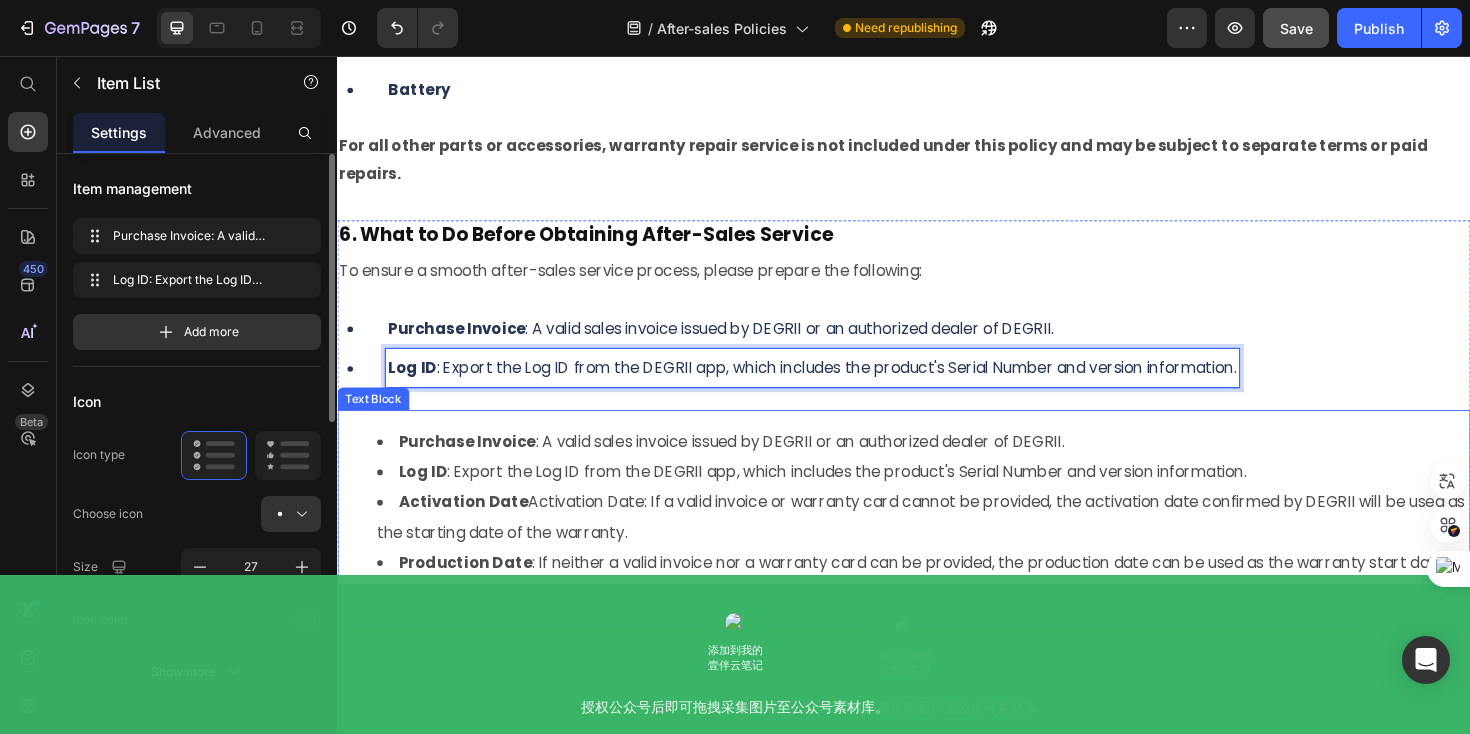 click on "Activation Date" at bounding box center (470, 528) 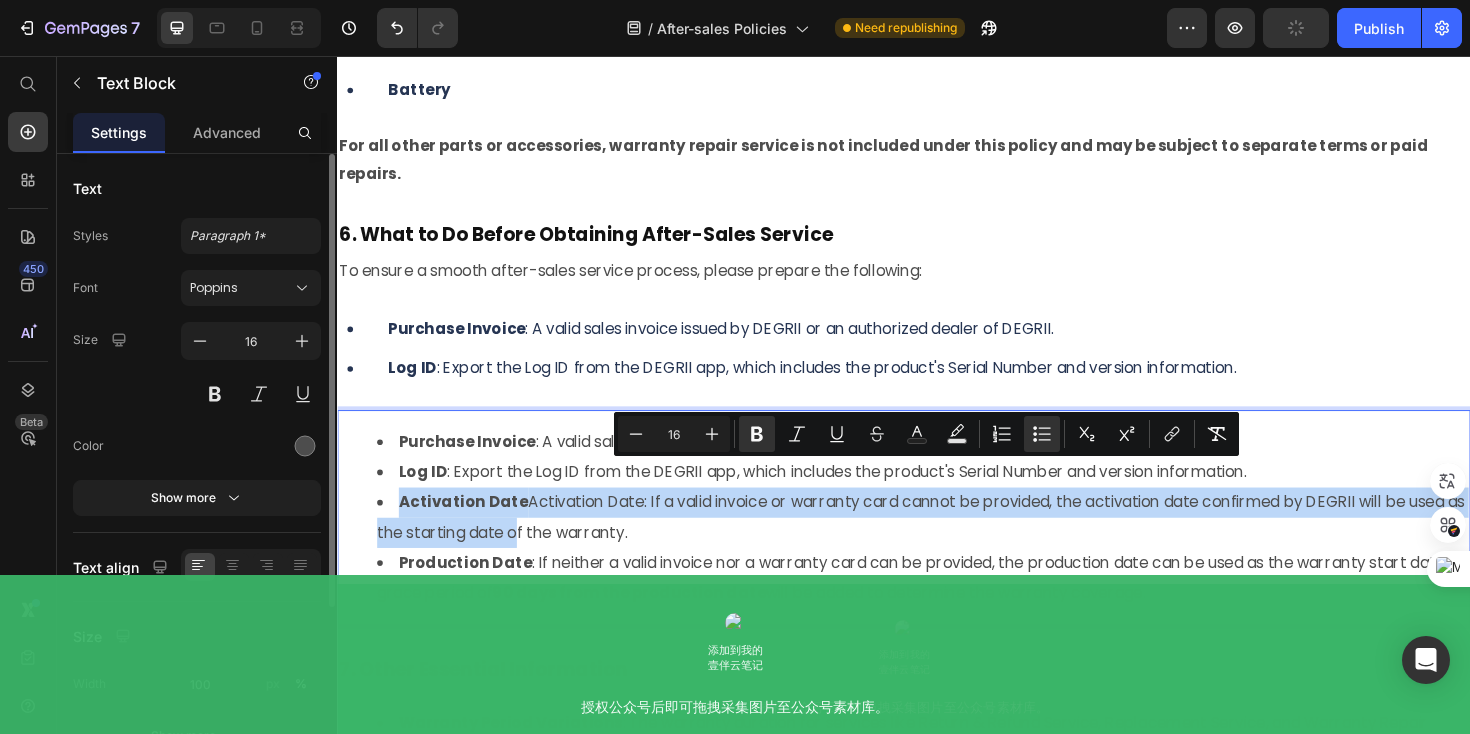 drag, startPoint x: 403, startPoint y: 500, endPoint x: 564, endPoint y: 539, distance: 165.65627 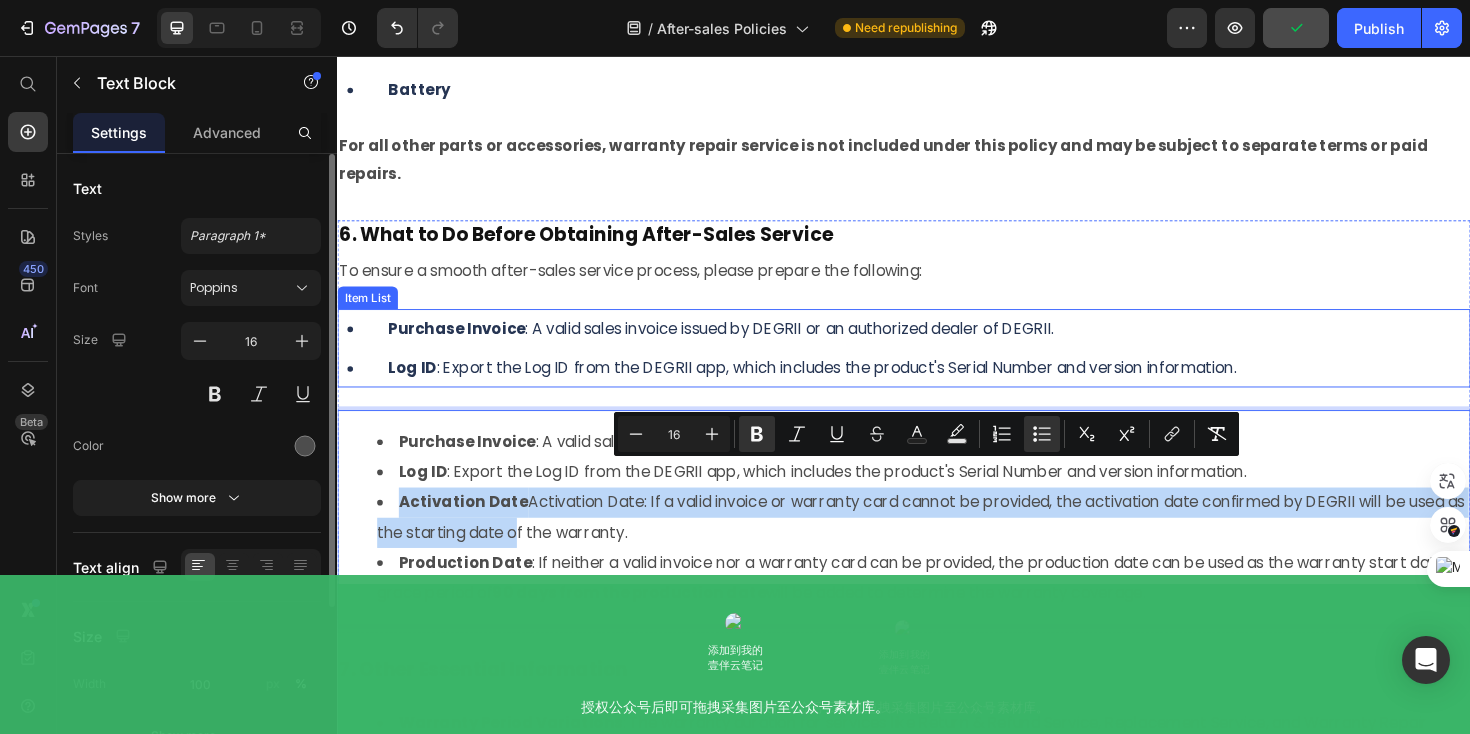 click on "Log ID : Export the Log ID from the DEGRII app, which includes the product's Serial Number and version information." at bounding box center (840, 386) 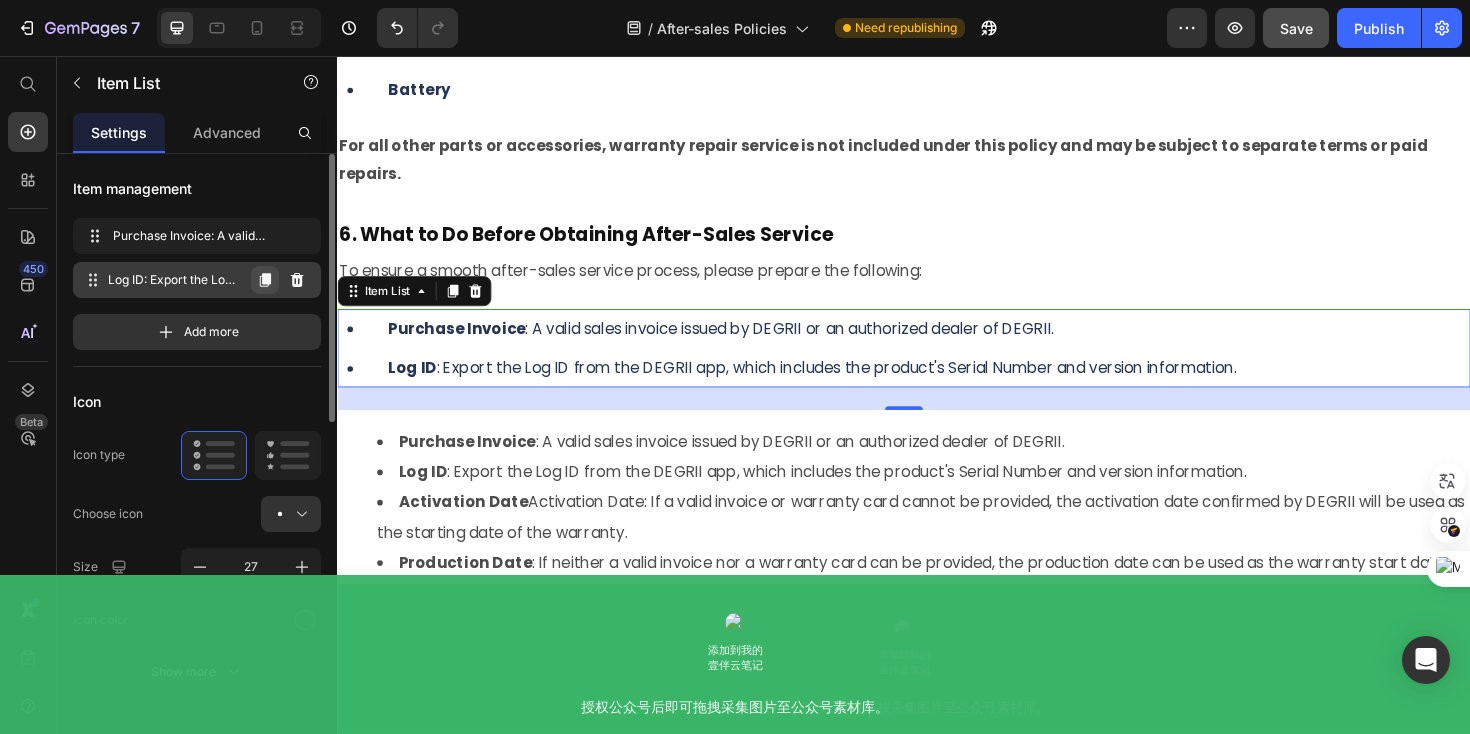 click 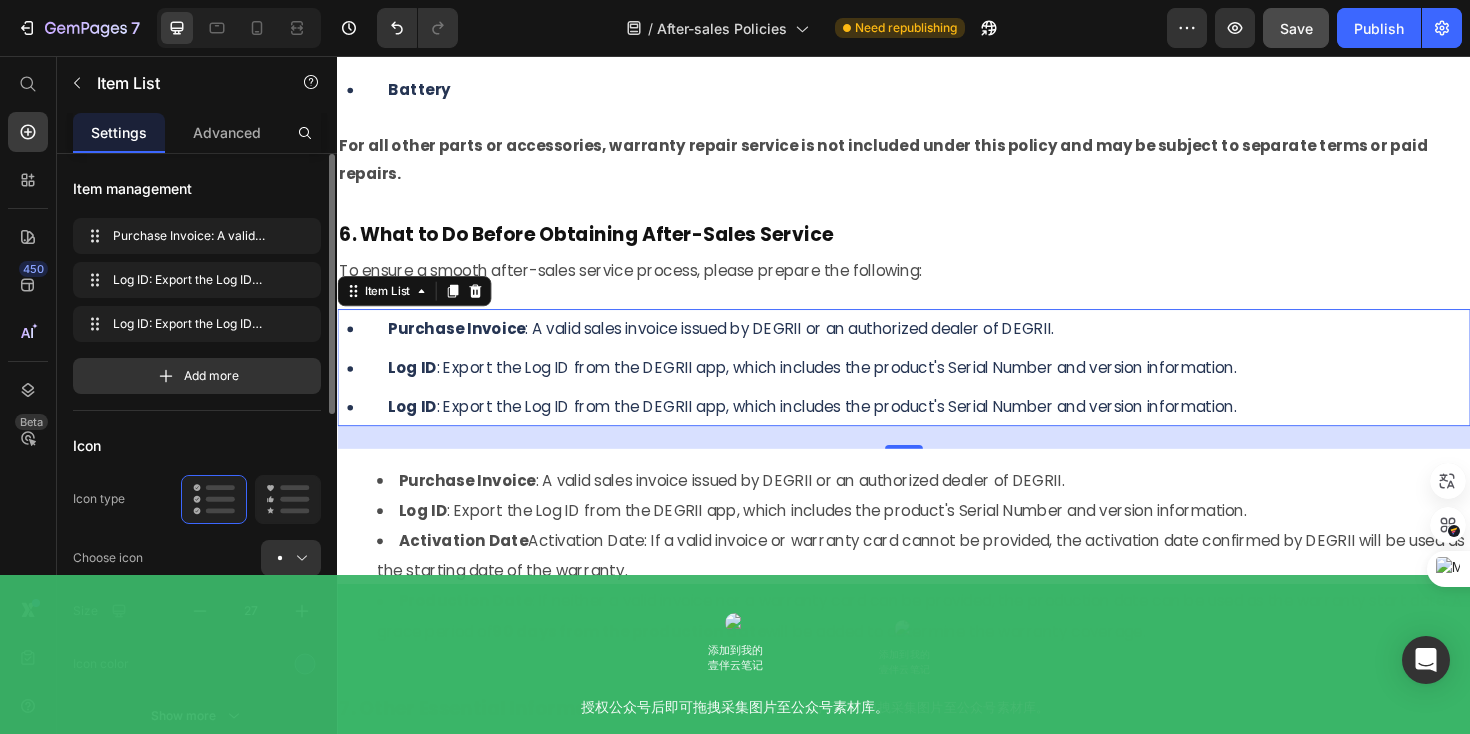 click on "Log ID : Export the Log ID from the DEGRII app, which includes the product's Serial Number and version information." at bounding box center (840, 427) 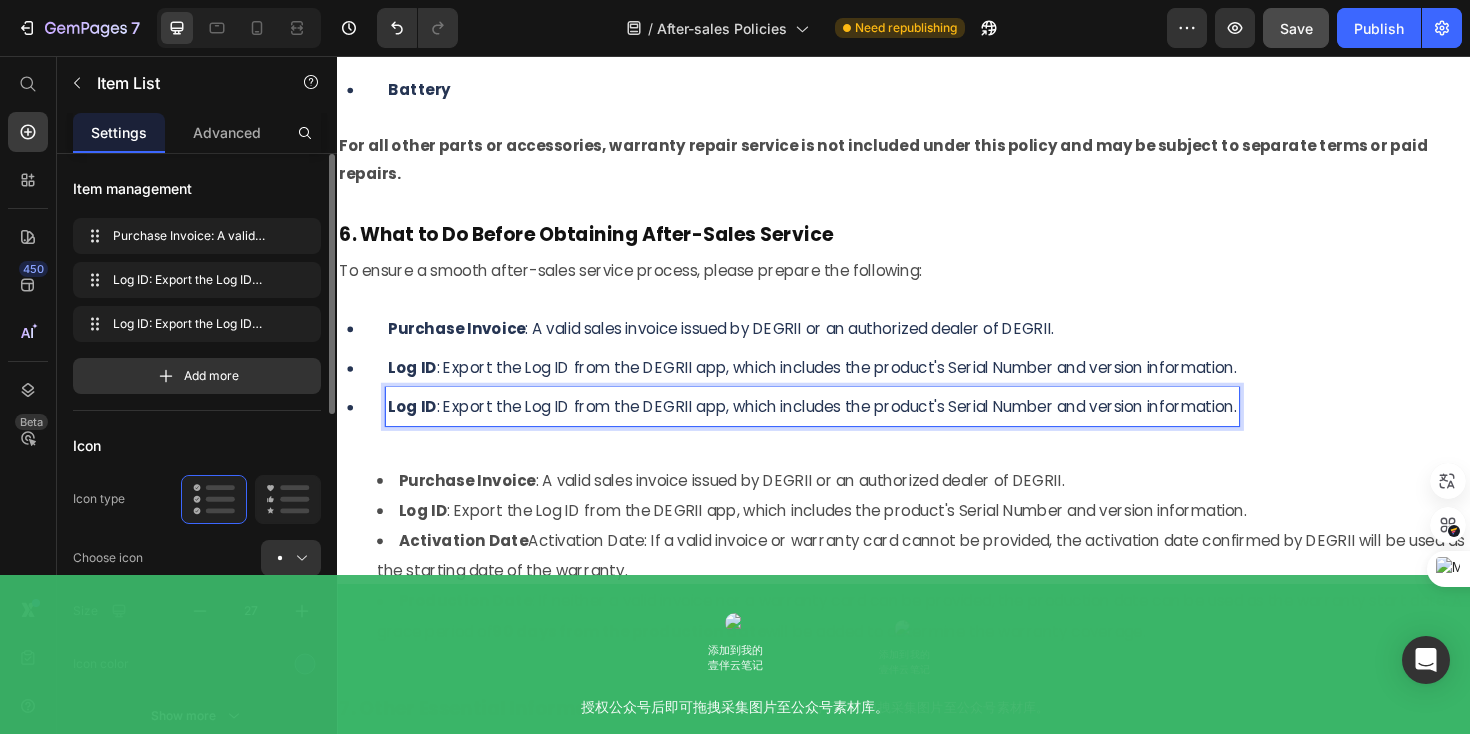 click on "Log ID : Export the Log ID from the DEGRII app, which includes the product's Serial Number and version information." at bounding box center [840, 427] 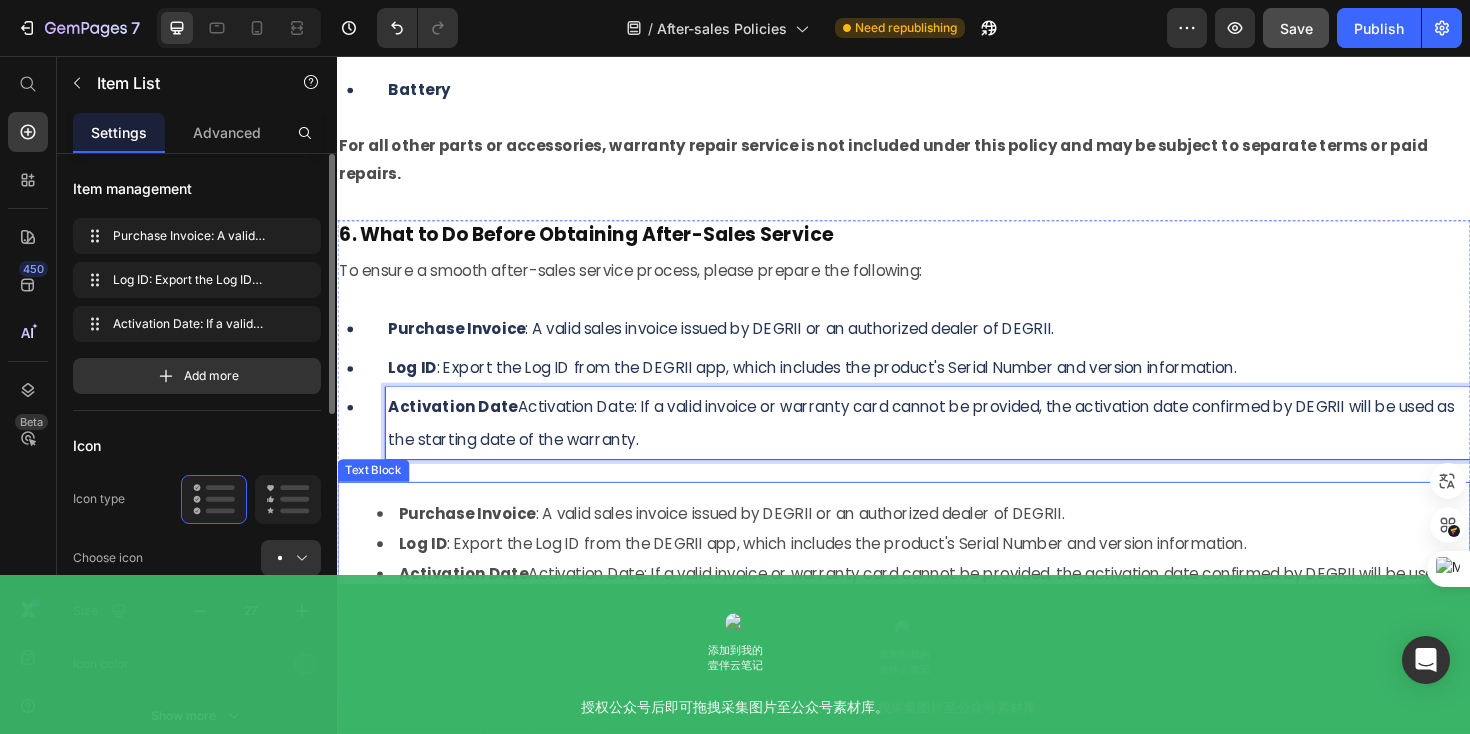 click on "Production Date" at bounding box center [472, 668] 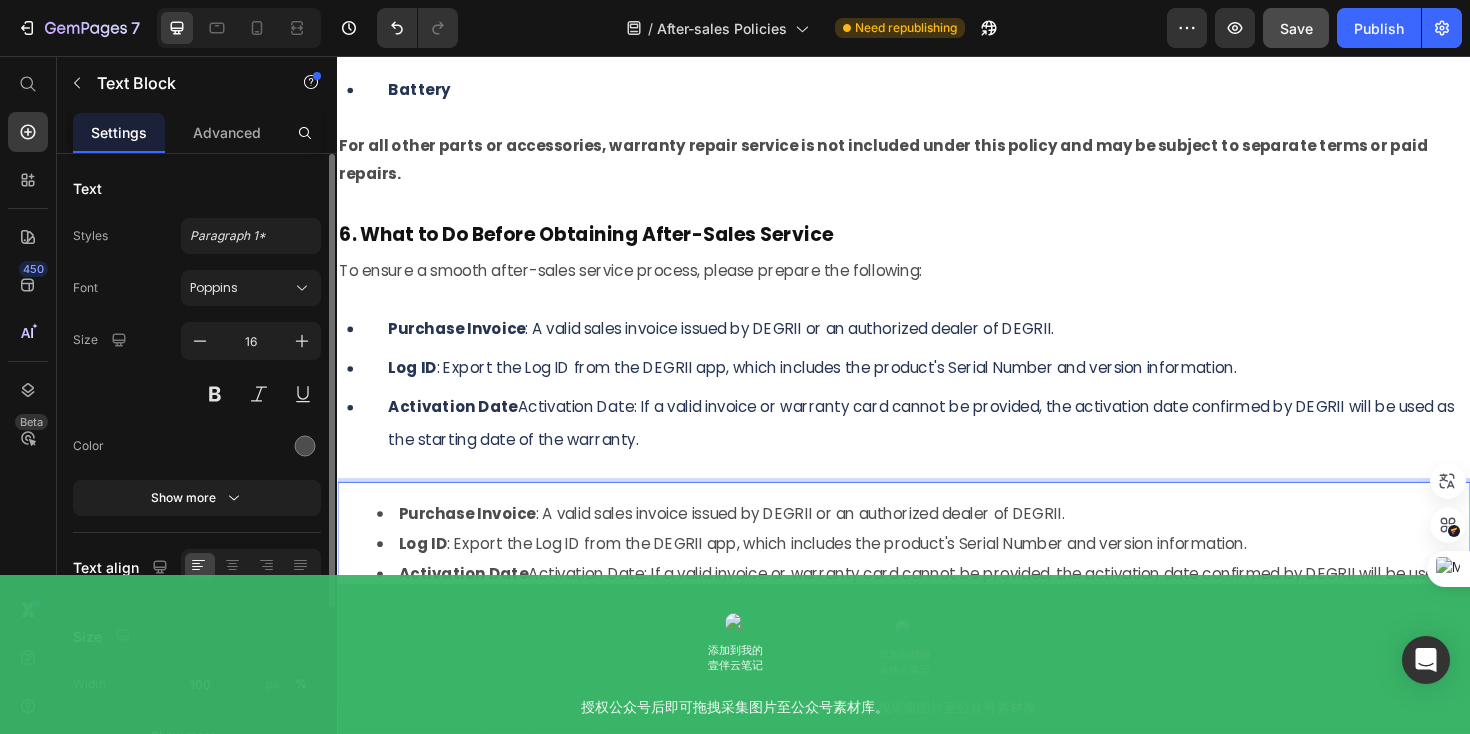 drag, startPoint x: 403, startPoint y: 637, endPoint x: 581, endPoint y: 650, distance: 178.47409 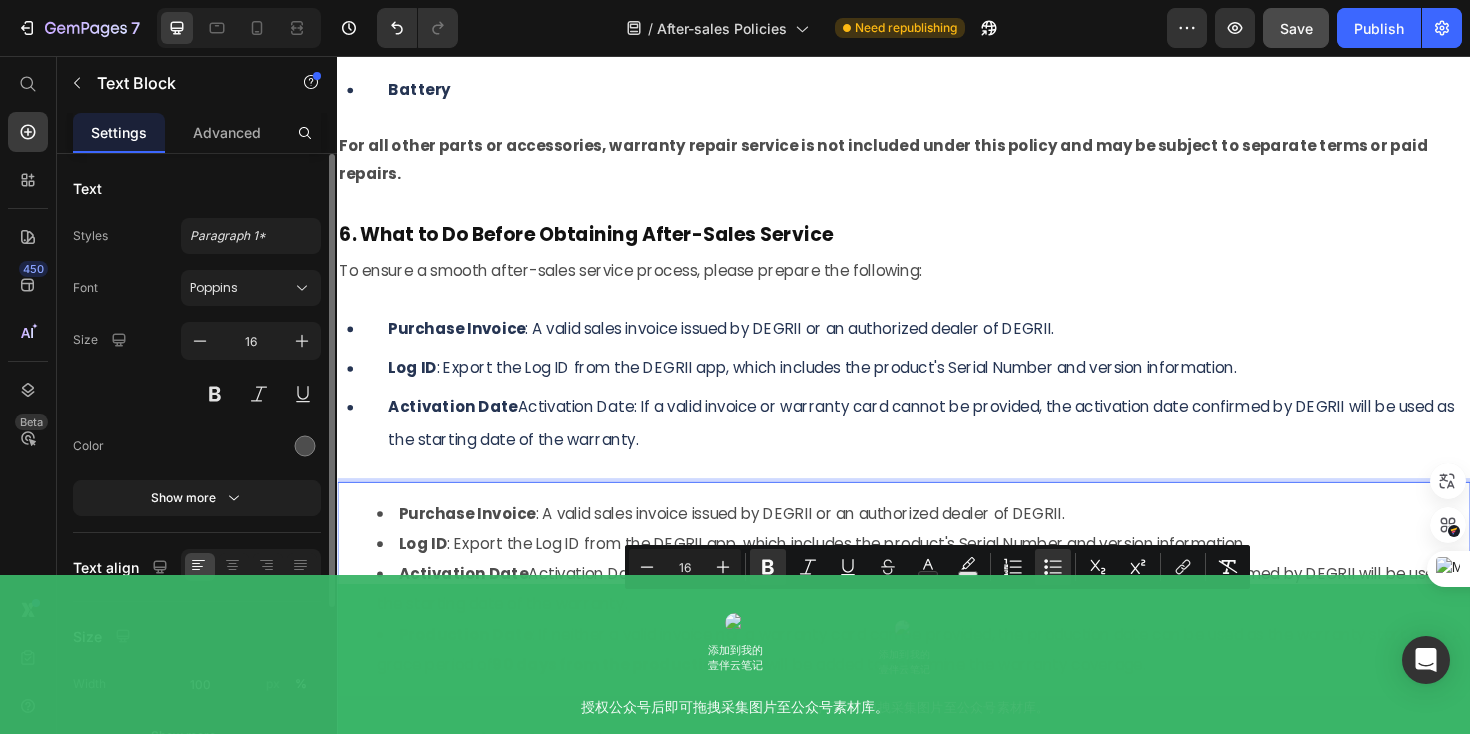 drag, startPoint x: 1191, startPoint y: 673, endPoint x: 401, endPoint y: 639, distance: 790.7313 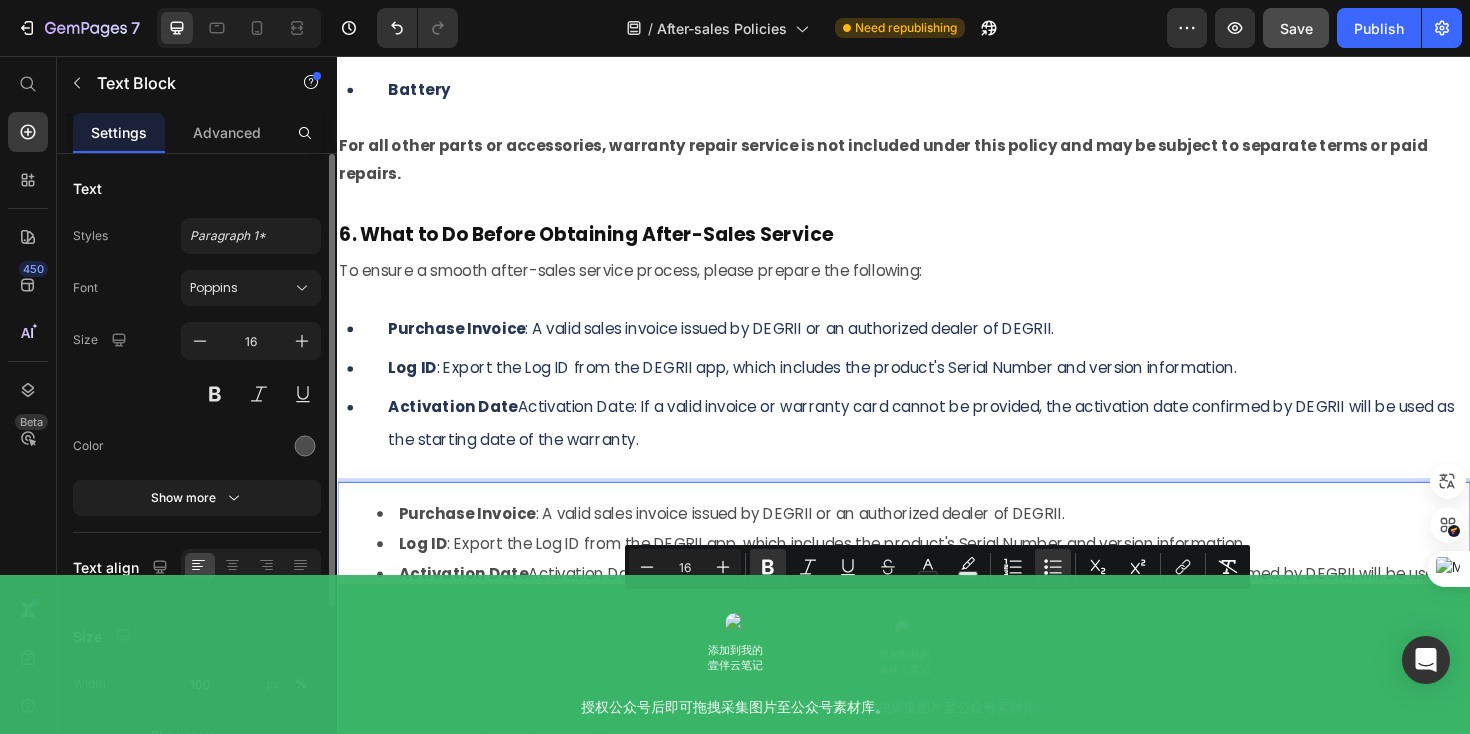 click on "Production Date : If neither a valid invoice nor a warranty card can be provided, the production date can be used as the warranty start date. A grace period of  90 days from the production date  will be added to determine the warranty coverage." at bounding box center (957, 685) 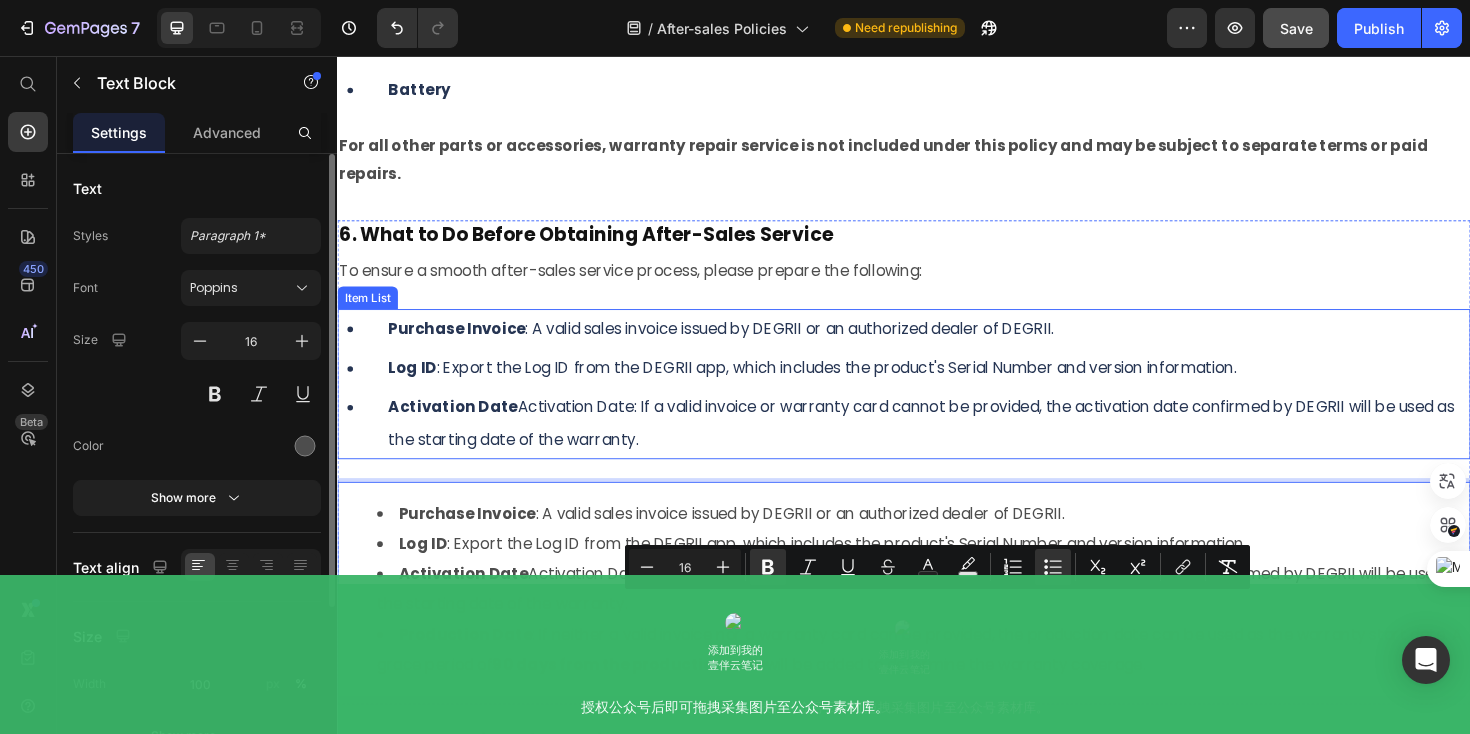 click on "Activation Date : If a valid invoice or warranty card cannot be provided, the activation date confirmed by DEGRII will be used as the starting date of the warranty." at bounding box center [962, 445] 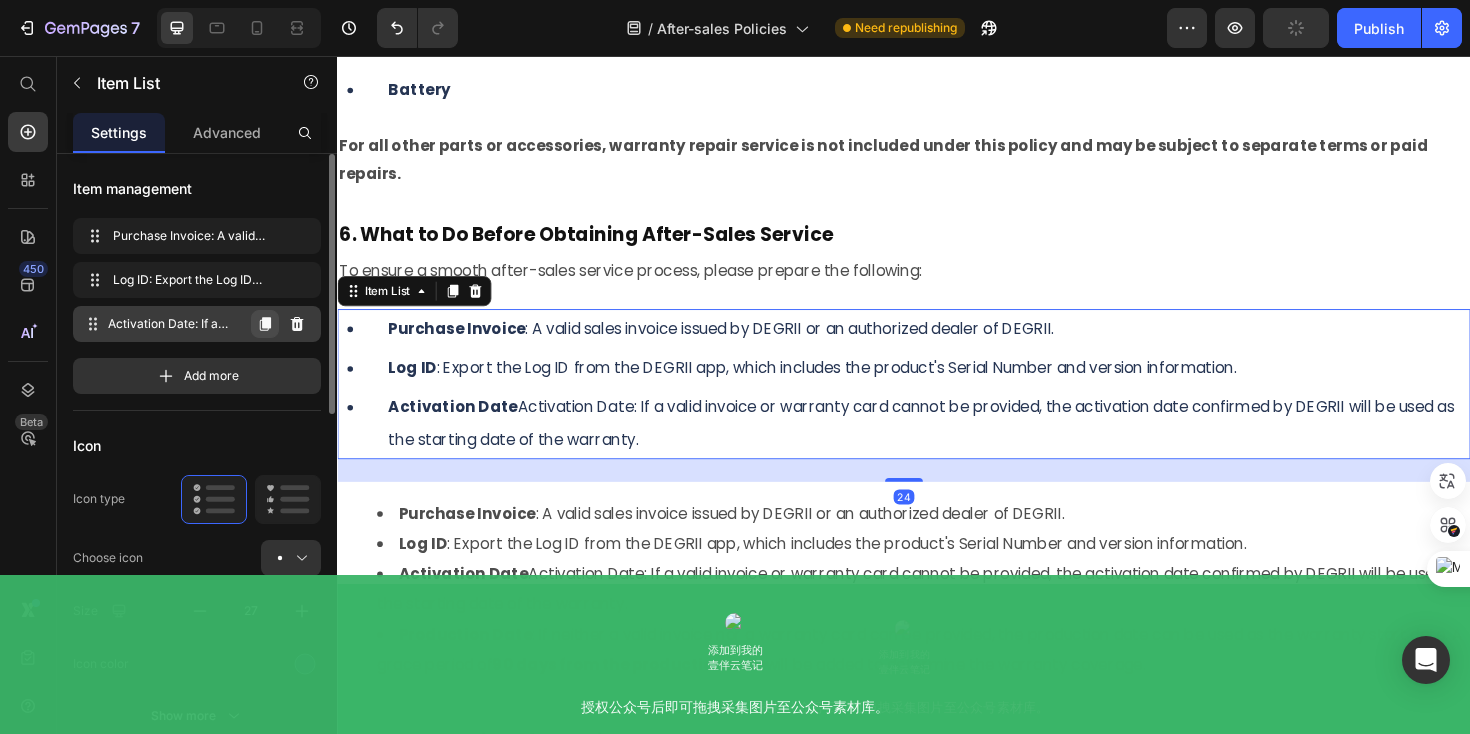 click 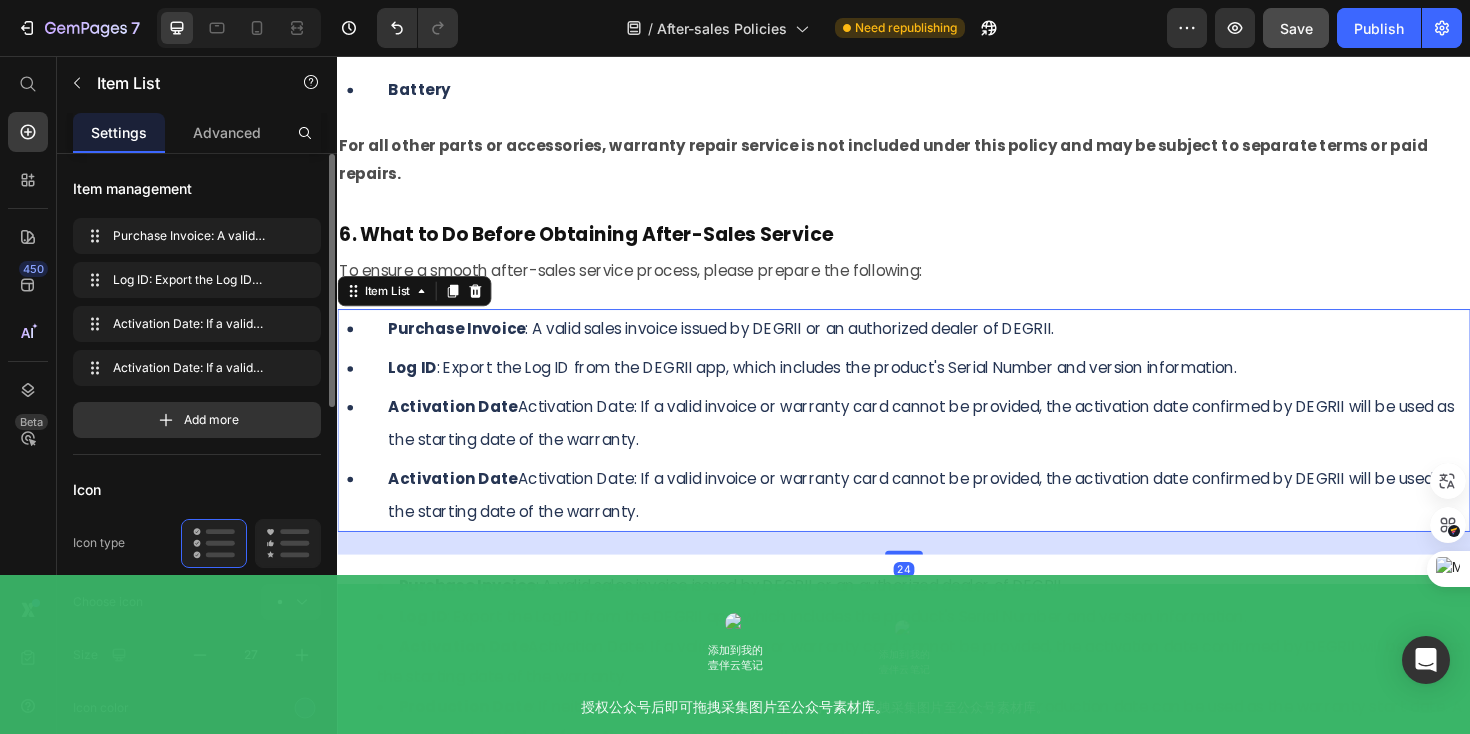 click on "Activation Date : If a valid invoice or warranty card cannot be provided, the activation date confirmed by DEGRII will be used as the starting date of the warranty." at bounding box center (962, 521) 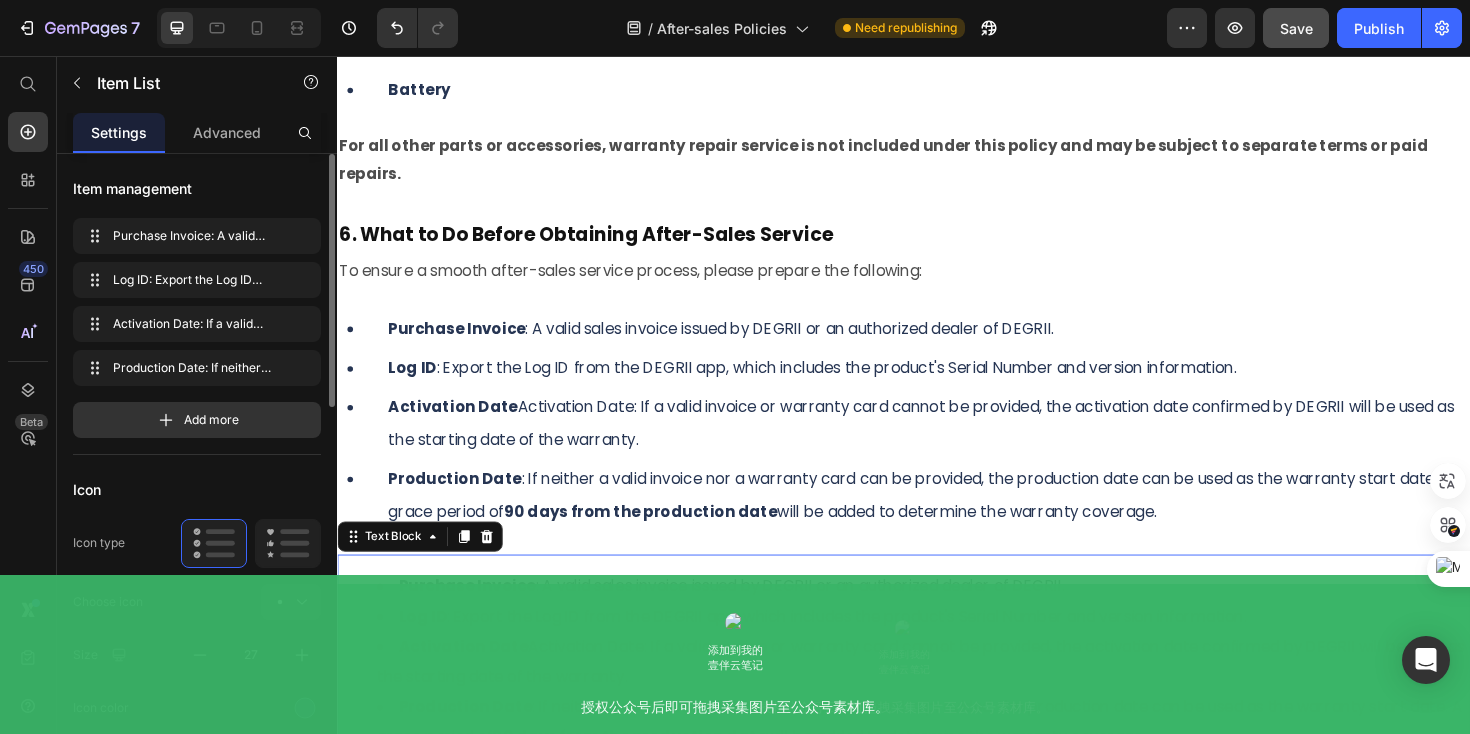 click on "Purchase Invoice : A valid sales invoice issued by DEGRII or an authorized dealer of DEGRII." at bounding box center [957, 618] 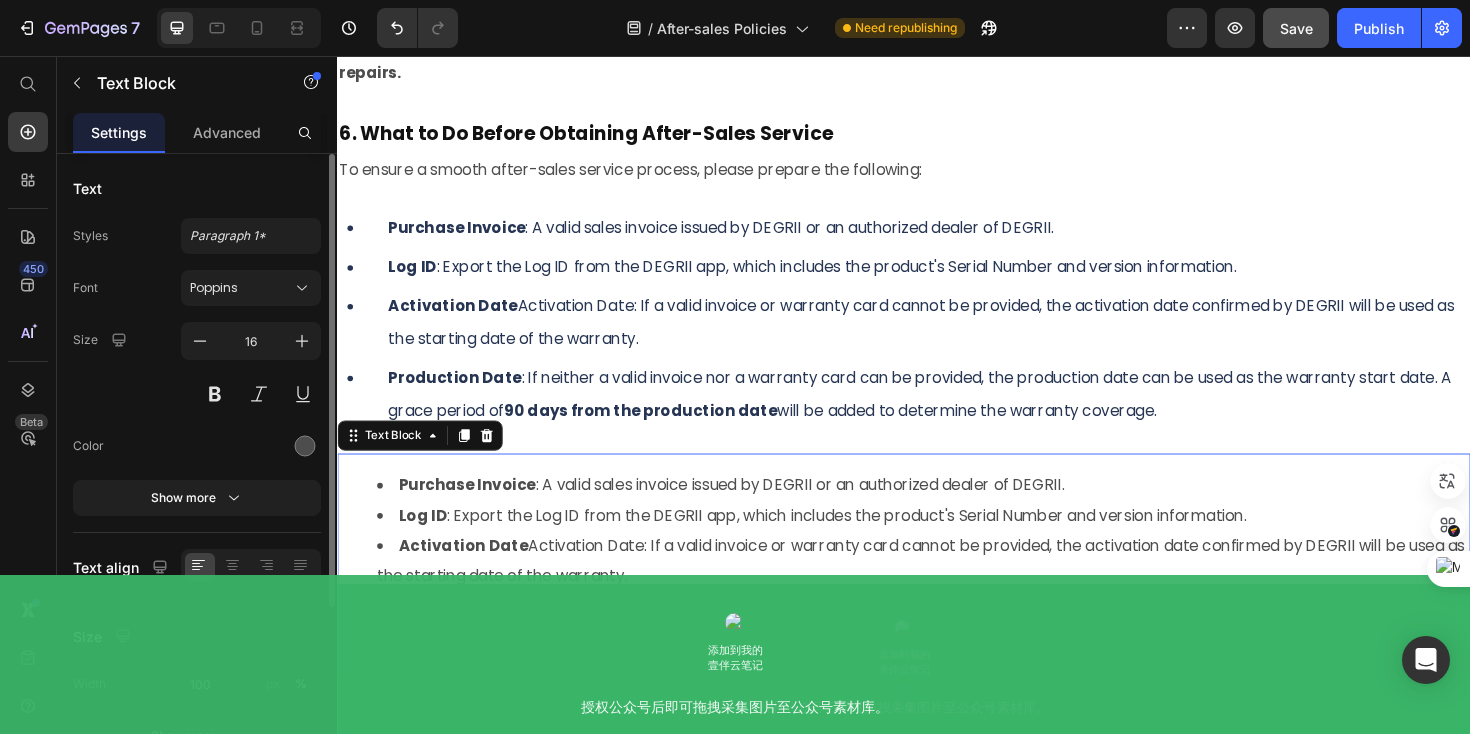 scroll, scrollTop: 5924, scrollLeft: 0, axis: vertical 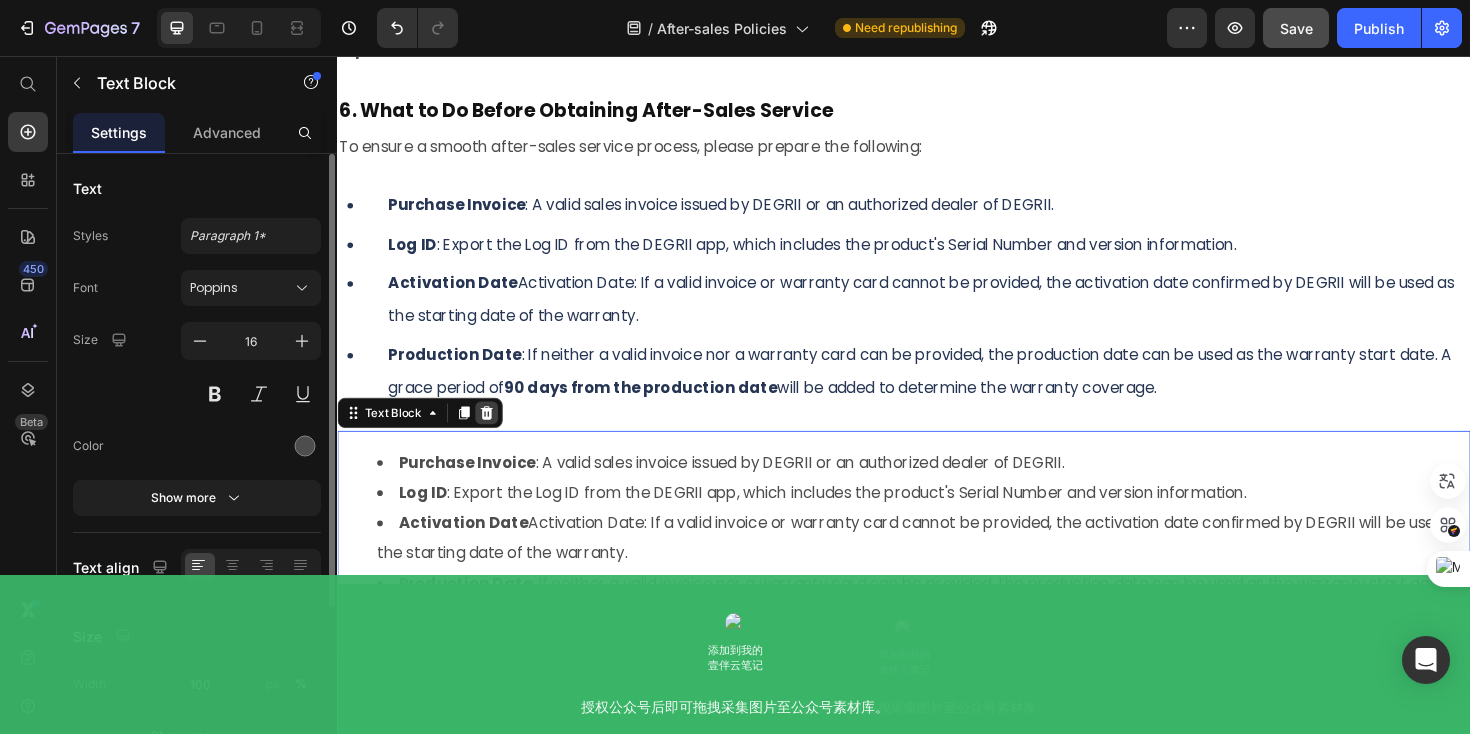 click 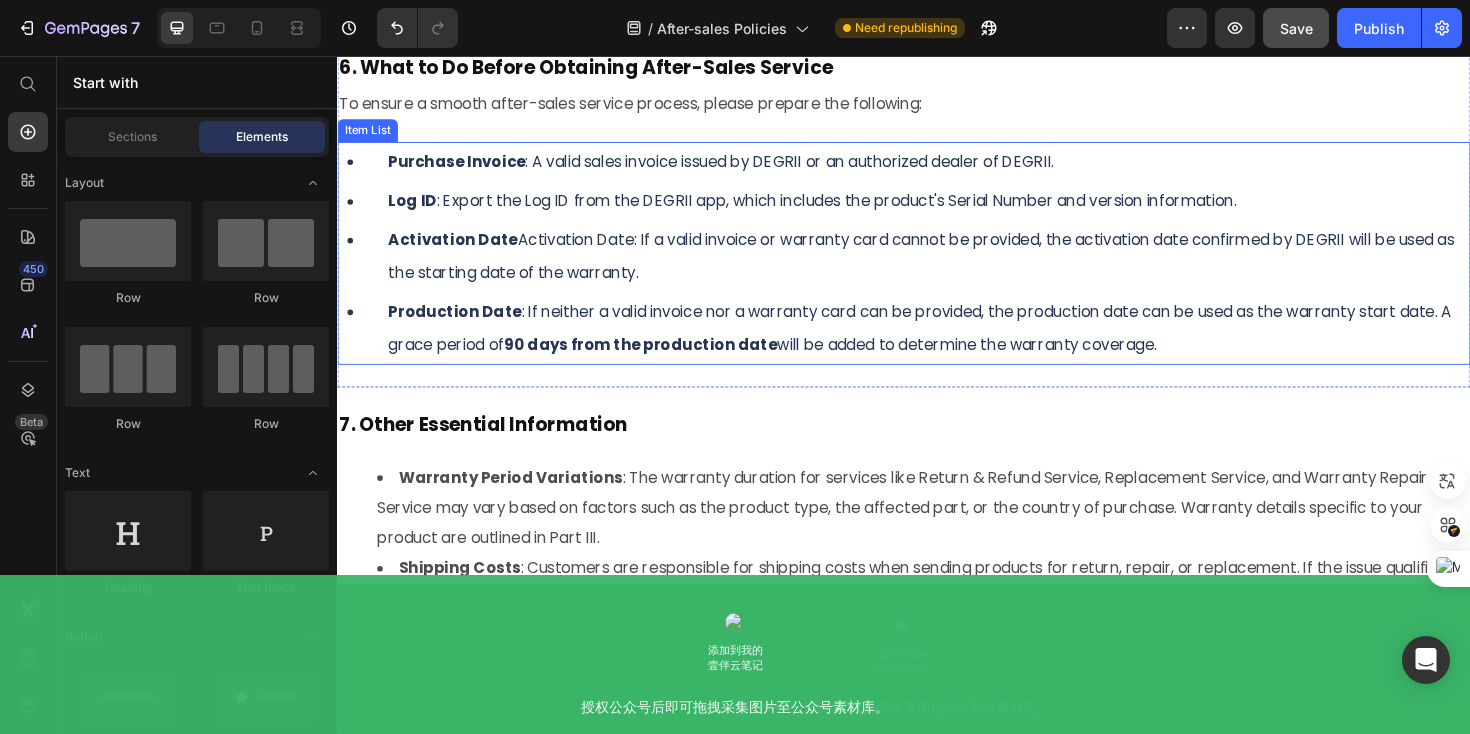 scroll, scrollTop: 5967, scrollLeft: 0, axis: vertical 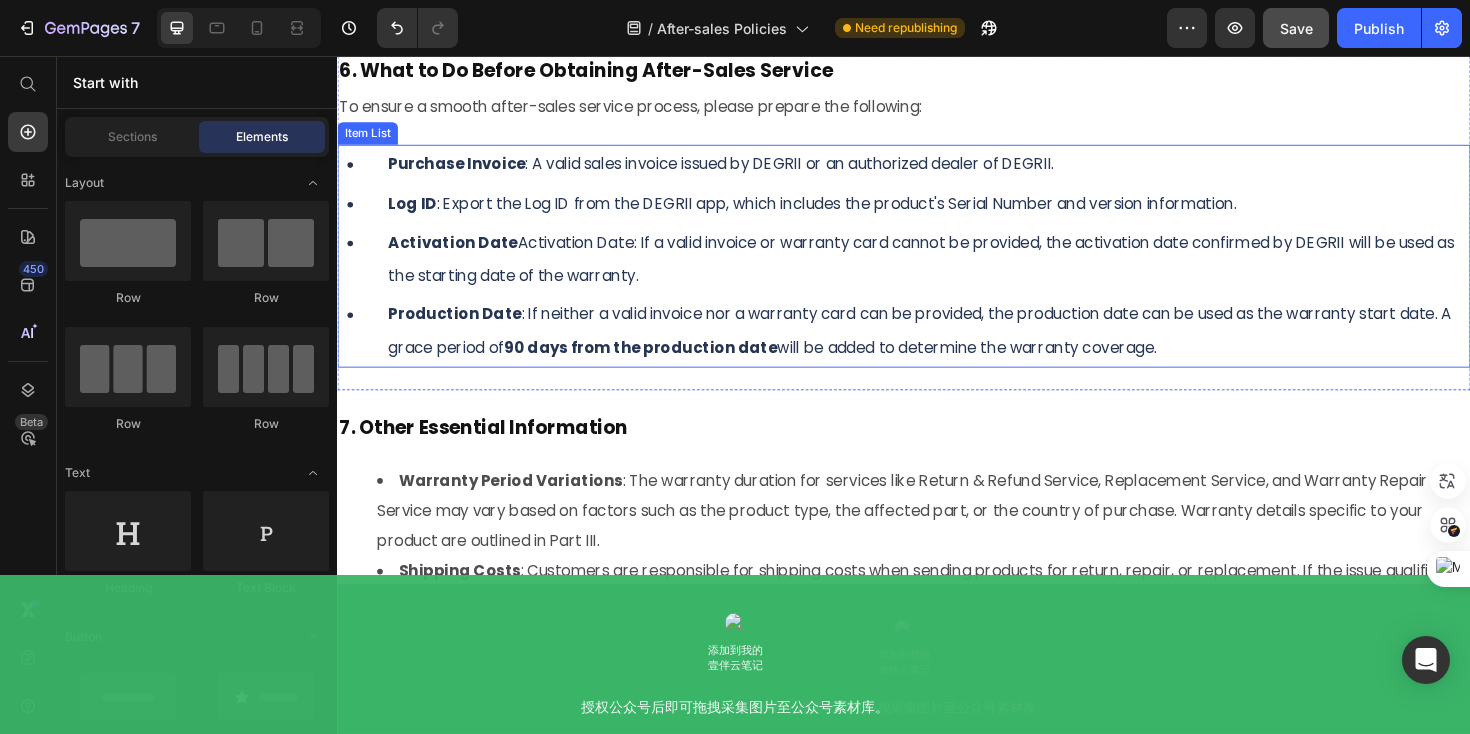 click on "6. What to Do Before Obtaining After-Sales Service Heading To ensure a smooth after-sales service process, please prepare the following: Text Block
Purchase Invoice : A valid sales invoice issued by DEGRII or an authorized dealer of DEGRII.
Log ID : Export the Log ID from the DEGRII app, which includes the product's Serial Number and version information.
Activation Date : If a valid invoice or warranty card cannot be provided, the activation date confirmed by DEGRII will be used as the starting date of the warranty.
Production Date : If neither a valid invoice nor a warranty card can be provided, the production date can be used as the warranty start date. A grace period of 90 days from the production date will be added to determine the warranty coverage. Item List" at bounding box center (937, 233) 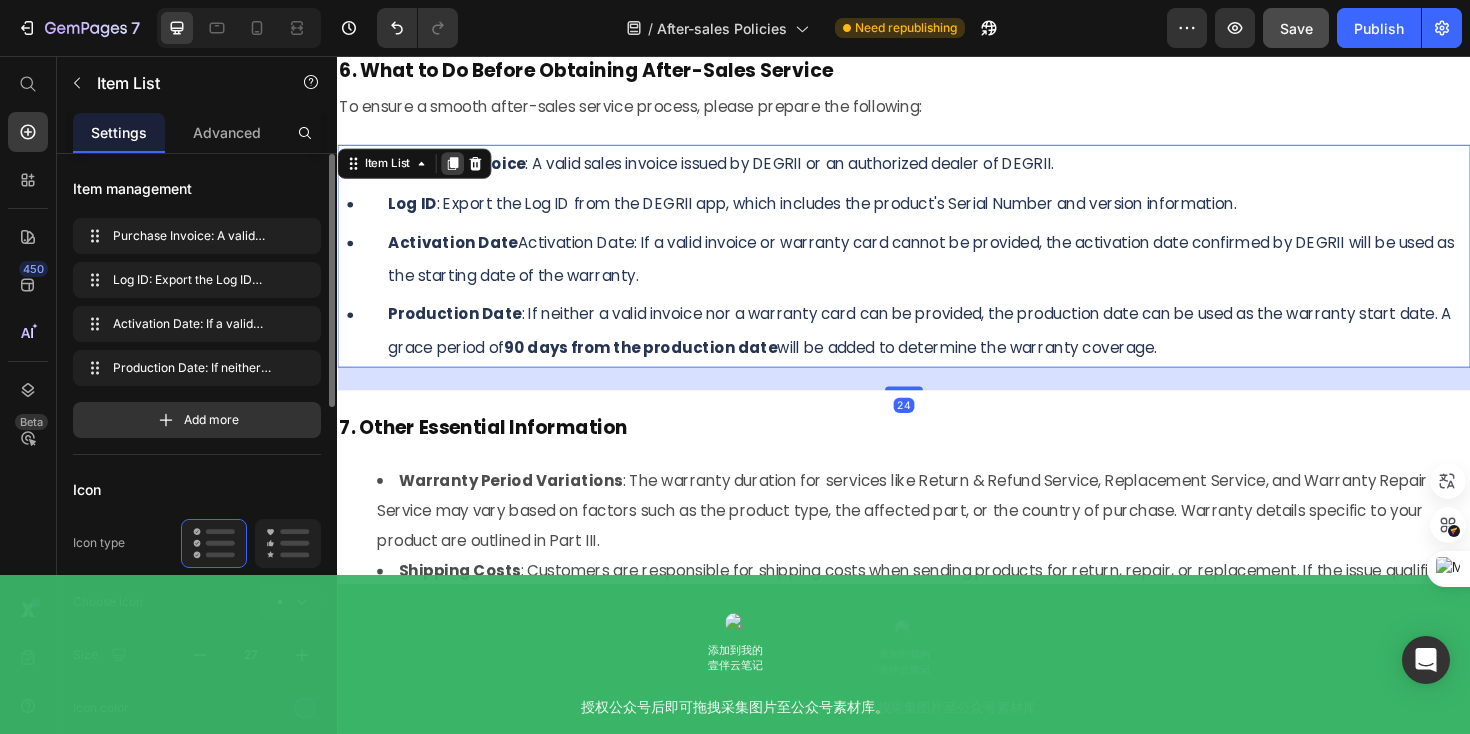 click 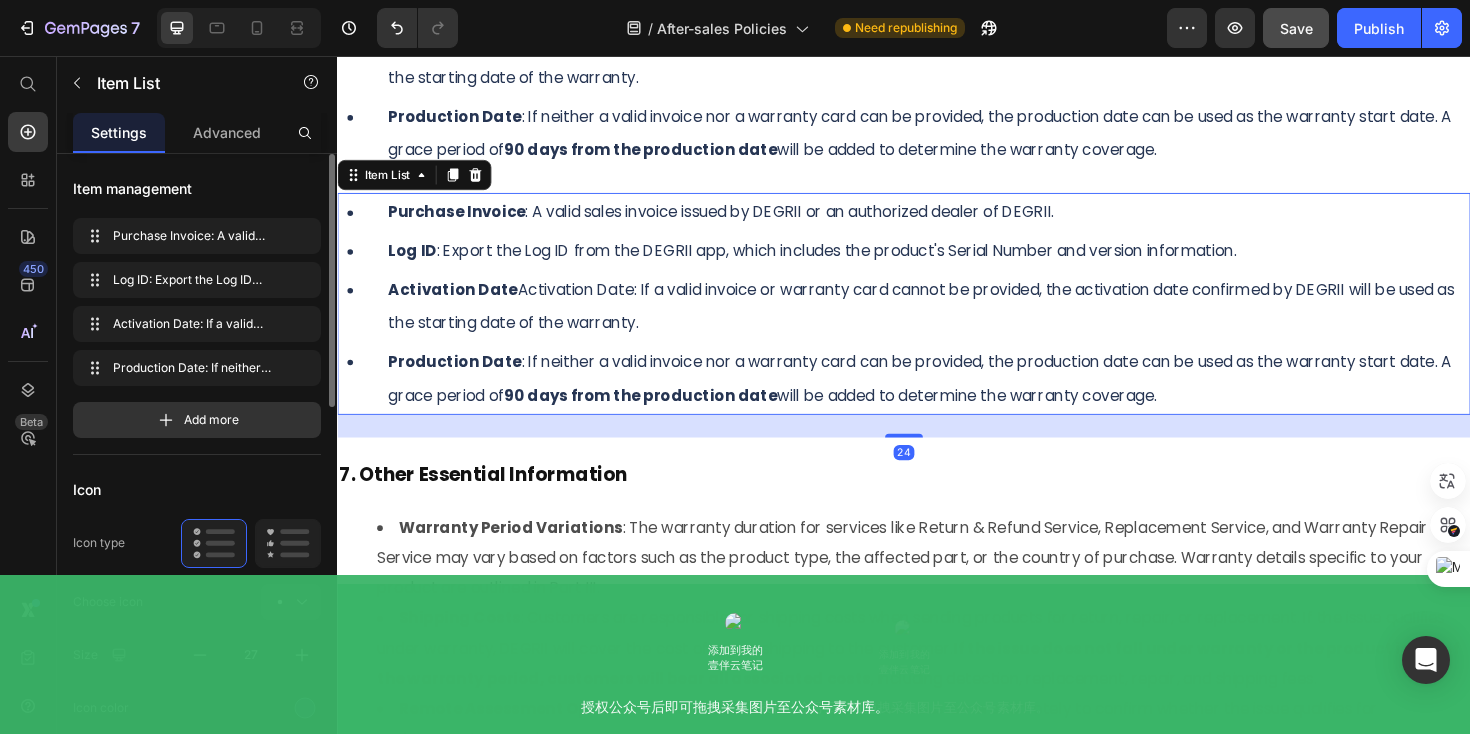 scroll, scrollTop: 6200, scrollLeft: 0, axis: vertical 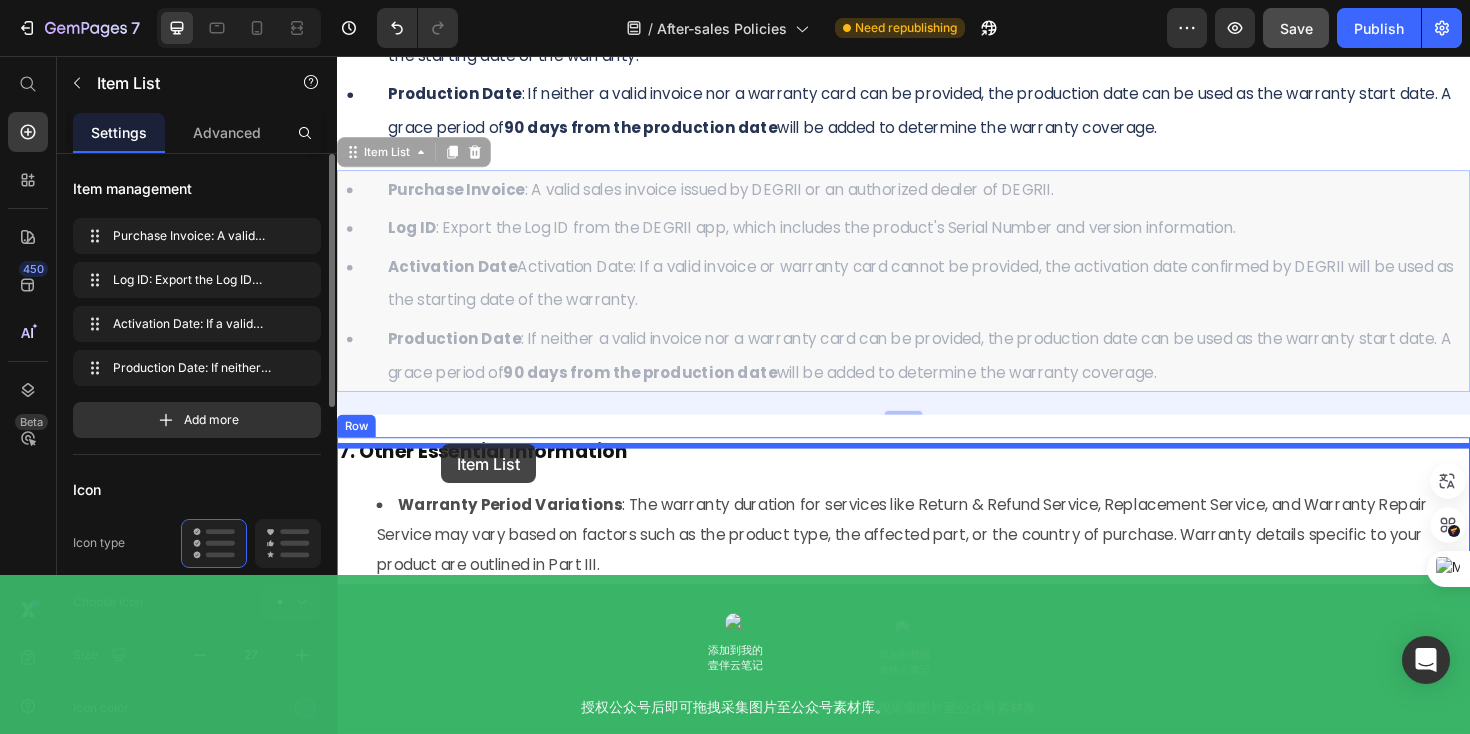 drag, startPoint x: 405, startPoint y: 131, endPoint x: 447, endPoint y: 468, distance: 339.60712 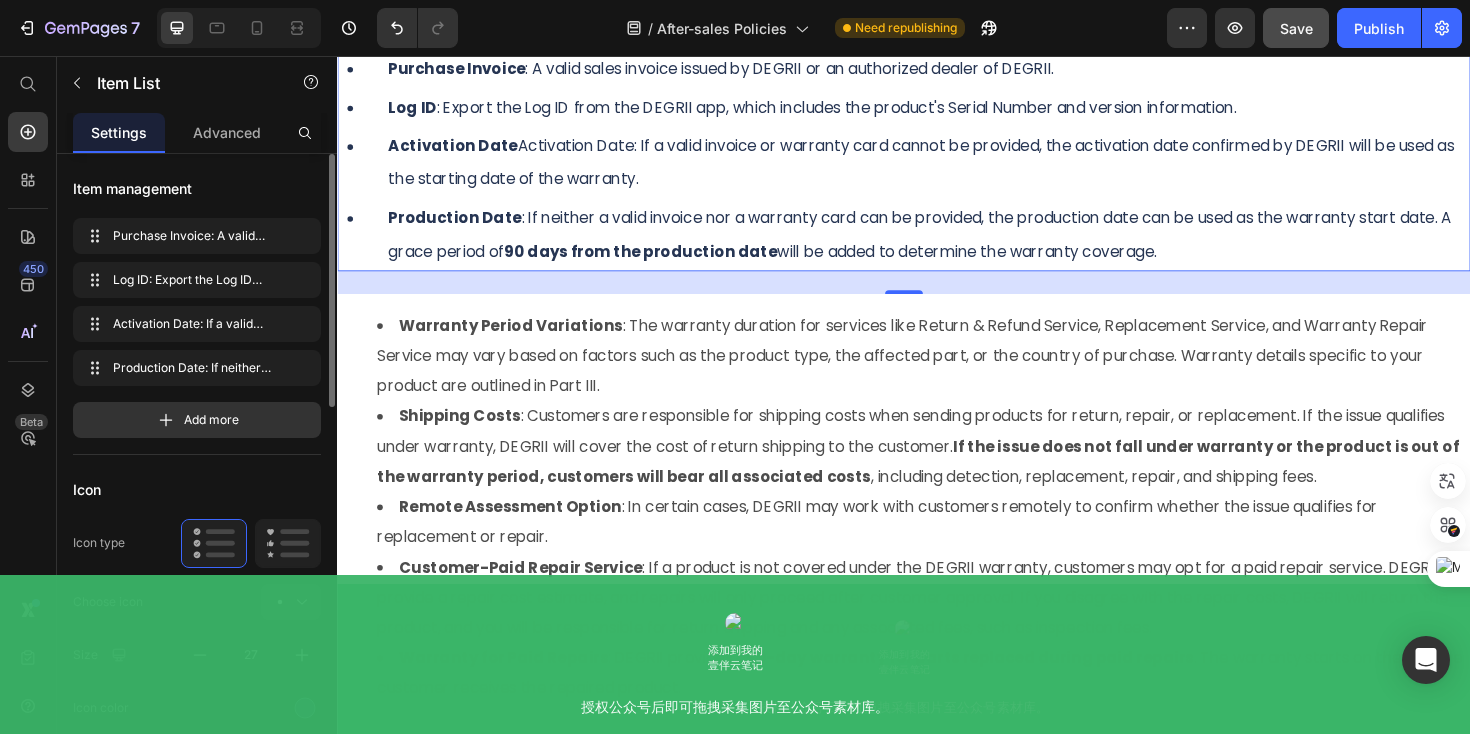 scroll, scrollTop: 6347, scrollLeft: 0, axis: vertical 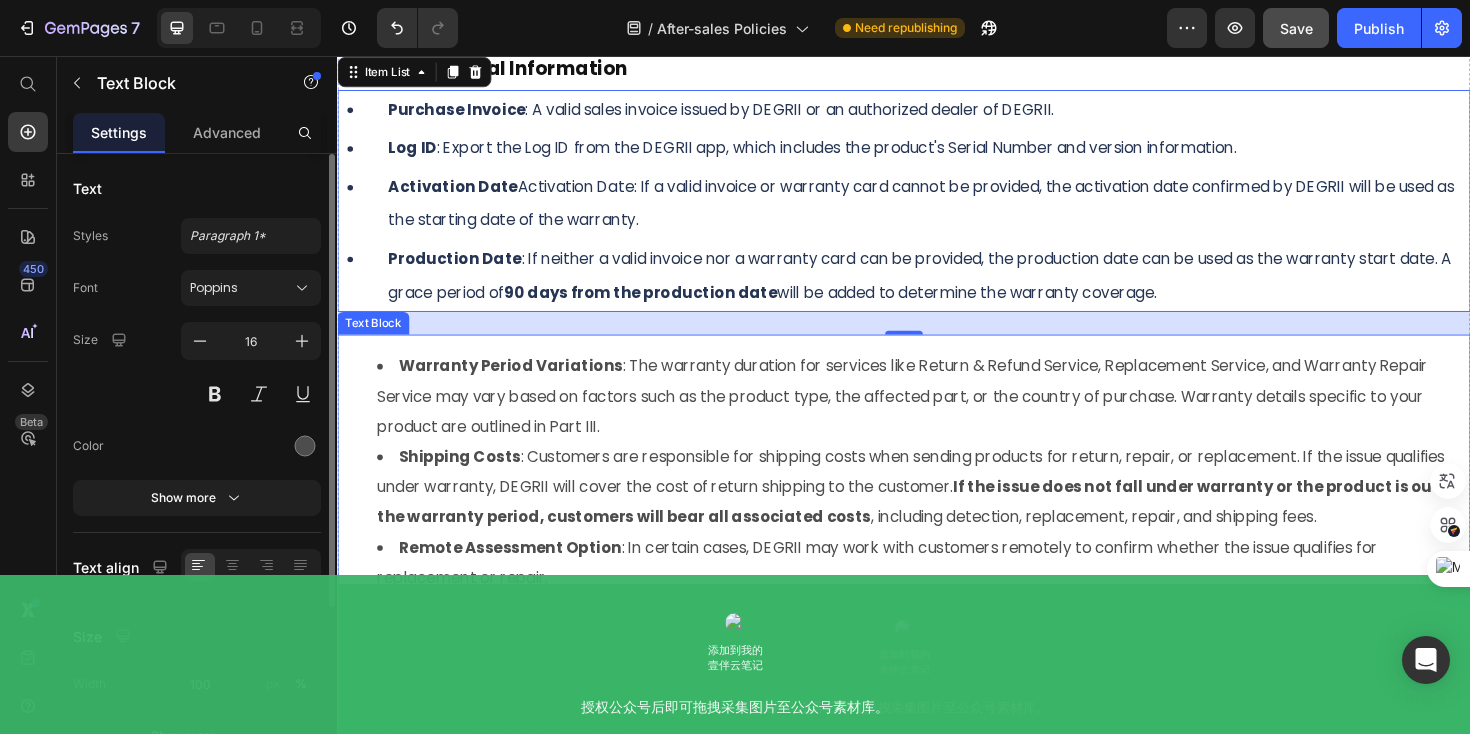 click on "Warranty Period Variations : The warranty duration for services like Return & Refund Service, Replacement Service, and Warranty Repair Service may vary based on factors such as the product type, the affected part, or the country of purchase. Warranty details specific to your product are outlined in Part III." at bounding box center [957, 417] 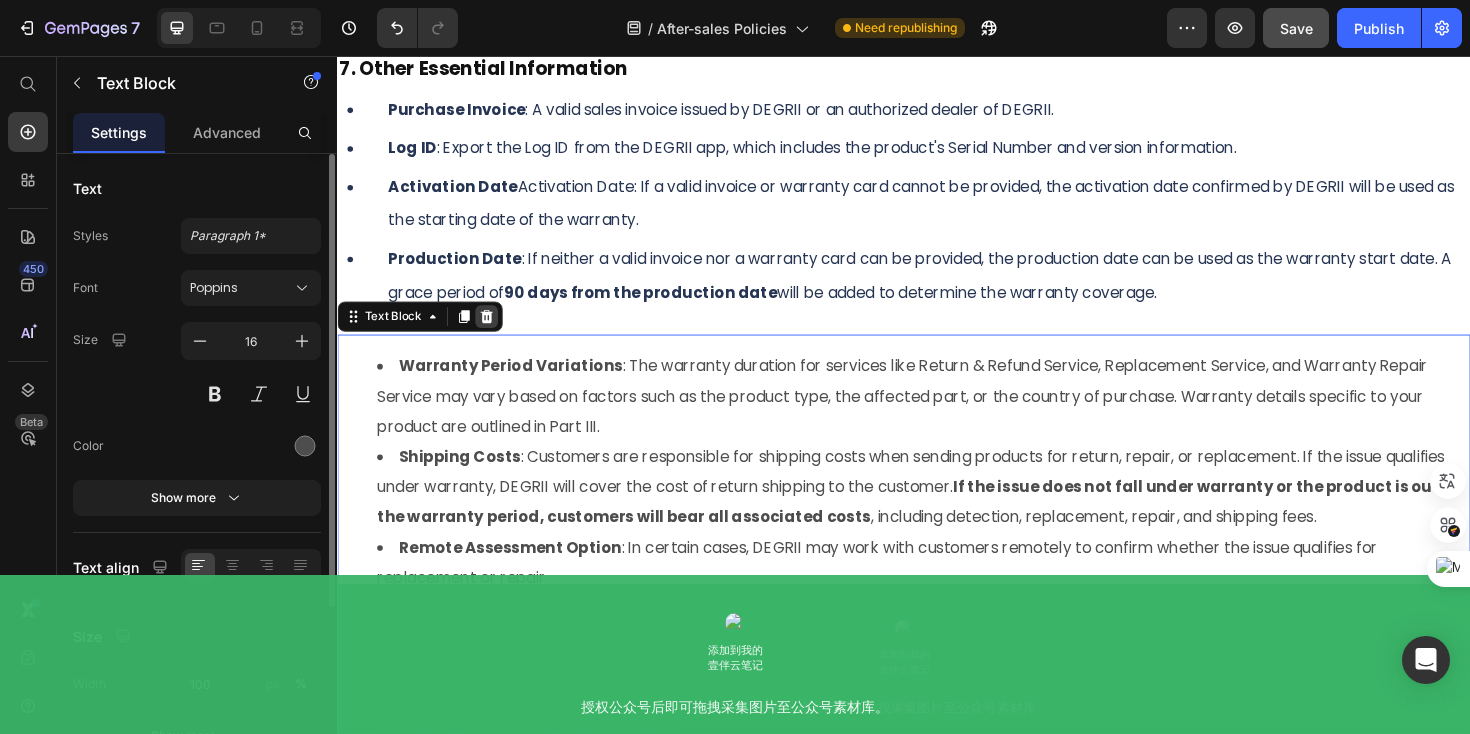 click 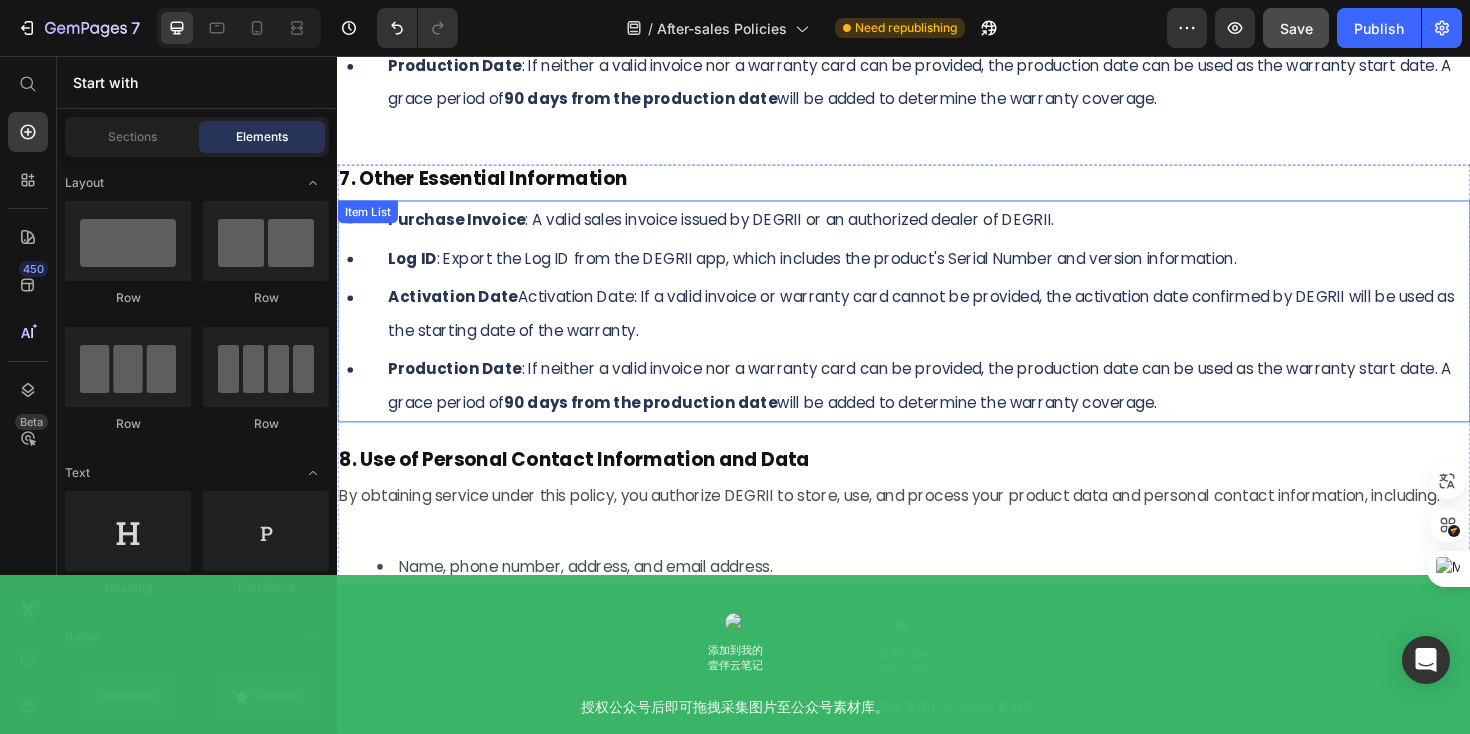 scroll, scrollTop: 6164, scrollLeft: 0, axis: vertical 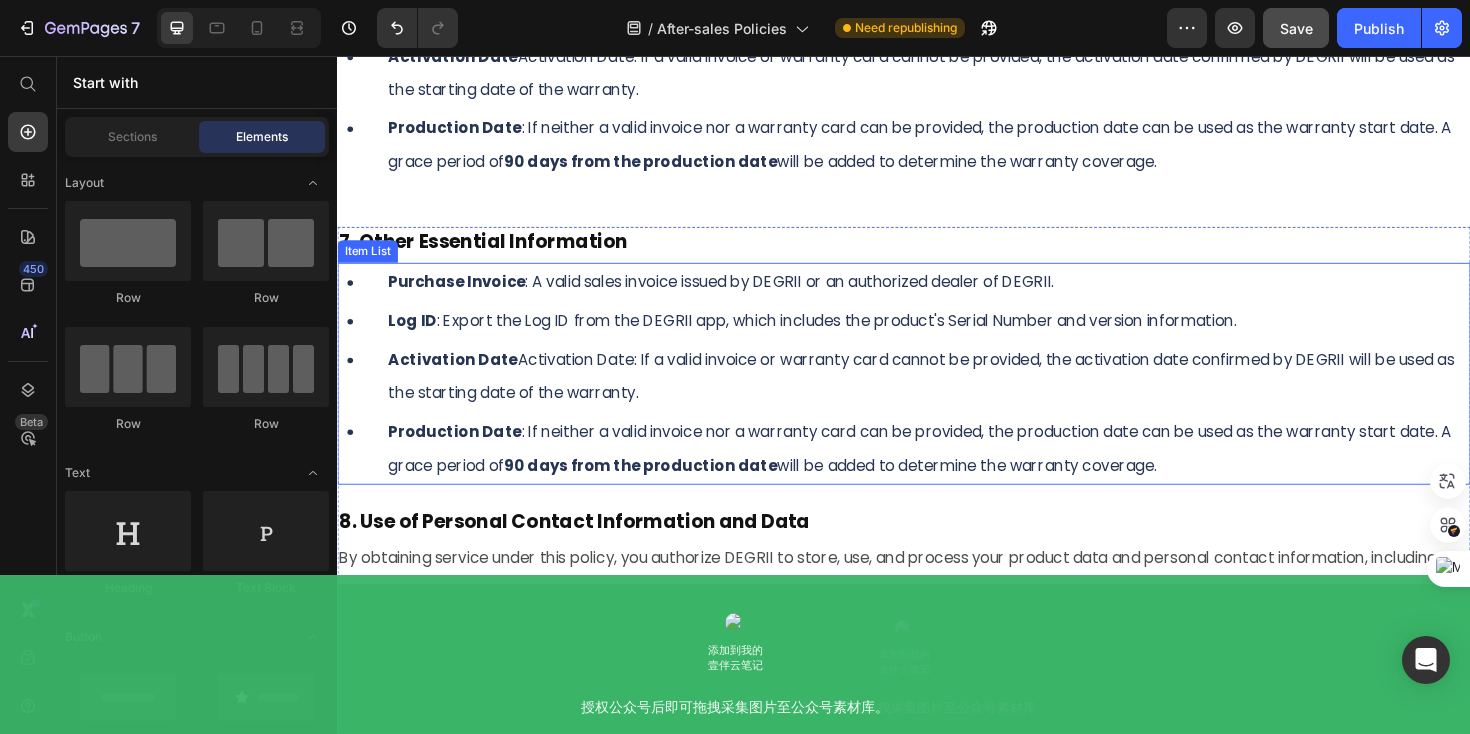 click on "Purchase Invoice" at bounding box center (463, 295) 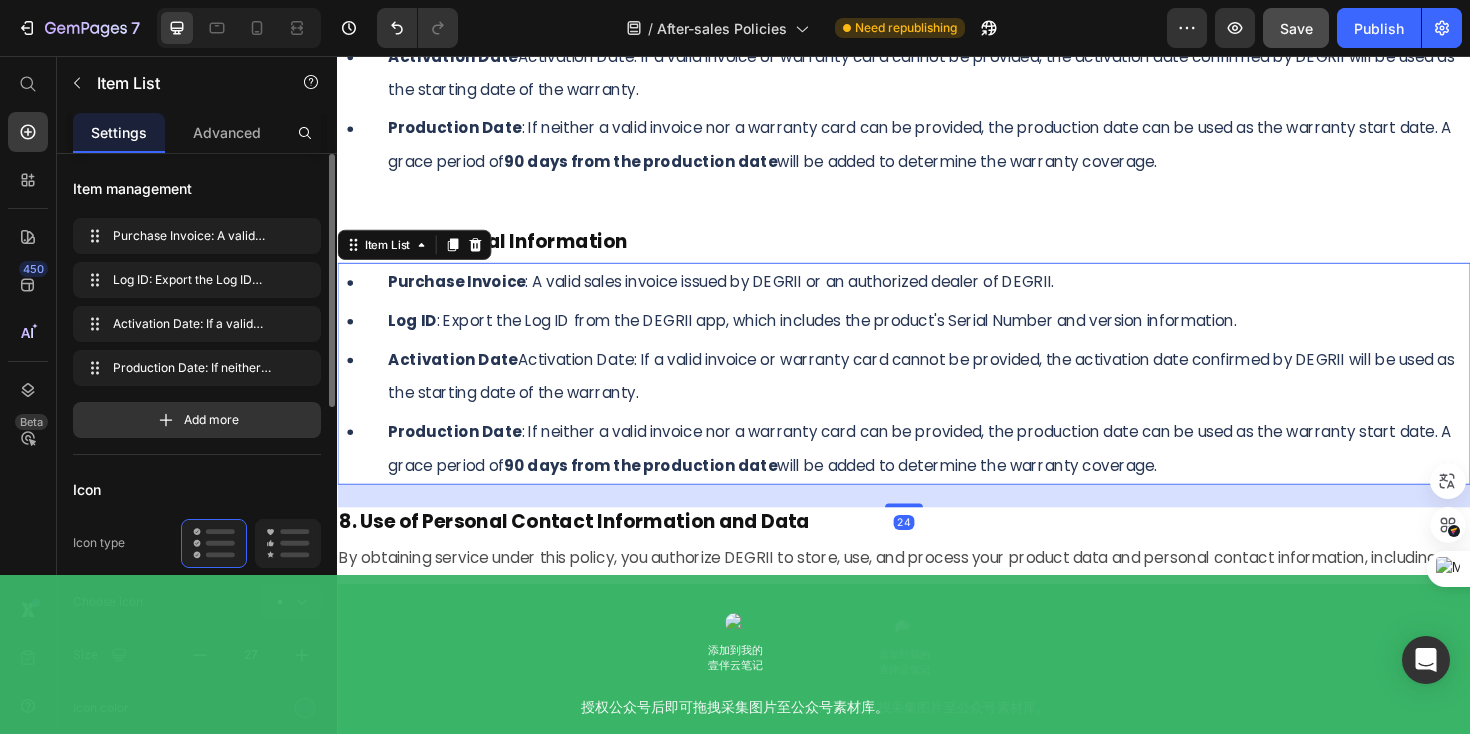 click on "Purchase Invoice : A valid sales invoice issued by DEGRII or an authorized dealer of DEGRII." at bounding box center [962, 295] 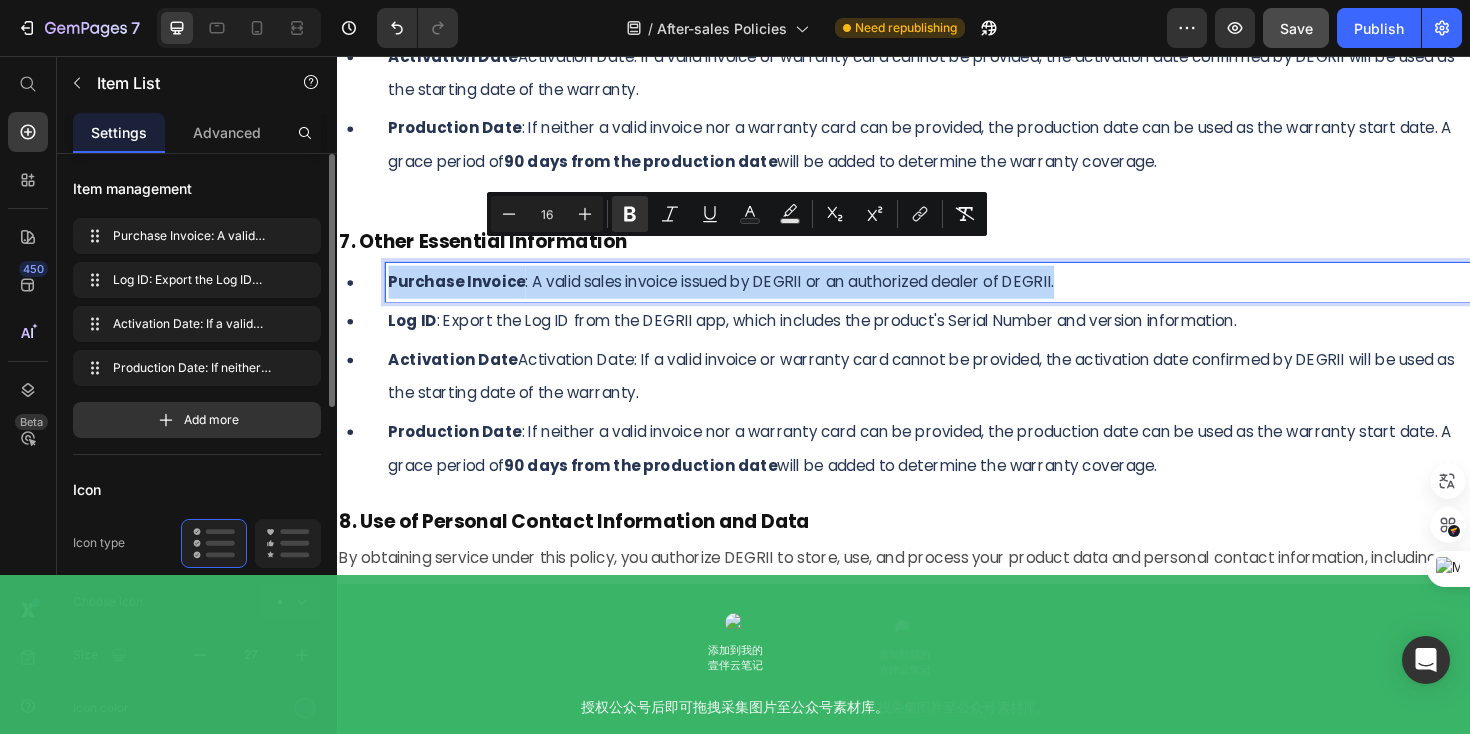 click on "Purchase Invoice : A valid sales invoice issued by DEGRII or an authorized dealer of DEGRII." at bounding box center (962, 295) 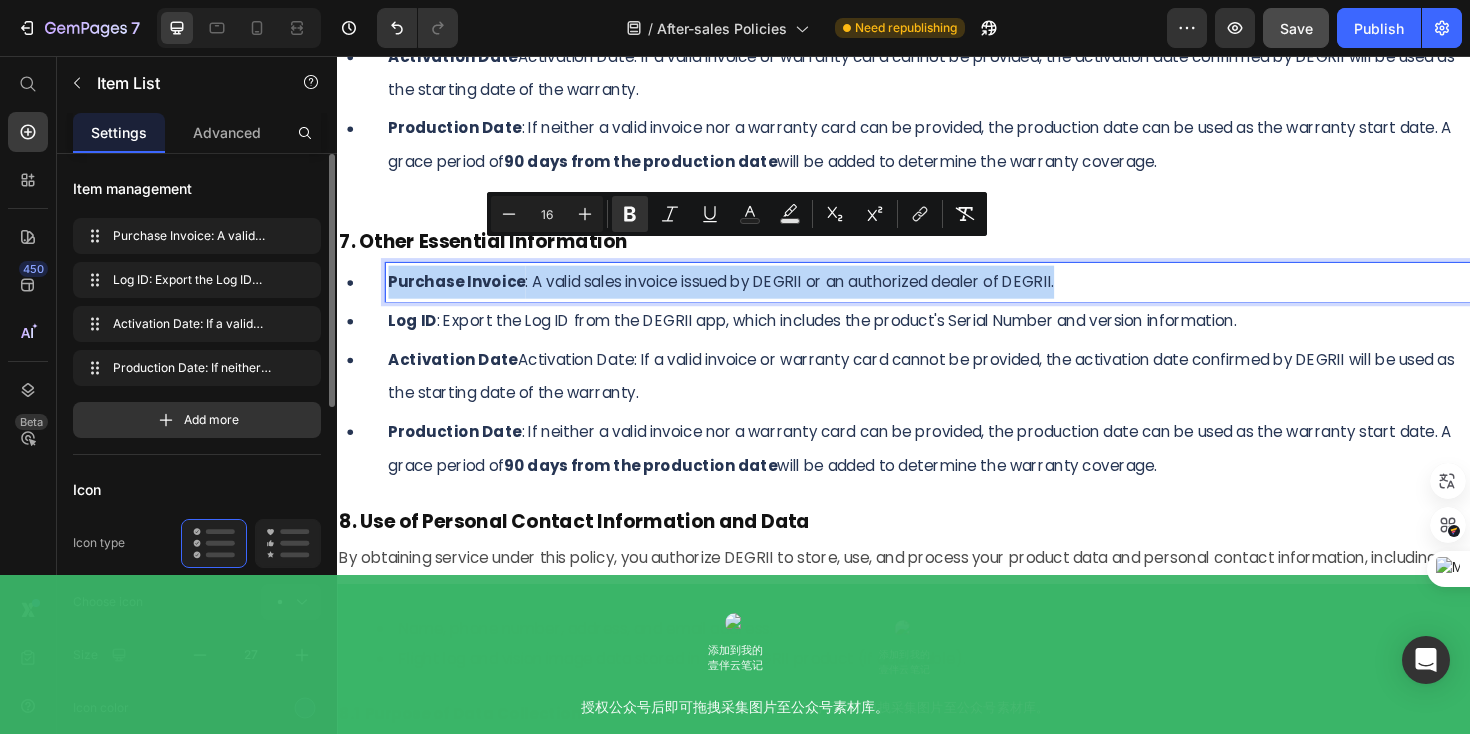 click on "Purchase Invoice : A valid sales invoice issued by DEGRII or an authorized dealer of DEGRII." at bounding box center (962, 295) 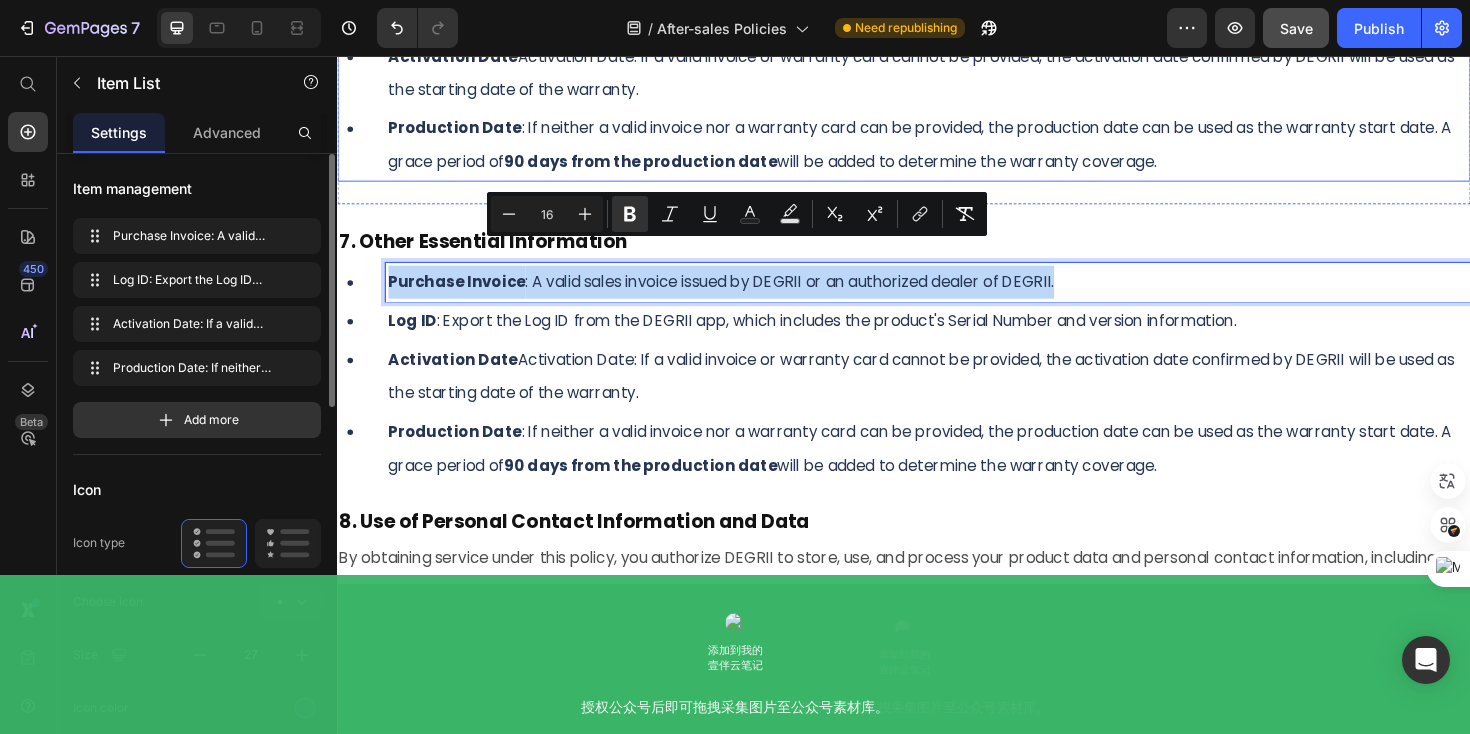click on "90 days from the production date" at bounding box center [658, 167] 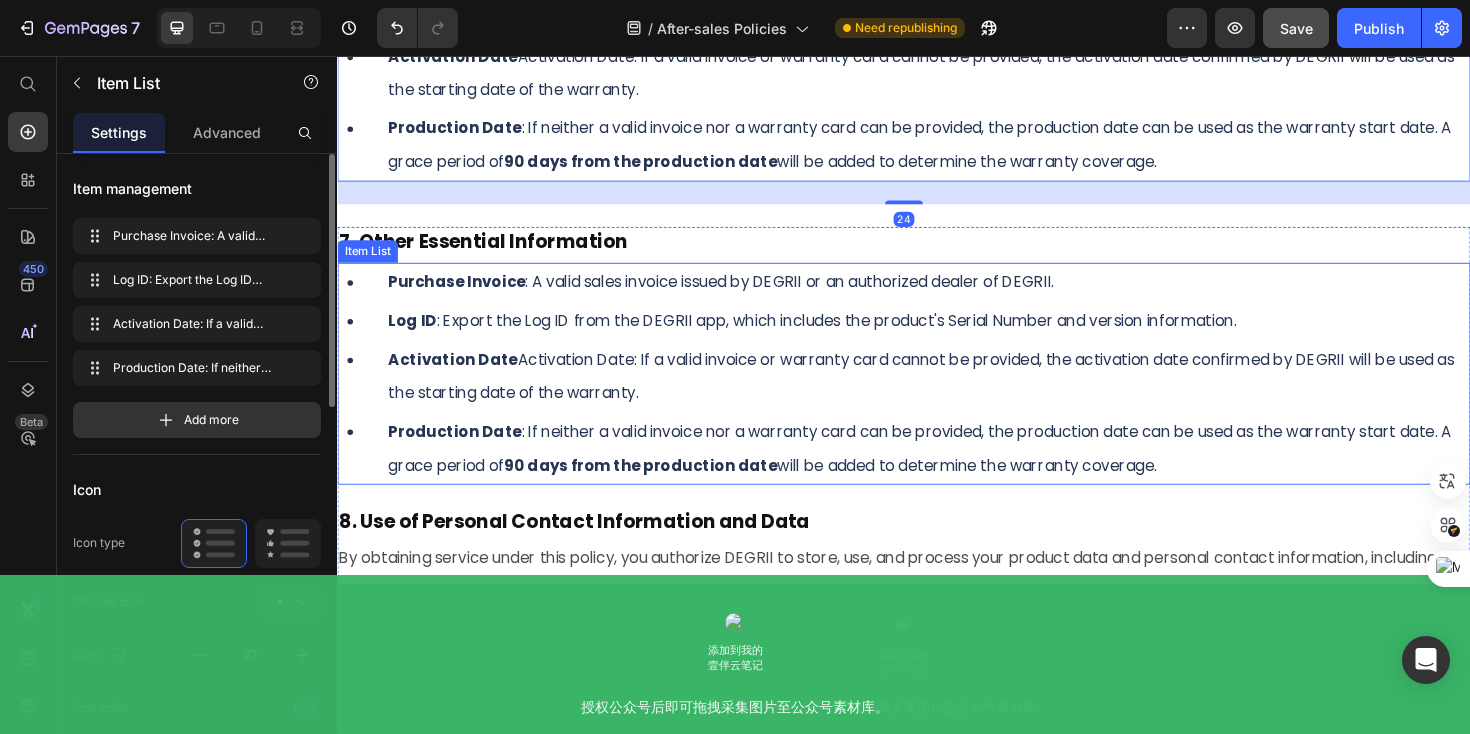 click on "Purchase Invoice : A valid sales invoice issued by DEGRII or an authorized dealer of DEGRII." at bounding box center (962, 295) 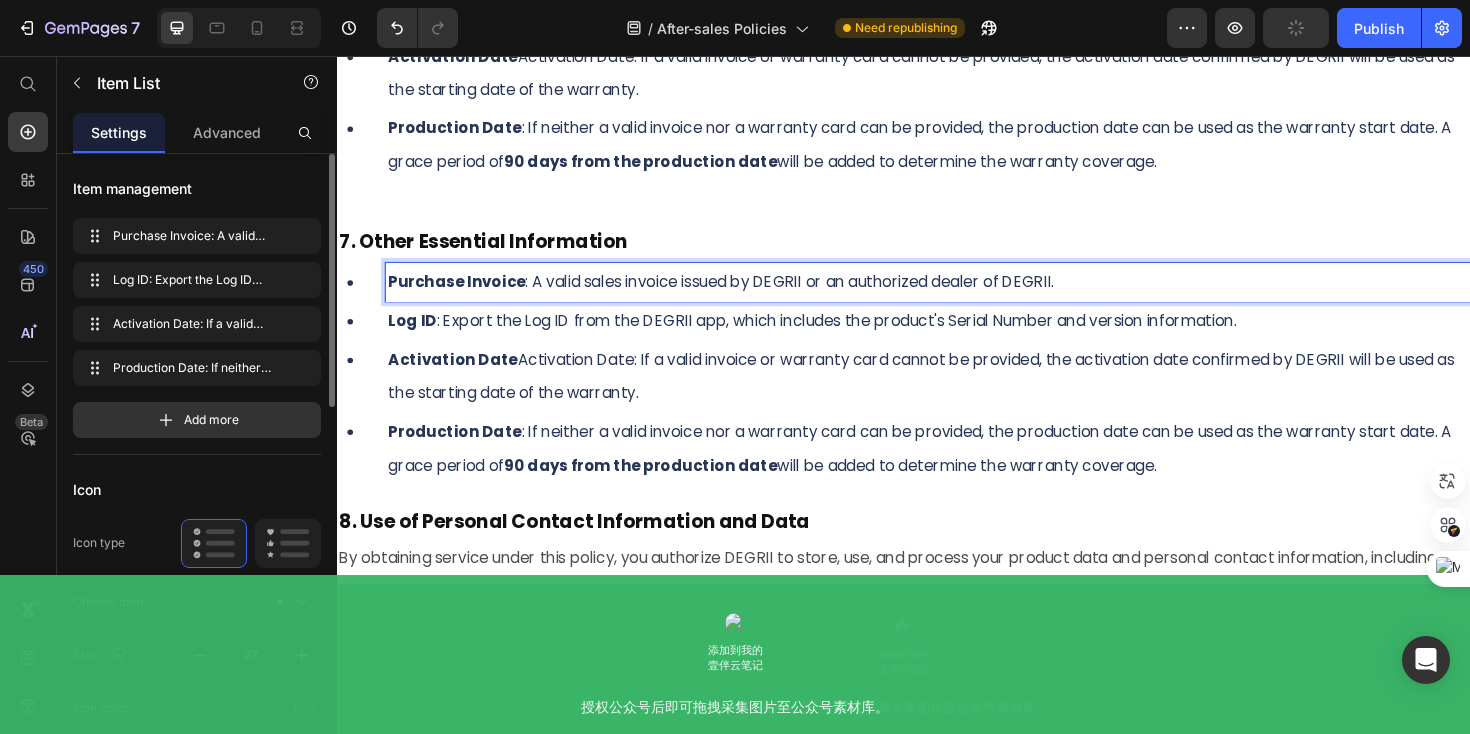 click on "Purchase Invoice : A valid sales invoice issued by DEGRII or an authorized dealer of DEGRII." at bounding box center (962, 295) 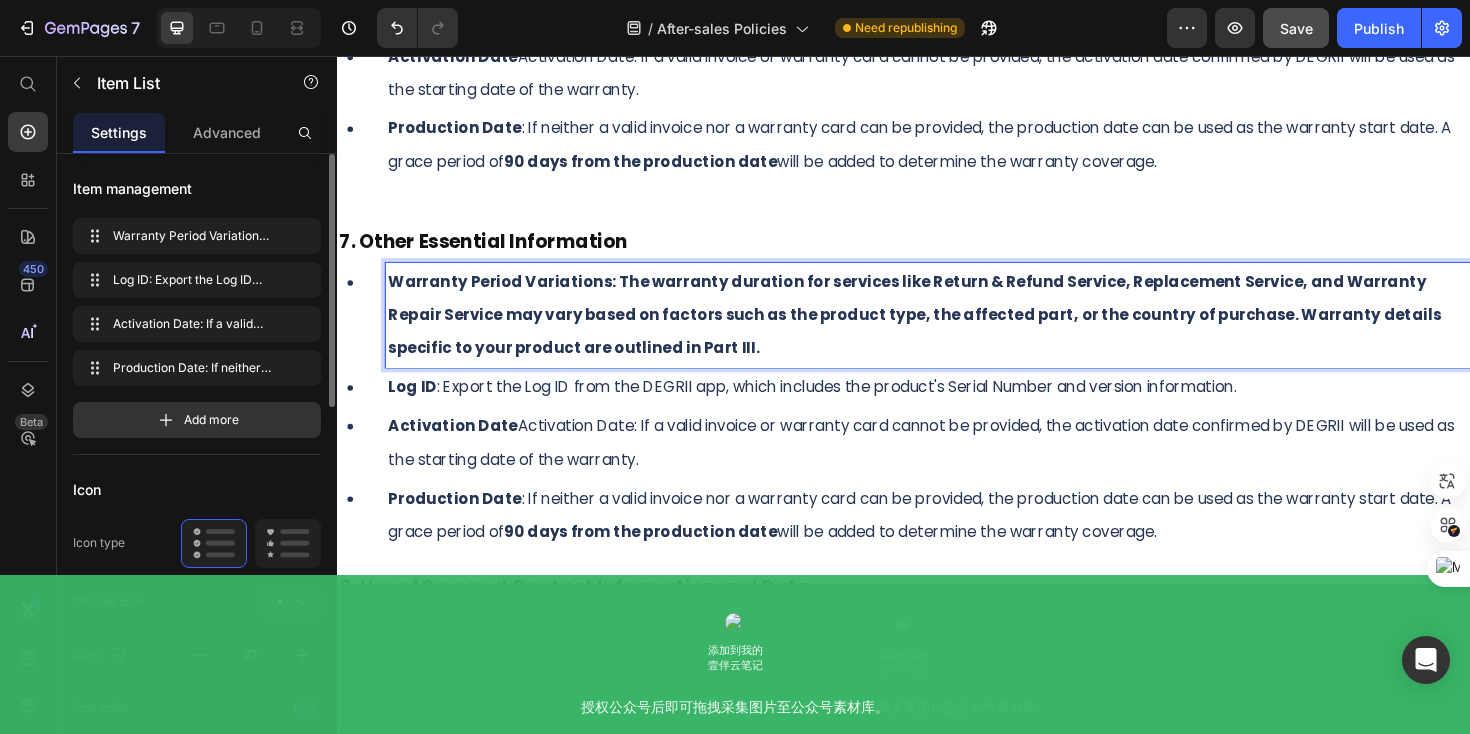 click on "Warranty Period Variations: The warranty duration for services like Return & Refund Service, Replacement Service, and Warranty Repair Service may vary based on factors such as the product type, the affected part, or the country of purchase. Warranty details specific to your product are outlined in Part III." at bounding box center (948, 330) 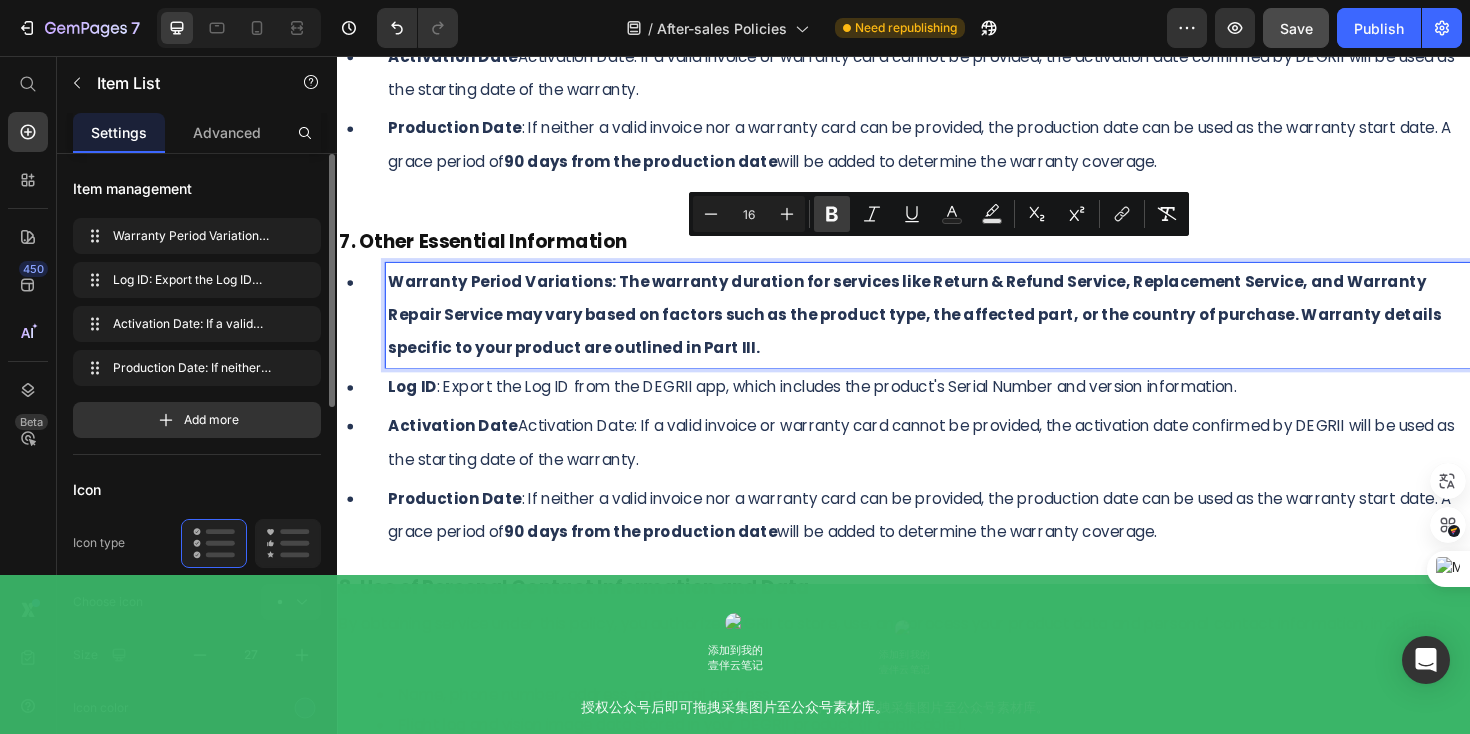 click 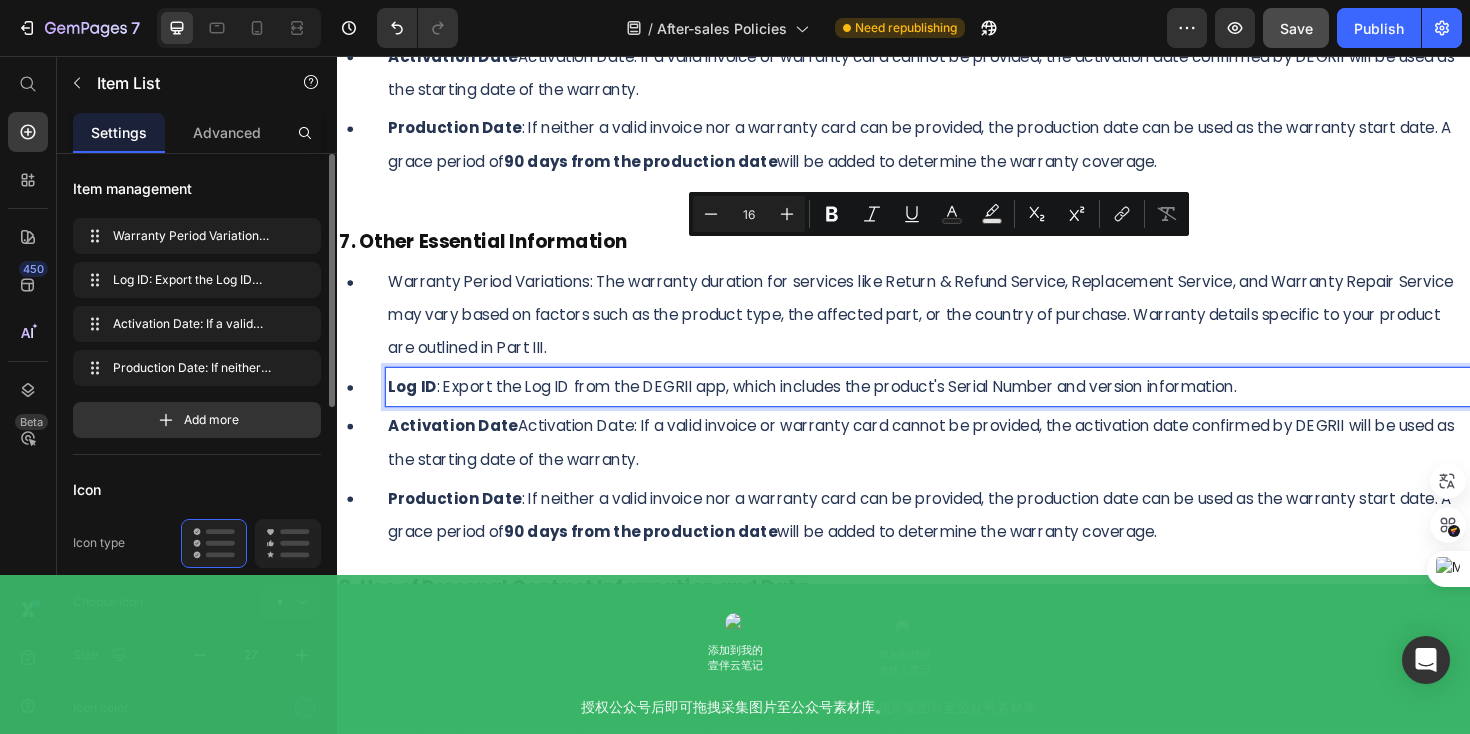 click on "Log ID : Export the Log ID from the DEGRII app, which includes the product's Serial Number and version information." at bounding box center [962, 406] 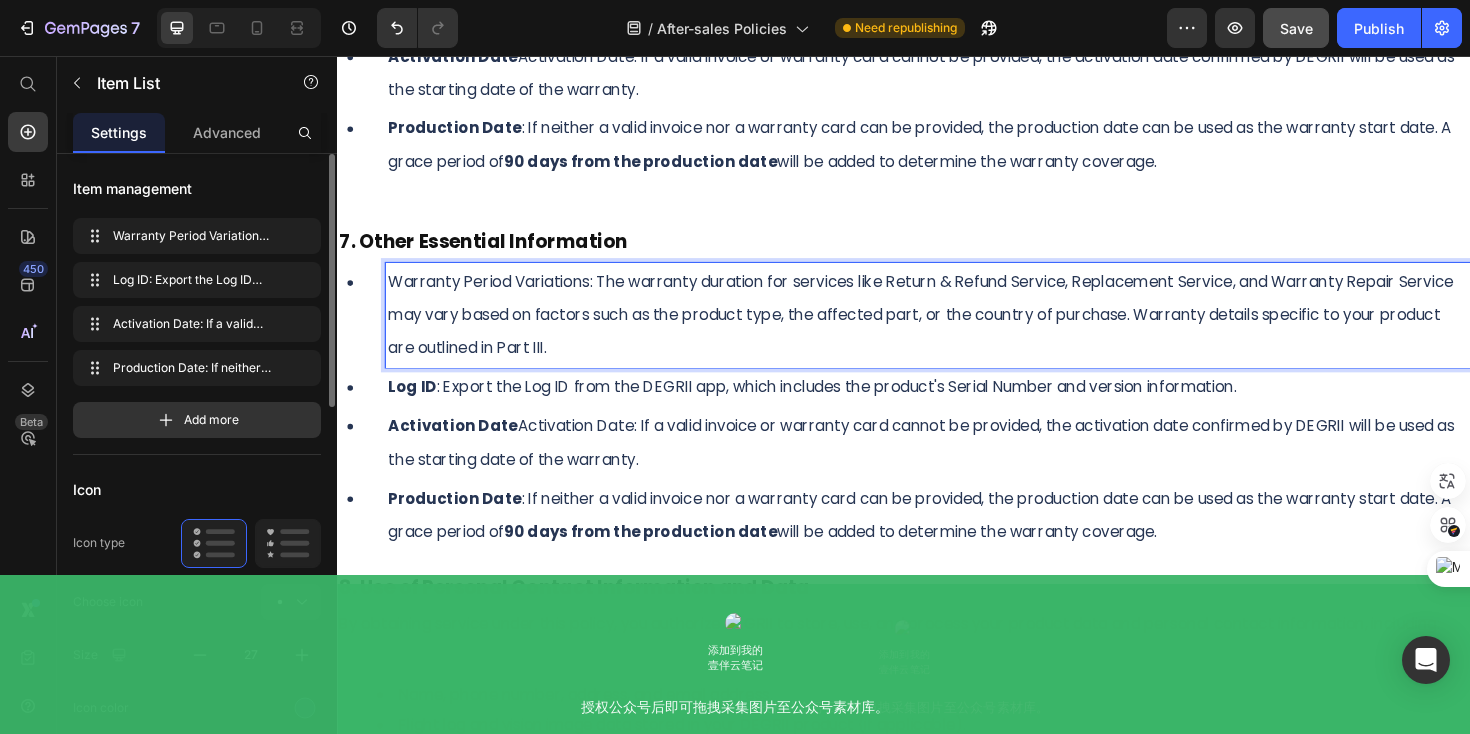 click on "Warranty Period Variations: The warranty duration for services like Return & Refund Service, Replacement Service, and Warranty Repair Service may vary based on factors such as the product type, the affected part, or the country of purchase. Warranty details specific to your product are outlined in Part III." at bounding box center (962, 331) 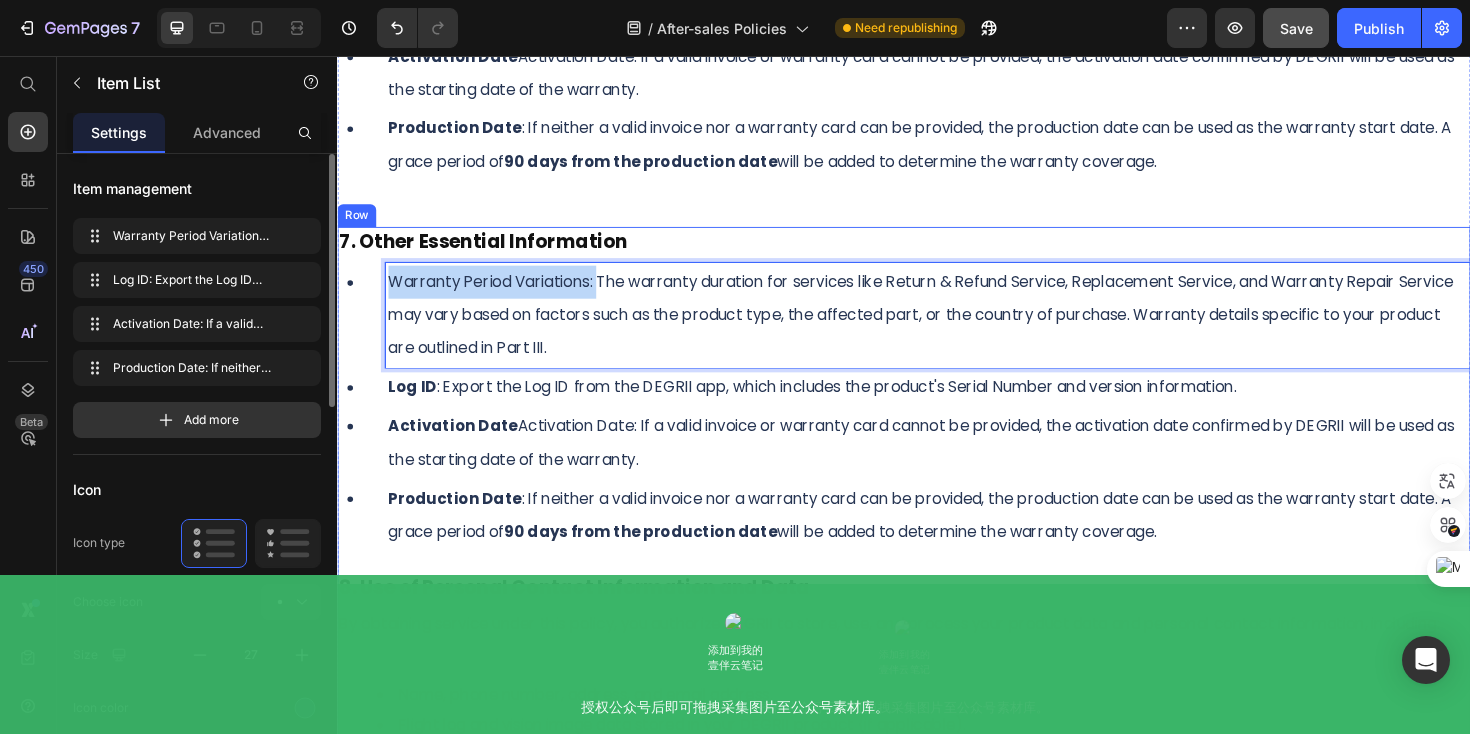 drag, startPoint x: 613, startPoint y: 266, endPoint x: 375, endPoint y: 237, distance: 239.7603 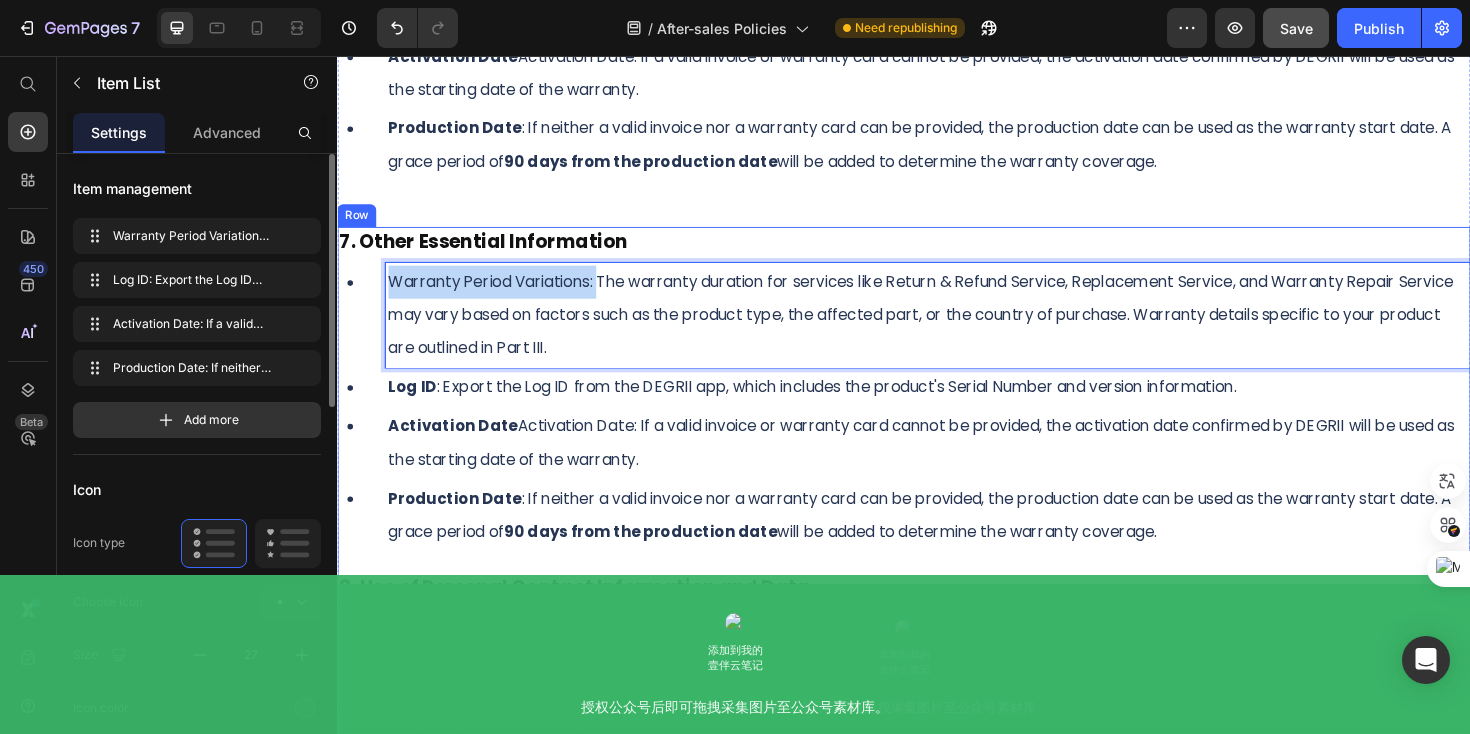 click on "Log ID : Export the Log ID from the DEGRII app, which includes the product's Serial Number and version information.
Activation Date : If a valid invoice or warranty card cannot be provided, the activation date confirmed by DEGRII will be used as the starting date of the warranty.
Production Date : If neither a valid invoice nor a warranty card can be provided, the production date can be used as the warranty start date. A grace period of  90 days from the production date  will be added to determine the warranty coverage. Item List   24 8. Use of Personal Contact Information and Data Heading Text Block ." at bounding box center (937, 730) 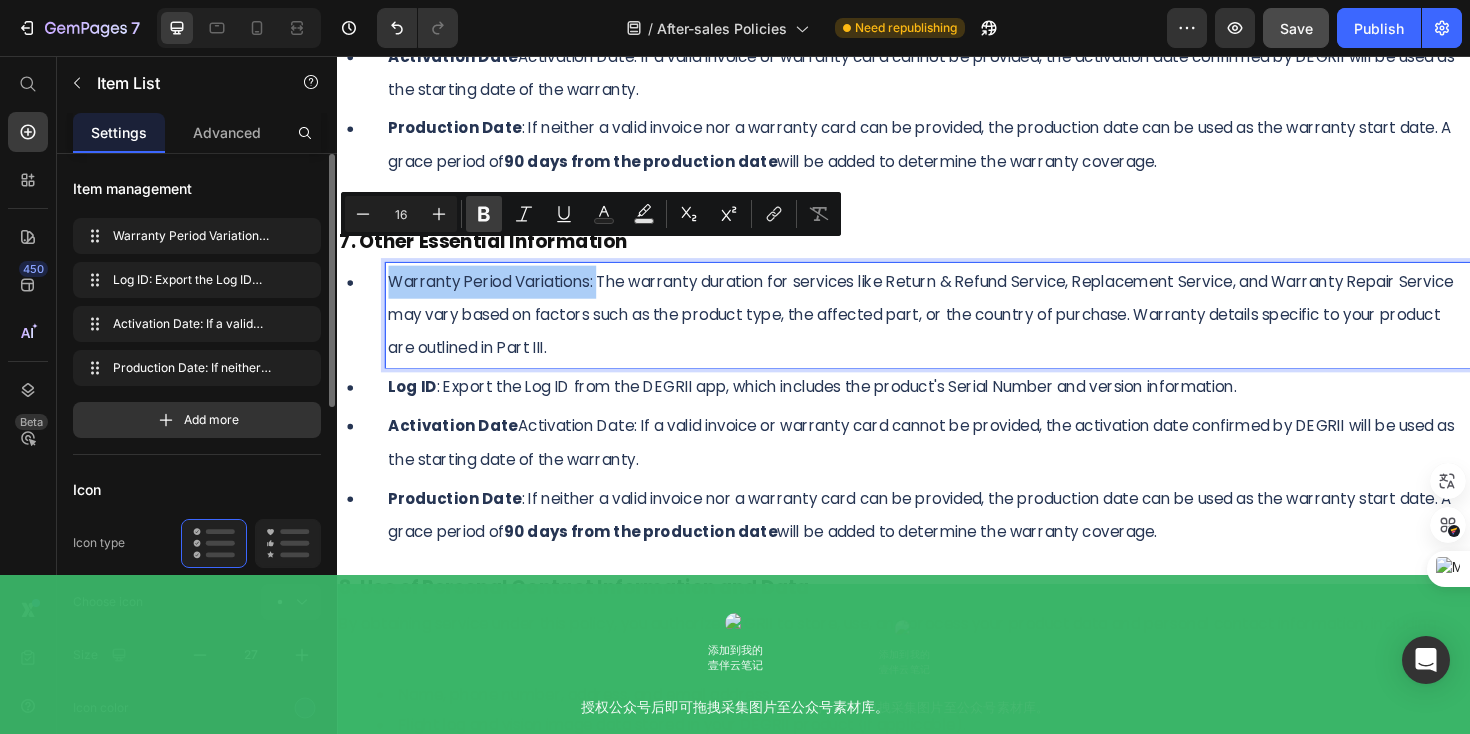 click 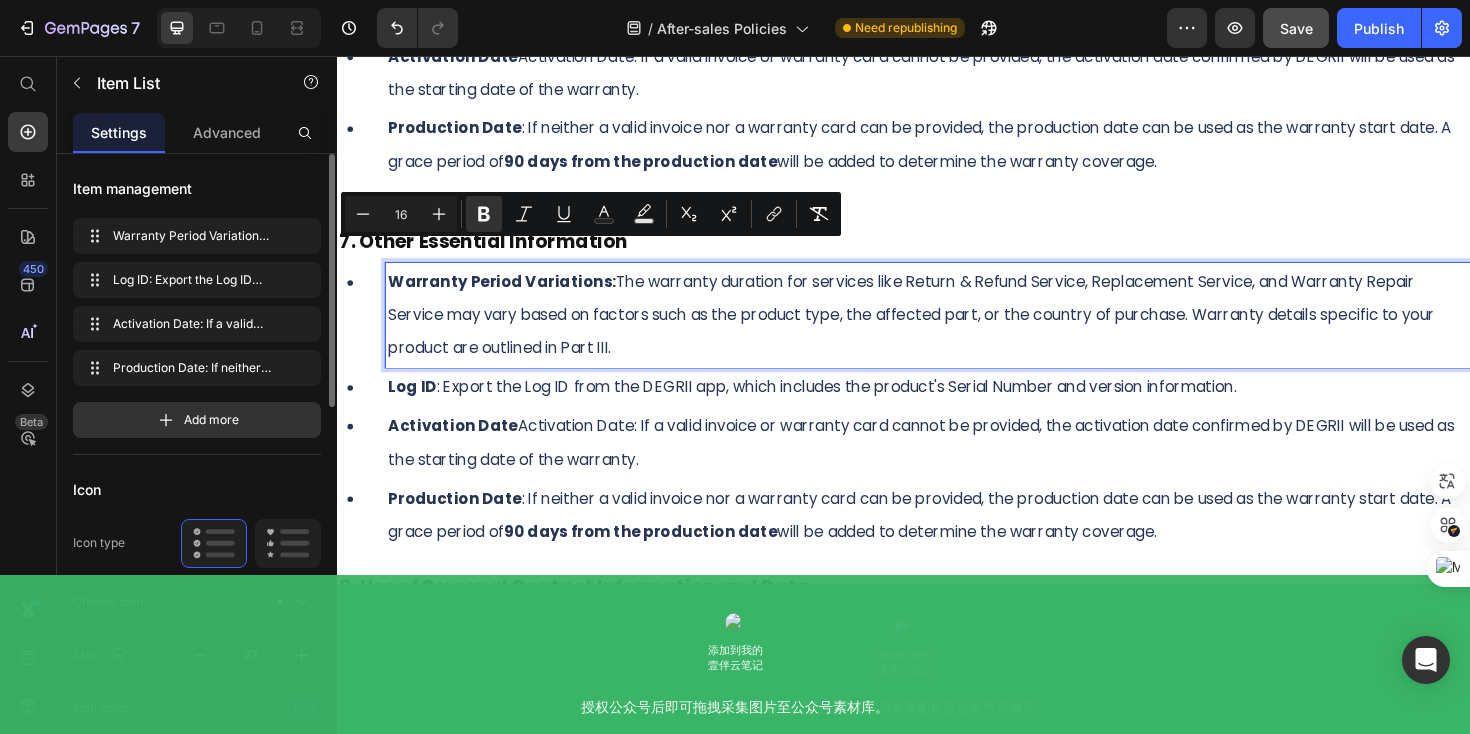 click on "Warranty Period Variations:  The warranty duration for services like Return & Refund Service, Replacement Service, and Warranty Repair Service may vary based on factors such as the product type, the affected part, or the country of purchase. Warranty details specific to your product are outlined in Part III." at bounding box center (962, 331) 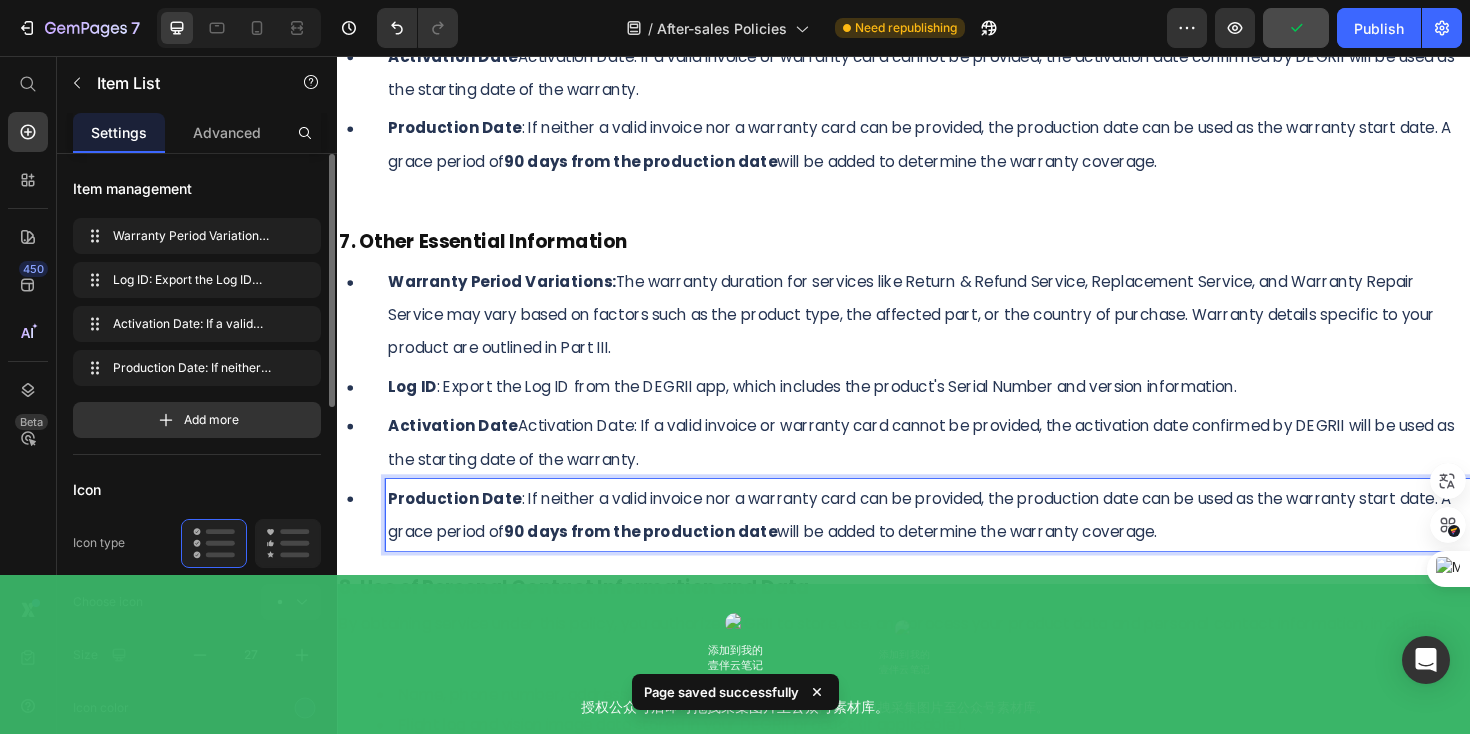 click on "Production Date : If neither a valid invoice nor a warranty card can be provided, the production date can be used as the warranty start date. A grace period of  90 days from the production date  will be added to determine the warranty coverage." at bounding box center (962, 542) 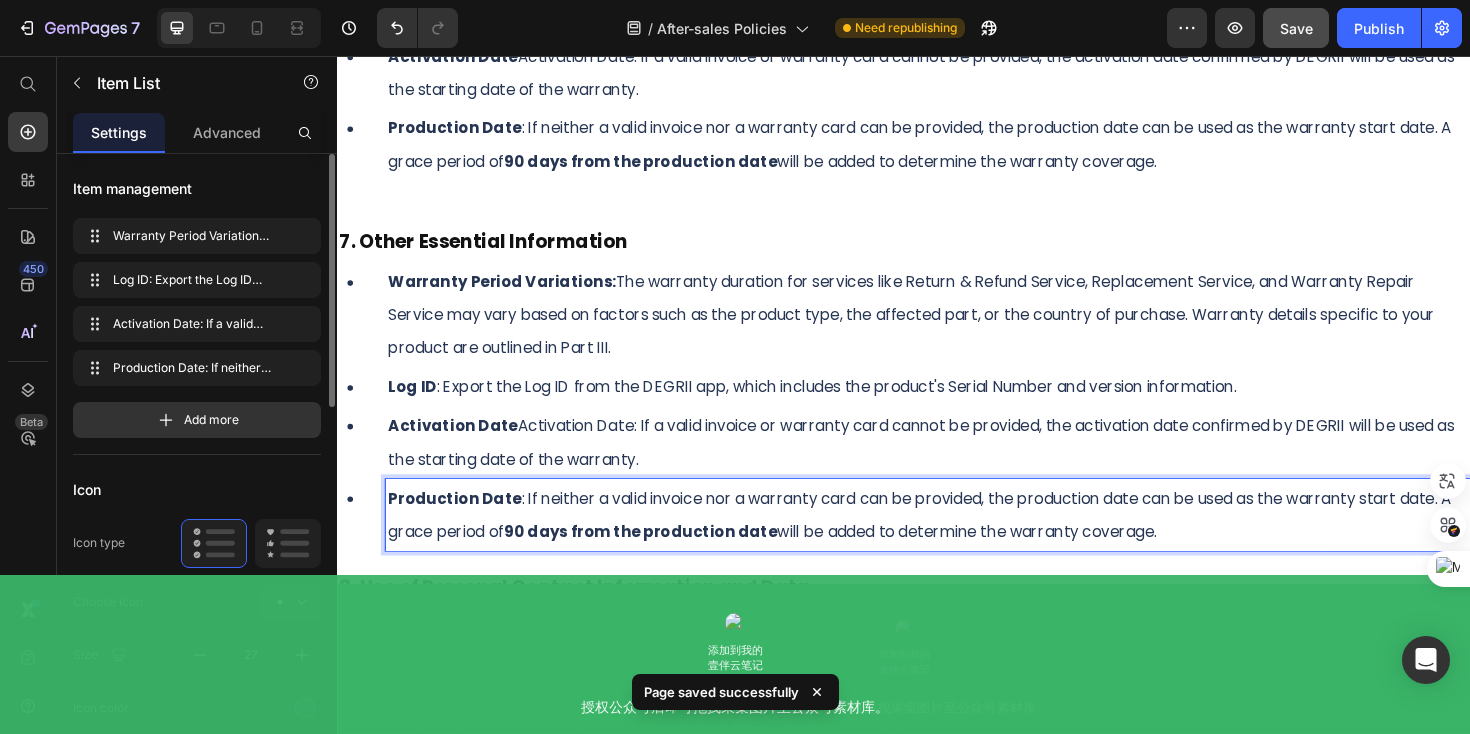click on "Log ID : Export the Log ID from the DEGRII app, which includes the product's Serial Number and version information." at bounding box center [962, 406] 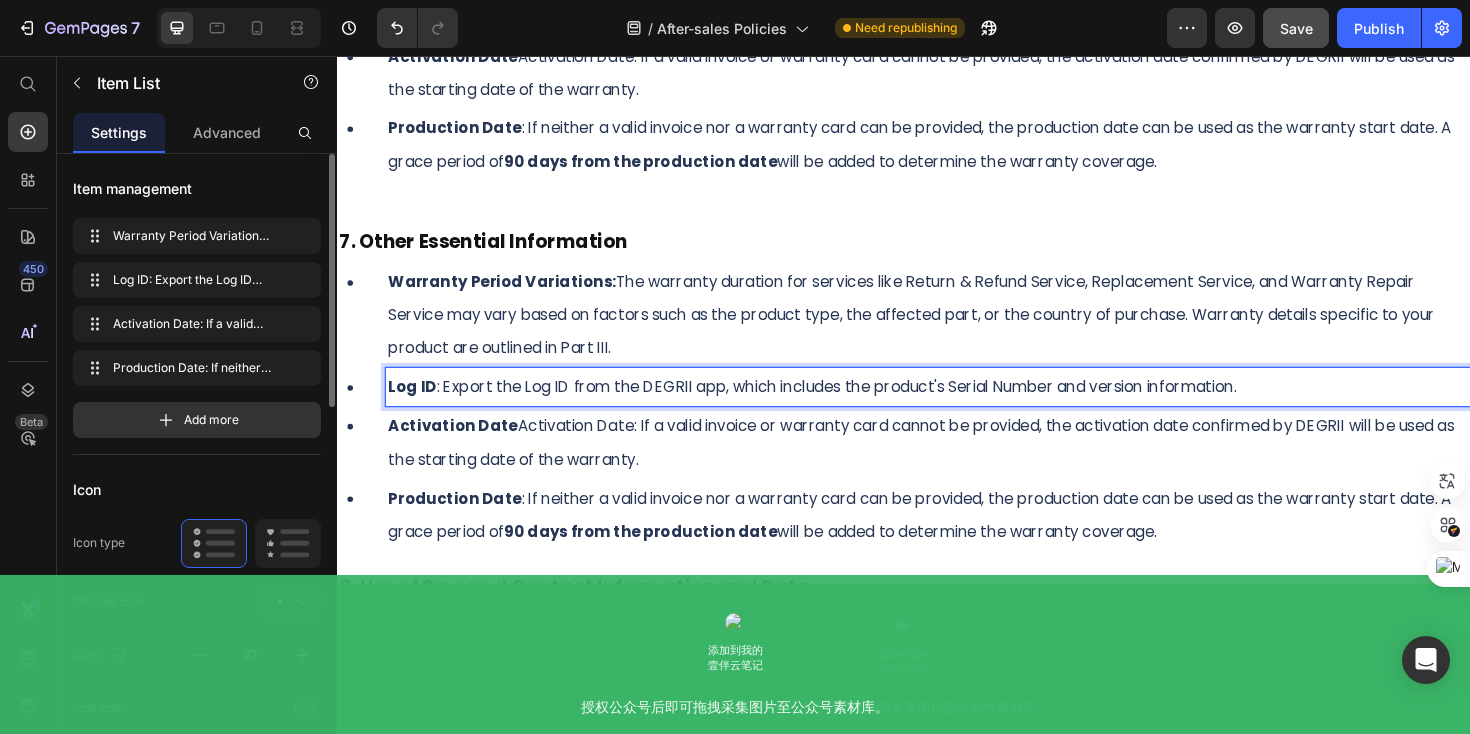 click on "Log ID : Export the Log ID from the DEGRII app, which includes the product's Serial Number and version information." at bounding box center [962, 406] 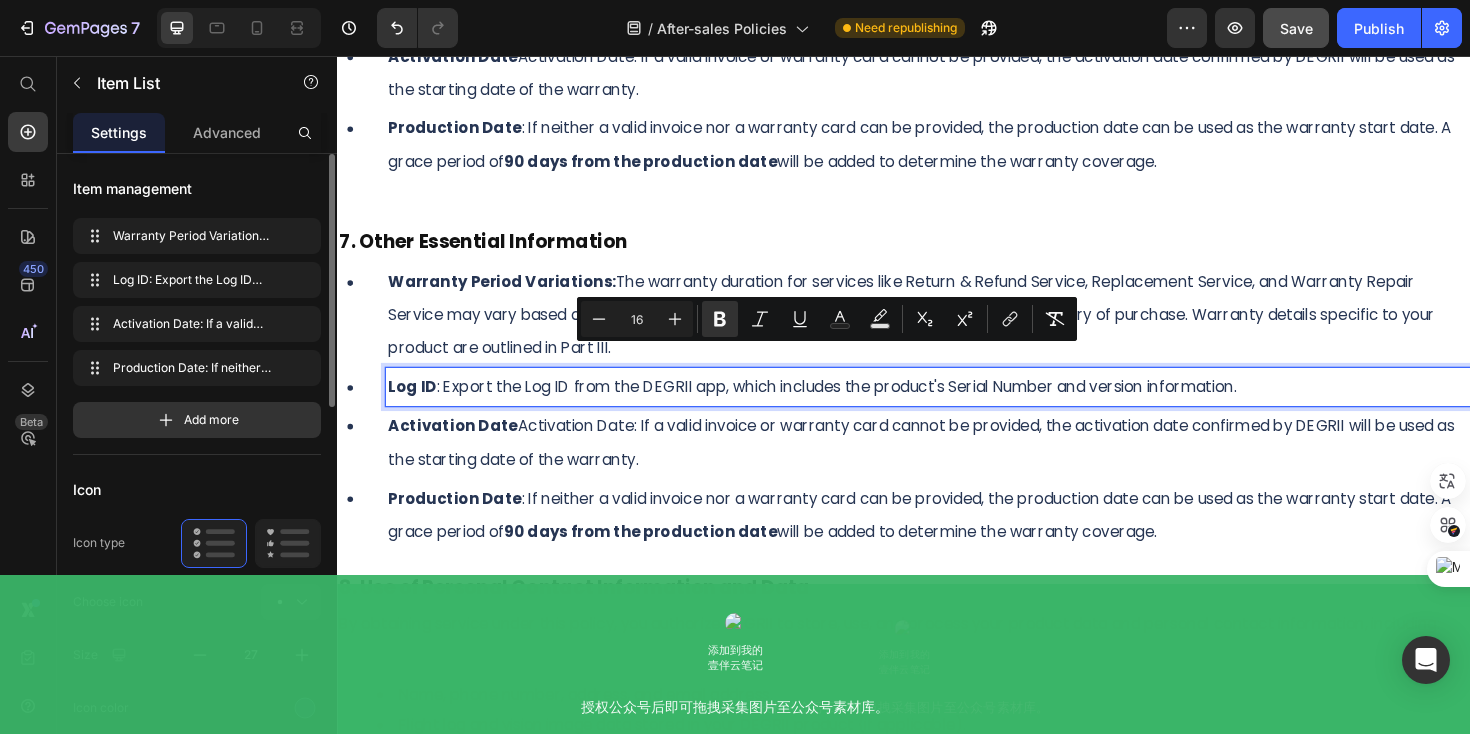 click on "Activation Date : If a valid invoice or warranty card cannot be provided, the activation date confirmed by DEGRII will be used as the starting date of the warranty." at bounding box center (962, 465) 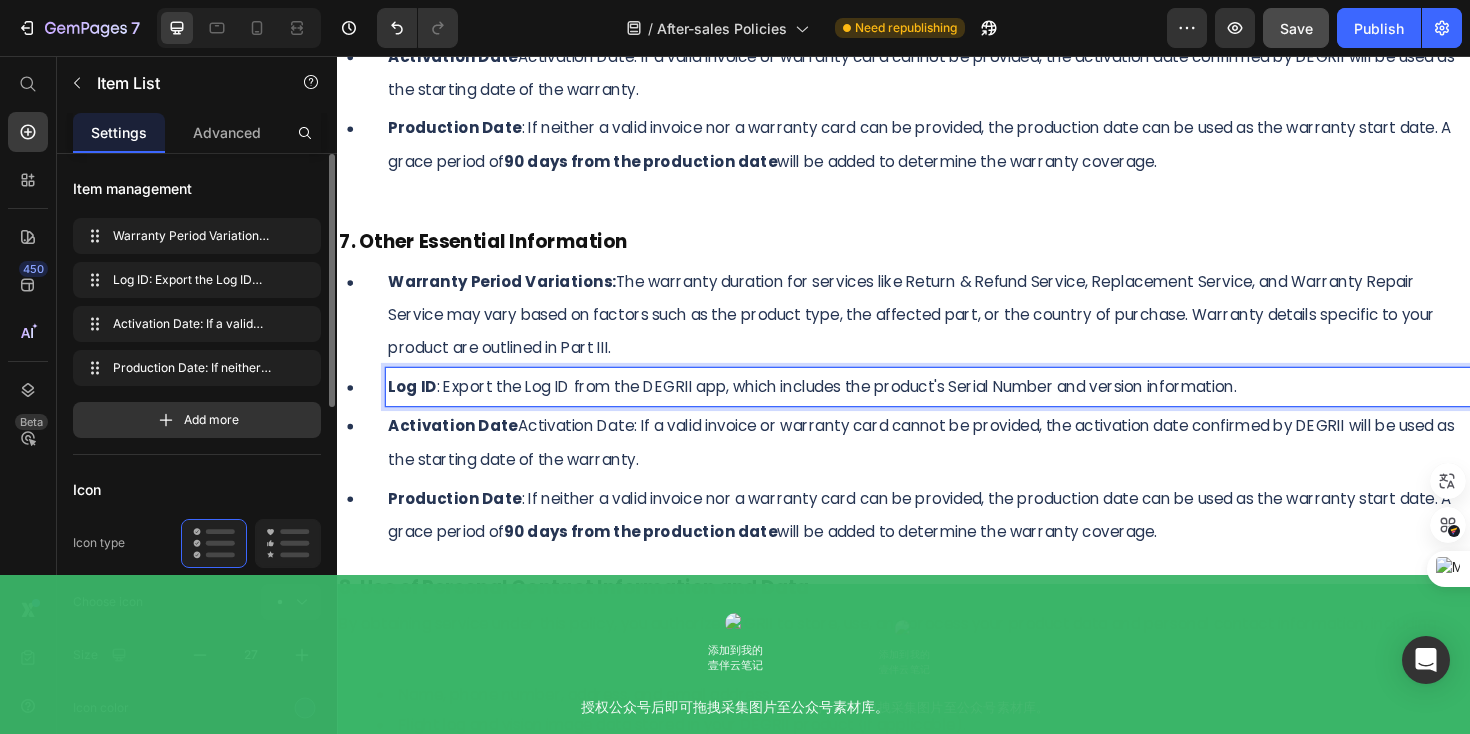 click on "Log ID : Export the Log ID from the DEGRII app, which includes the product's Serial Number and version information." at bounding box center (962, 406) 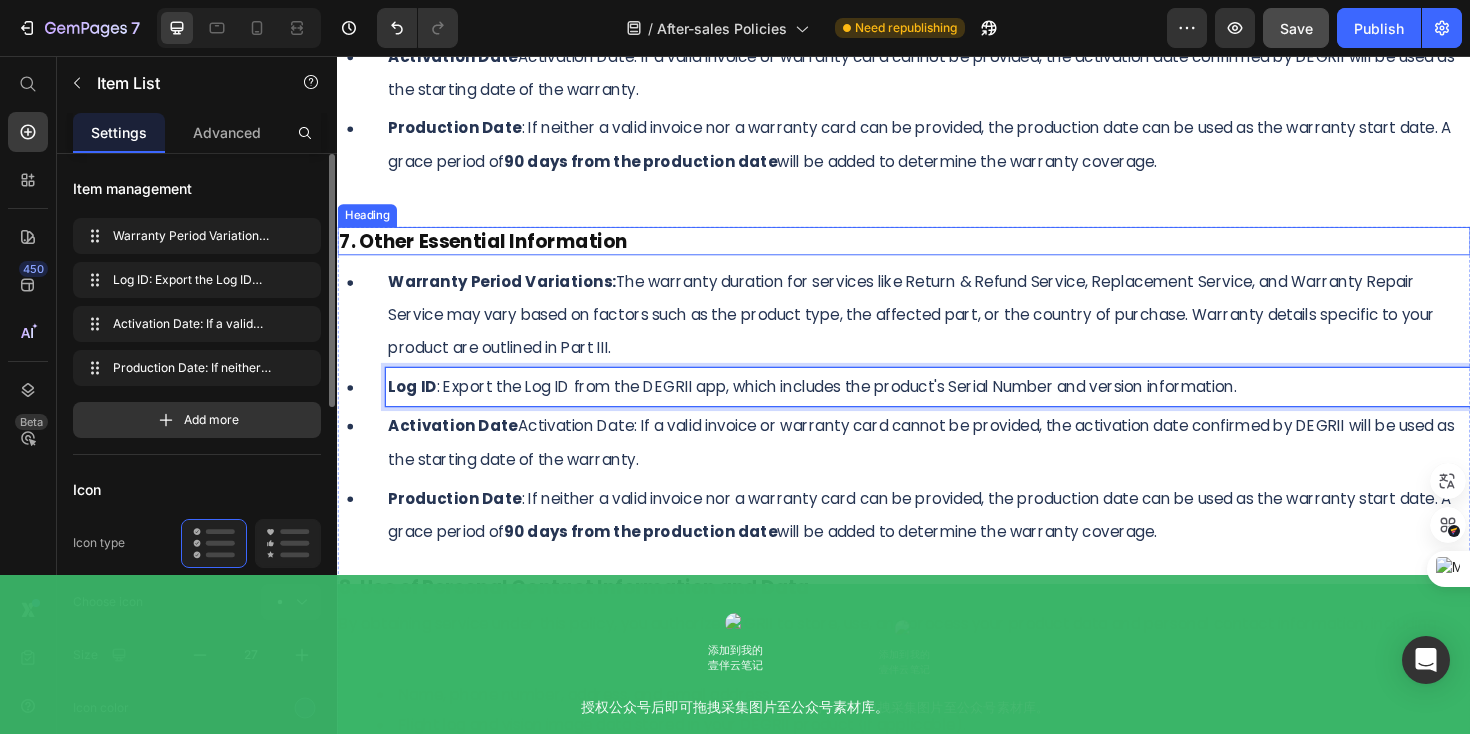 click on "7. Other Essential Information" at bounding box center [937, 252] 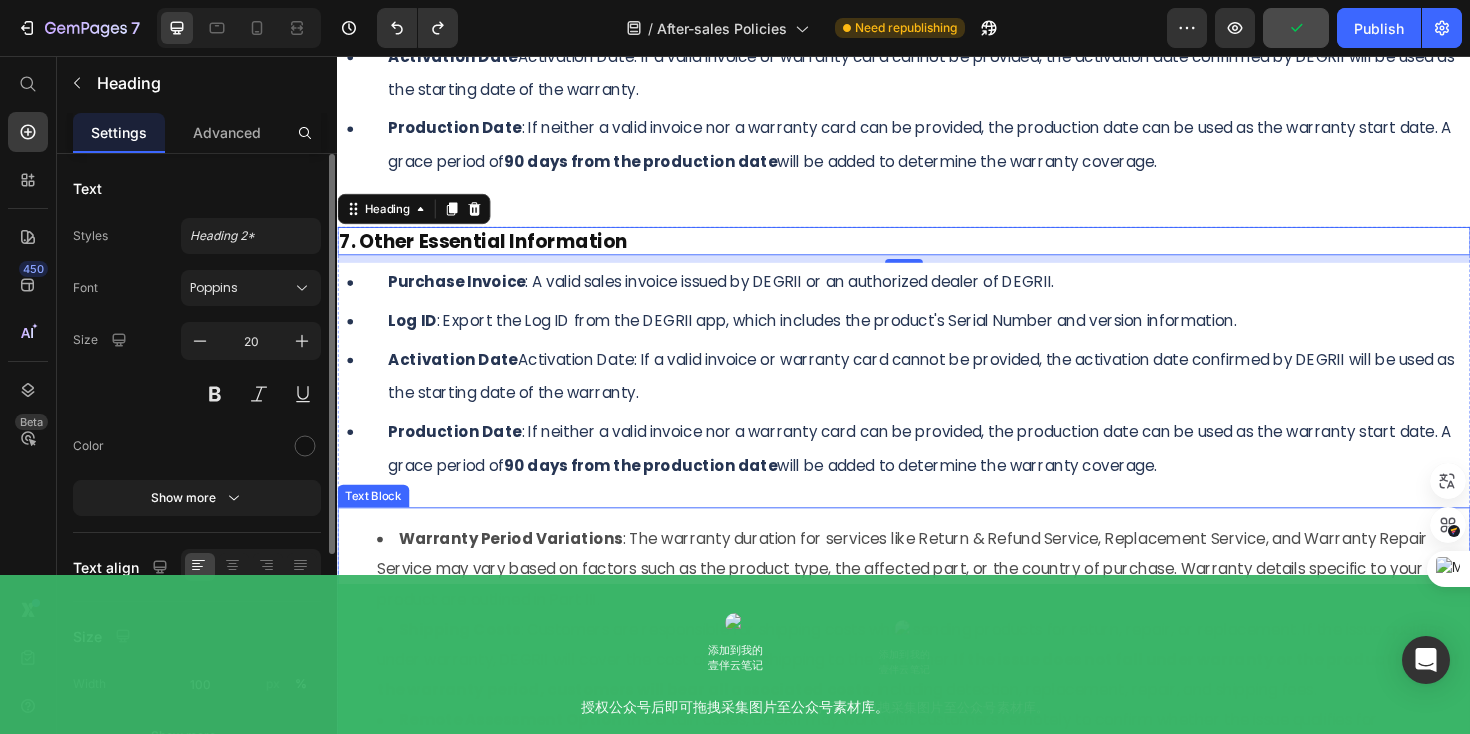 click on "Warranty Period Variations : The warranty duration for services like Return & Refund Service, Replacement Service, and Warranty Repair Service may vary based on factors such as the product type, the affected part, or the country of purchase. Warranty details specific to your product are outlined in Part III." at bounding box center [957, 600] 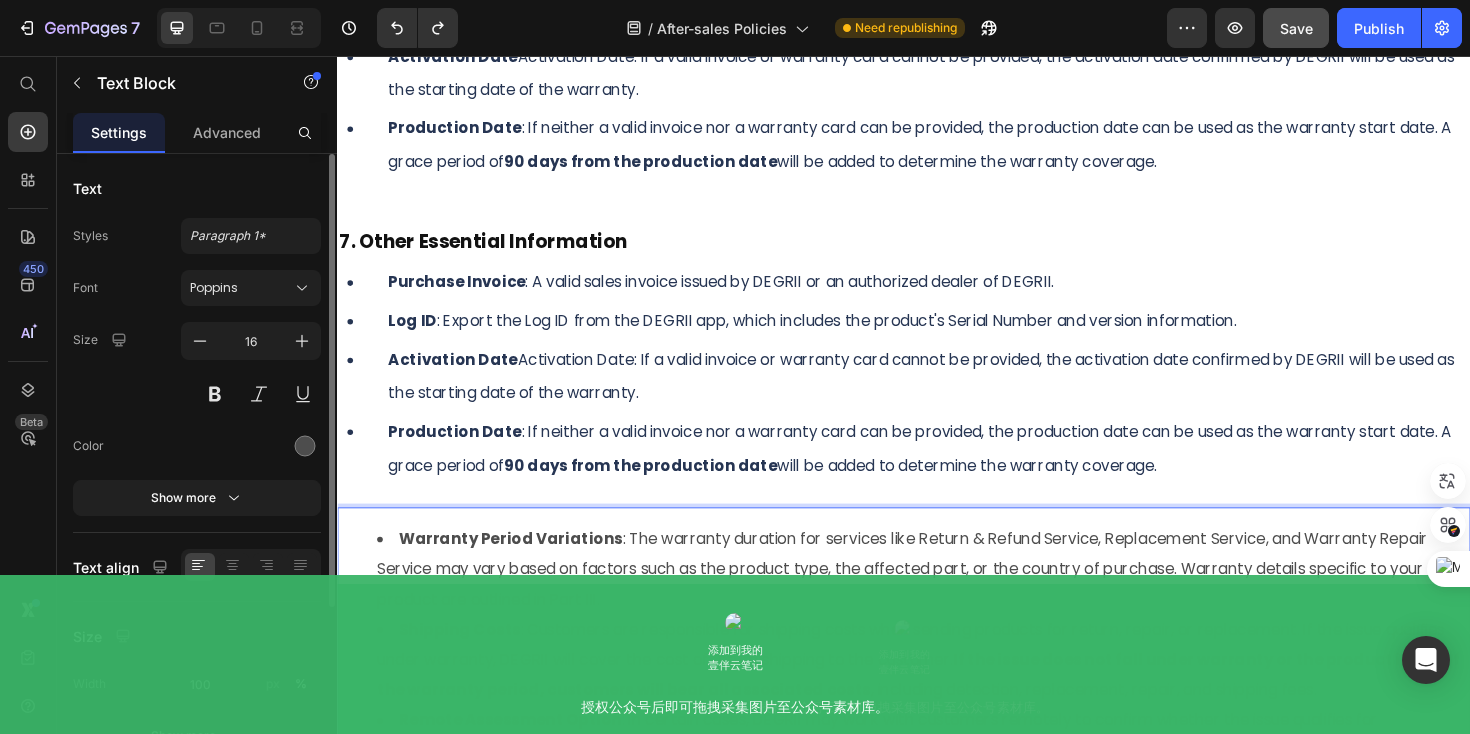 click on "Warranty Period Variations" at bounding box center (520, 567) 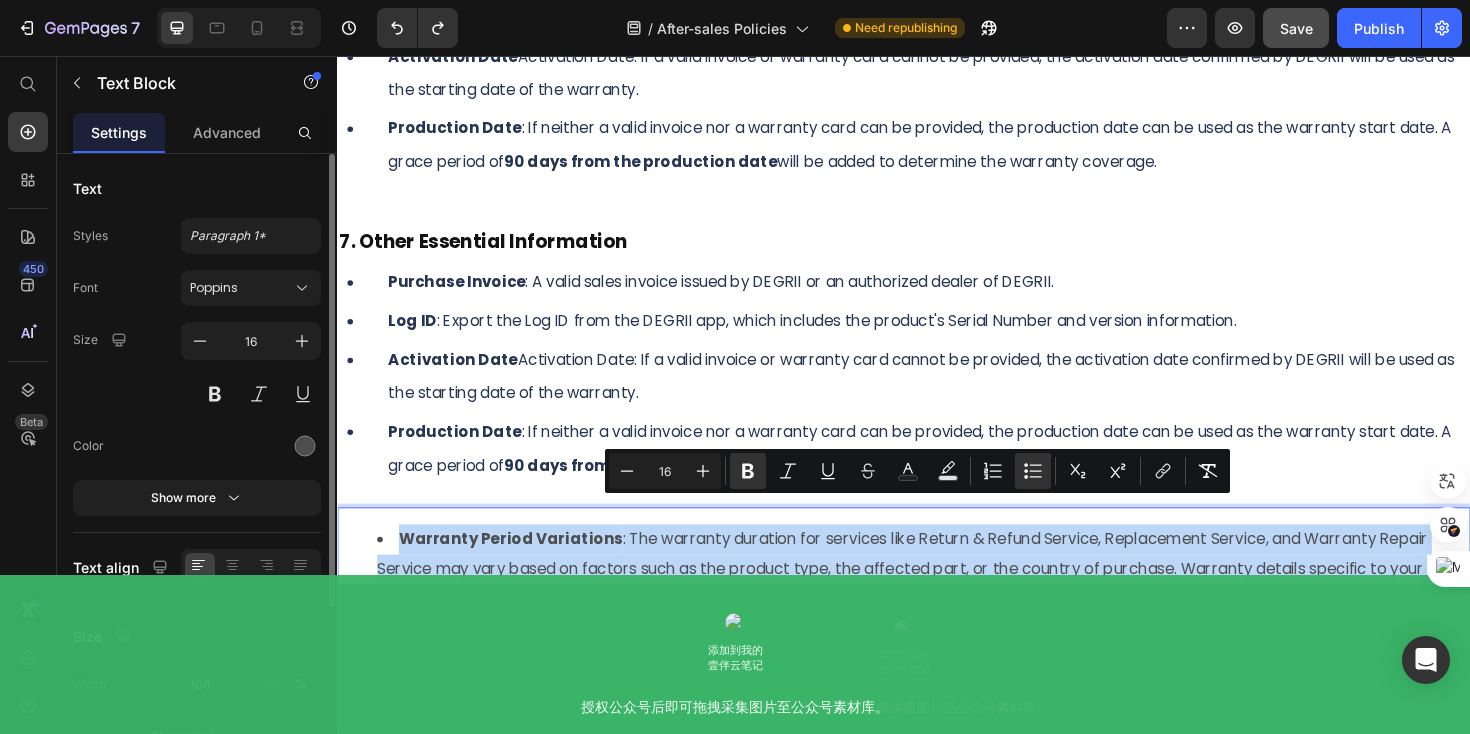 drag, startPoint x: 400, startPoint y: 536, endPoint x: 627, endPoint y: 606, distance: 237.5479 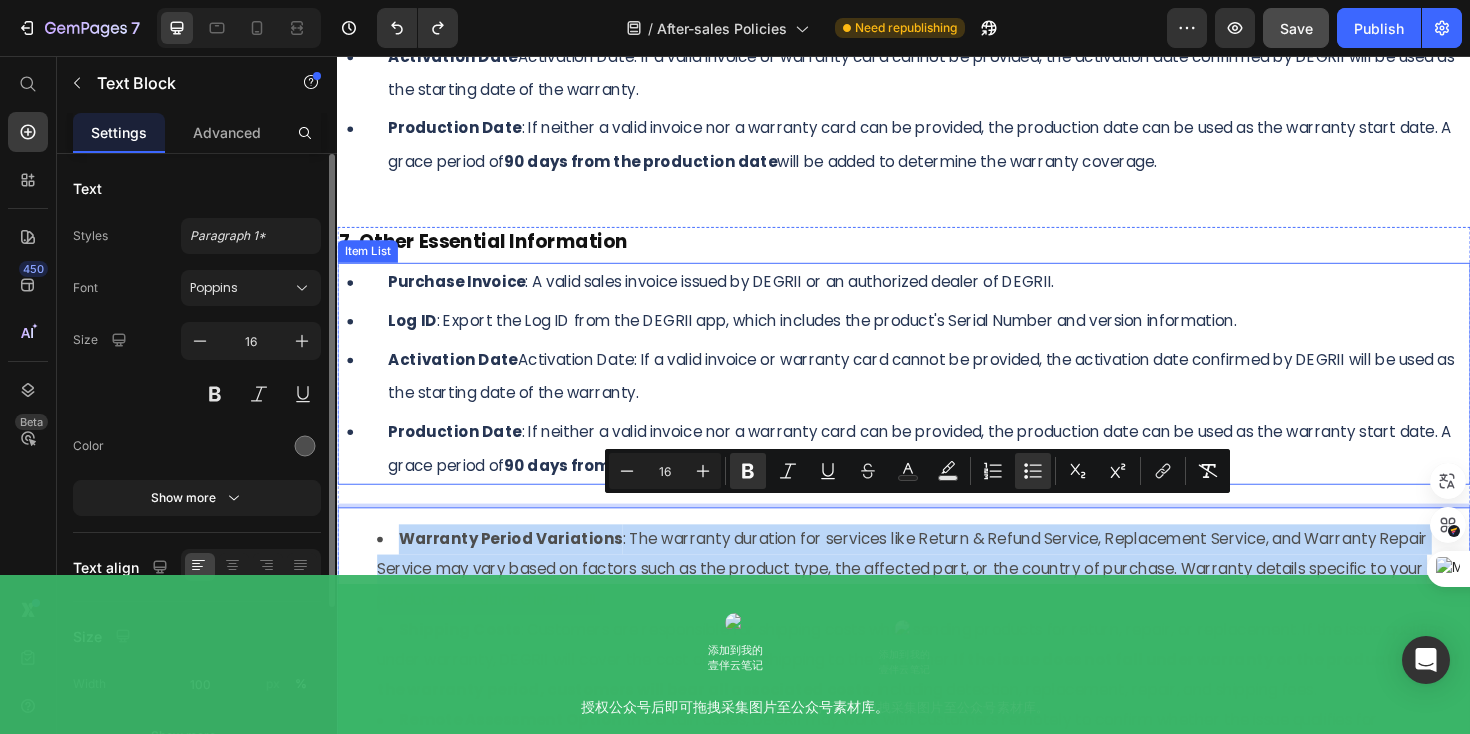 click on "Purchase Invoice : A valid sales invoice issued by DEGRII or an authorized dealer of DEGRII." at bounding box center (962, 295) 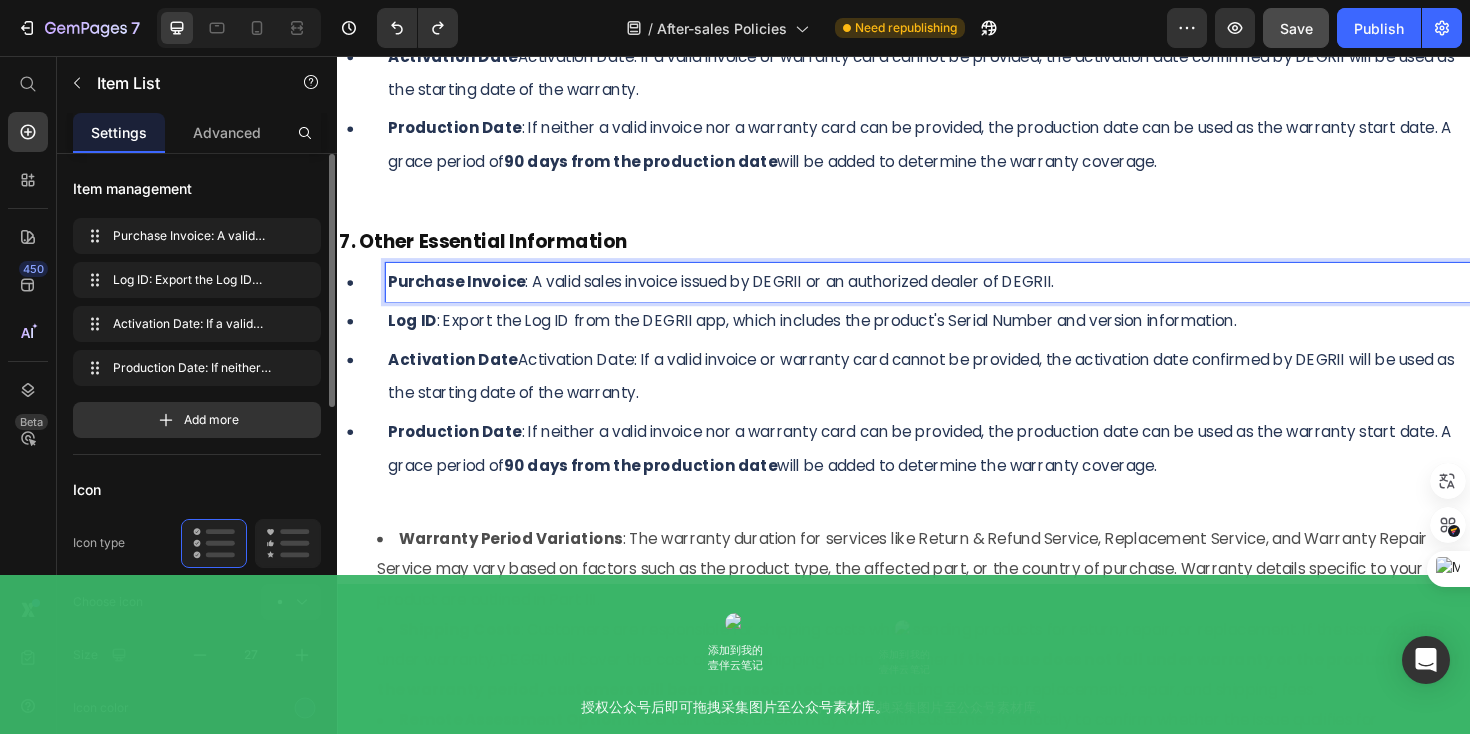 click on "Purchase Invoice : A valid sales invoice issued by DEGRII or an authorized dealer of DEGRII." at bounding box center (962, 295) 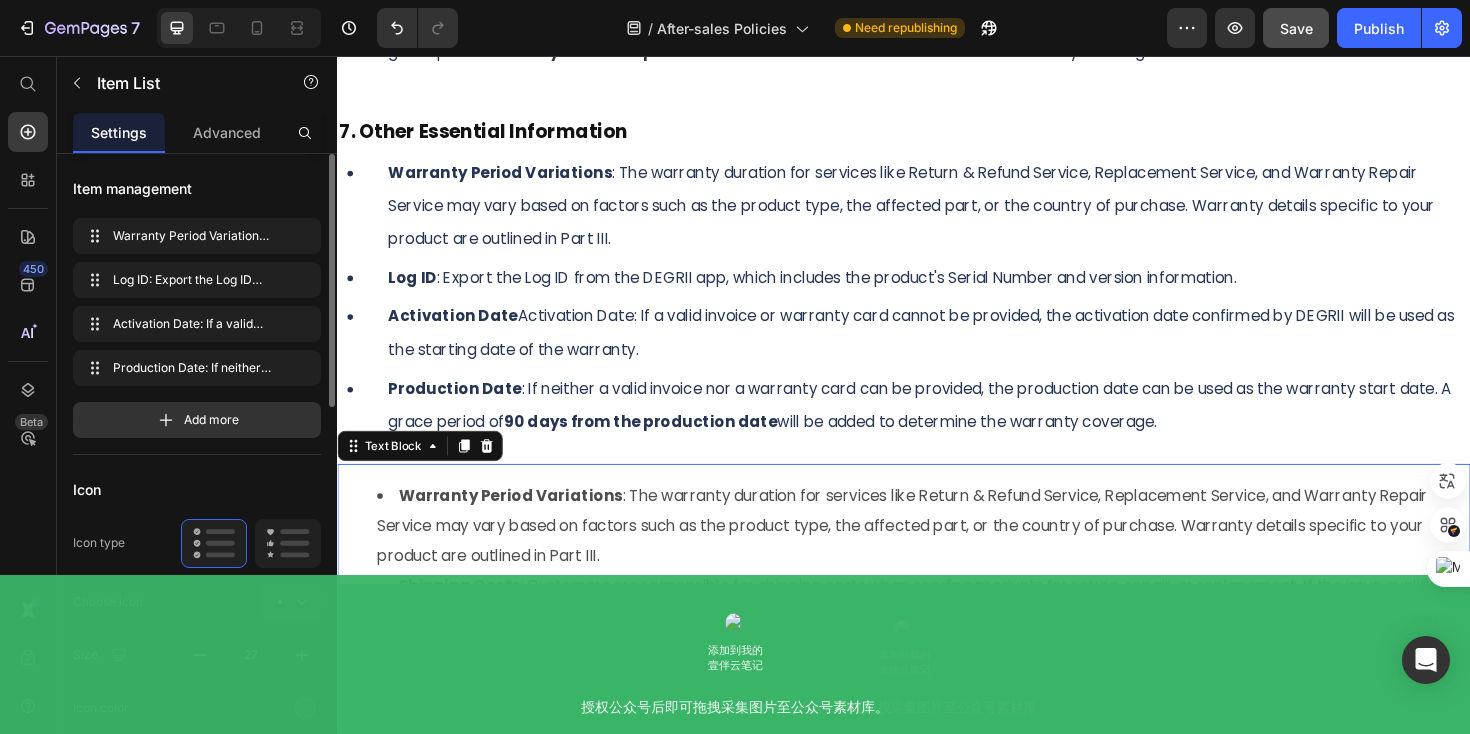 click on "Shipping Costs" at bounding box center [466, 617] 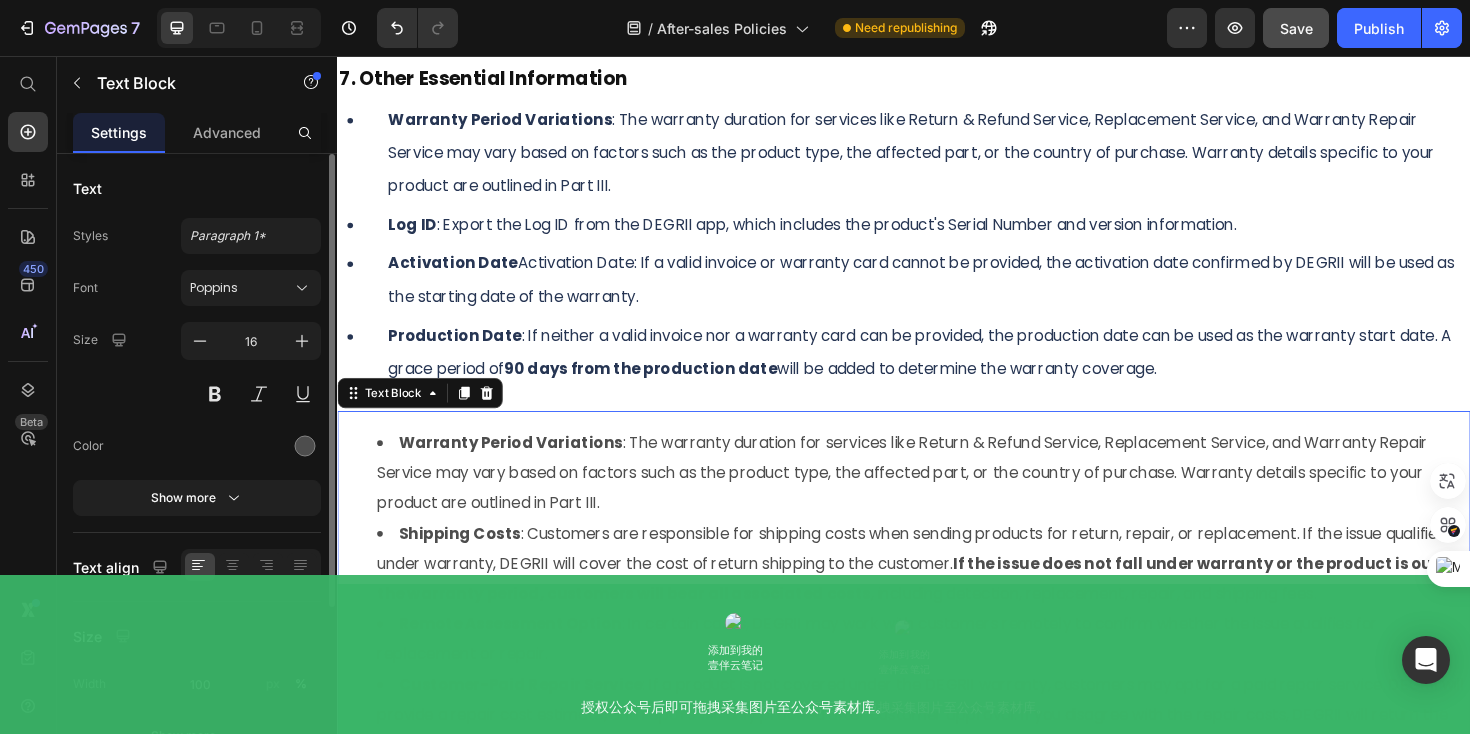 scroll, scrollTop: 6367, scrollLeft: 0, axis: vertical 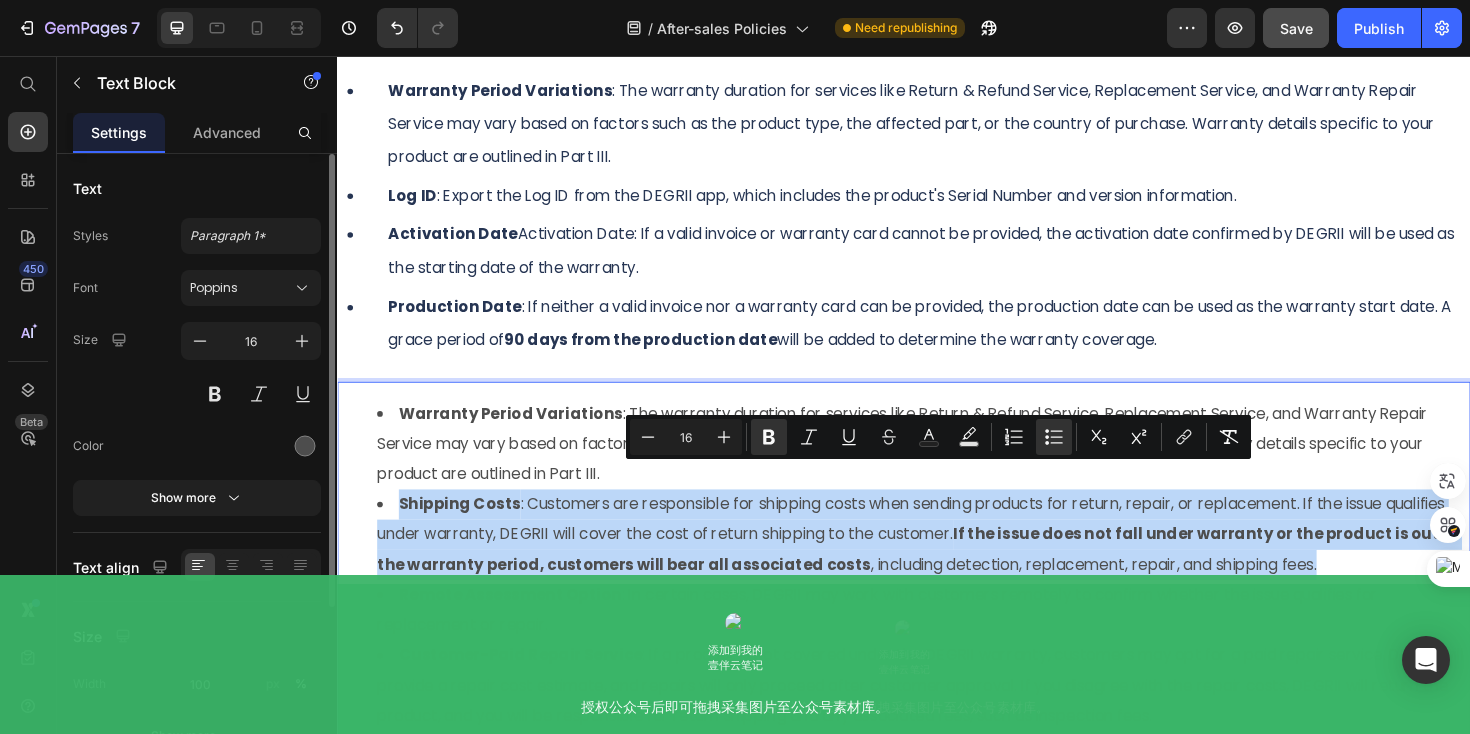 drag, startPoint x: 401, startPoint y: 501, endPoint x: 1382, endPoint y: 562, distance: 982.8947 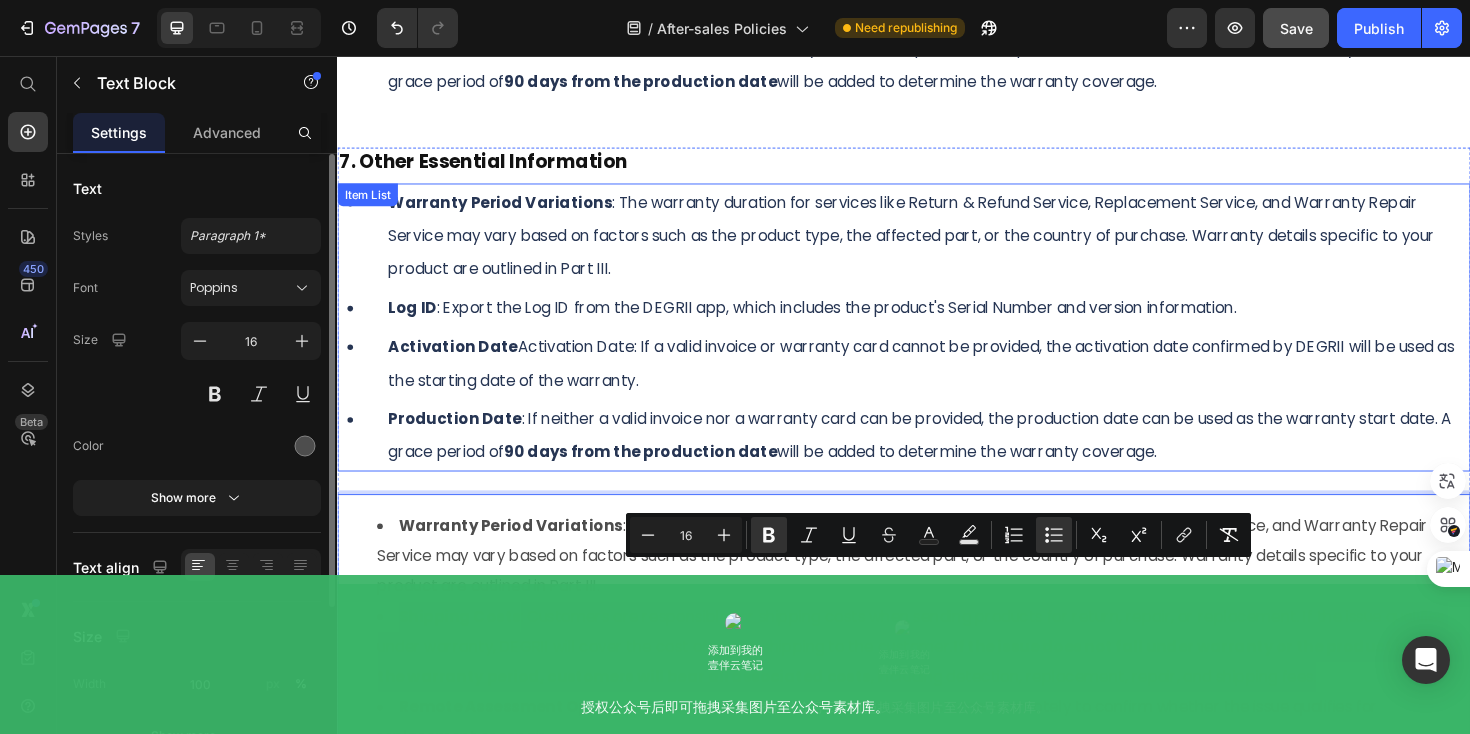 scroll, scrollTop: 6241, scrollLeft: 0, axis: vertical 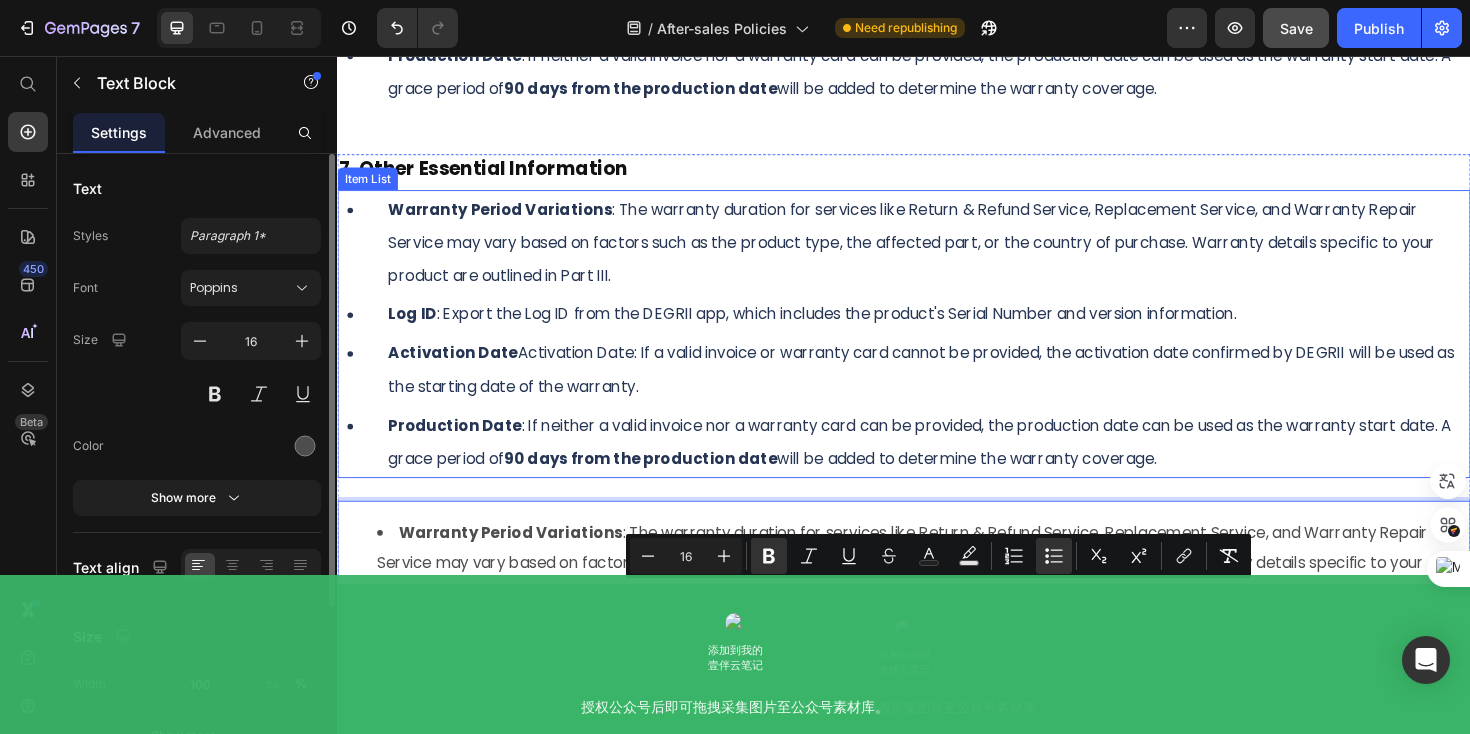 click on "Log ID : Export the Log ID from the DEGRII app, which includes the product's Serial Number and version information." at bounding box center [962, 329] 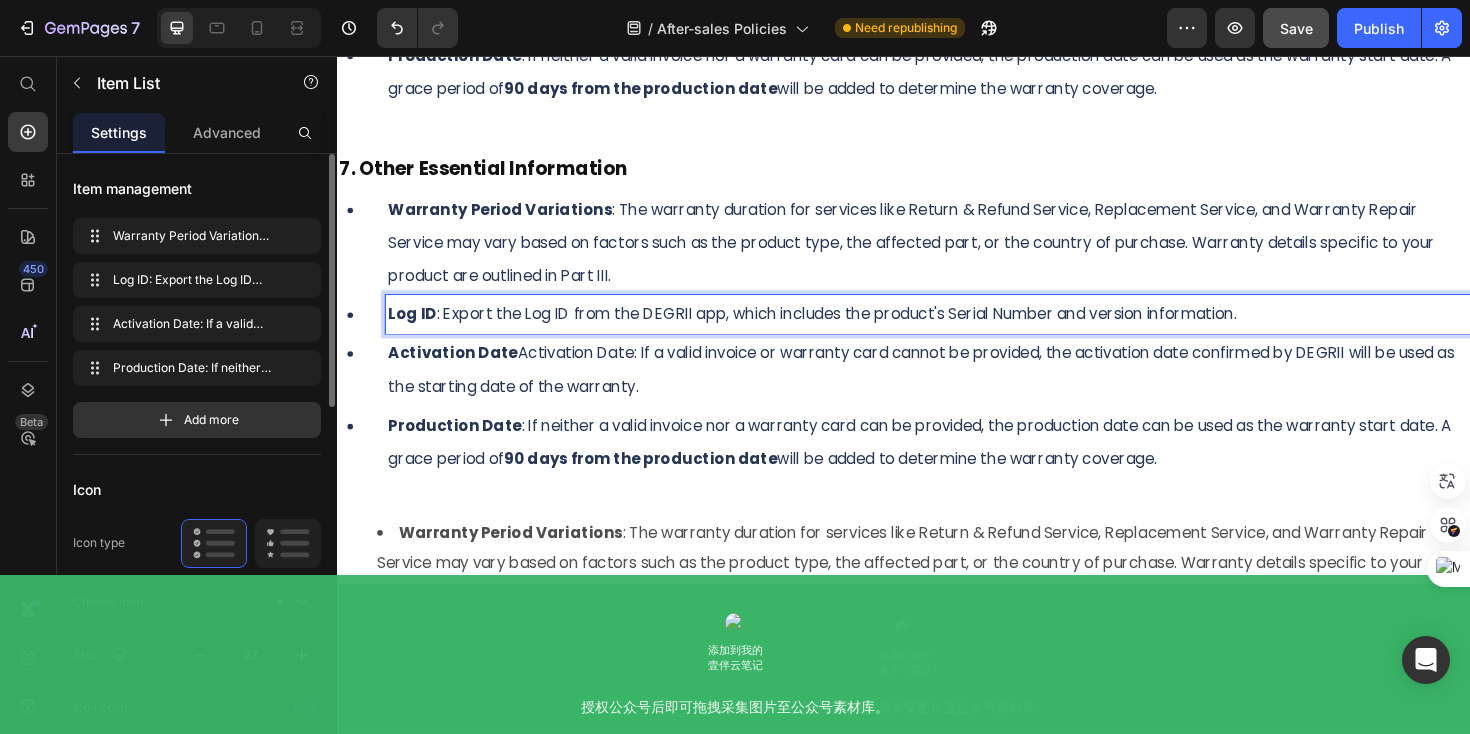 click on "Log ID : Export the Log ID from the DEGRII app, which includes the product's Serial Number and version information." at bounding box center [962, 329] 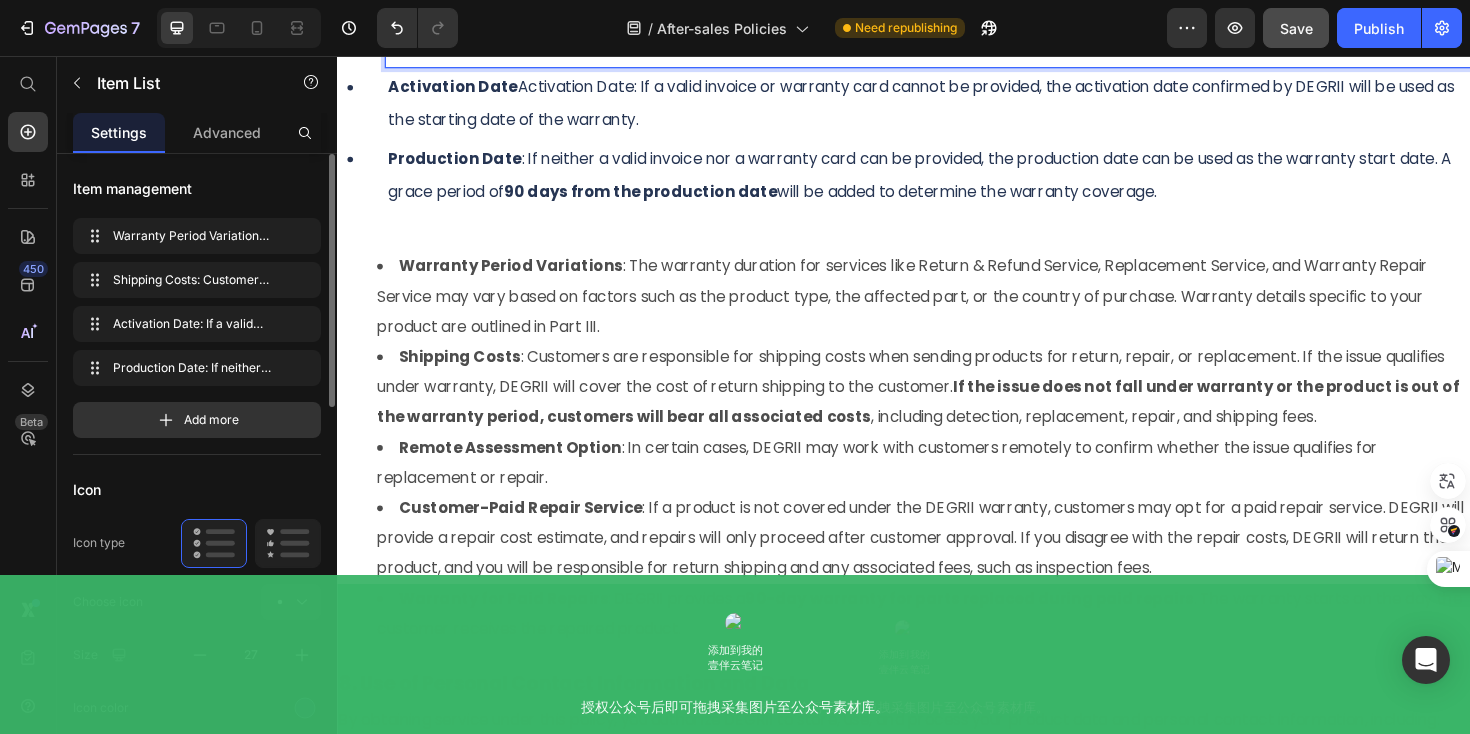scroll, scrollTop: 6595, scrollLeft: 0, axis: vertical 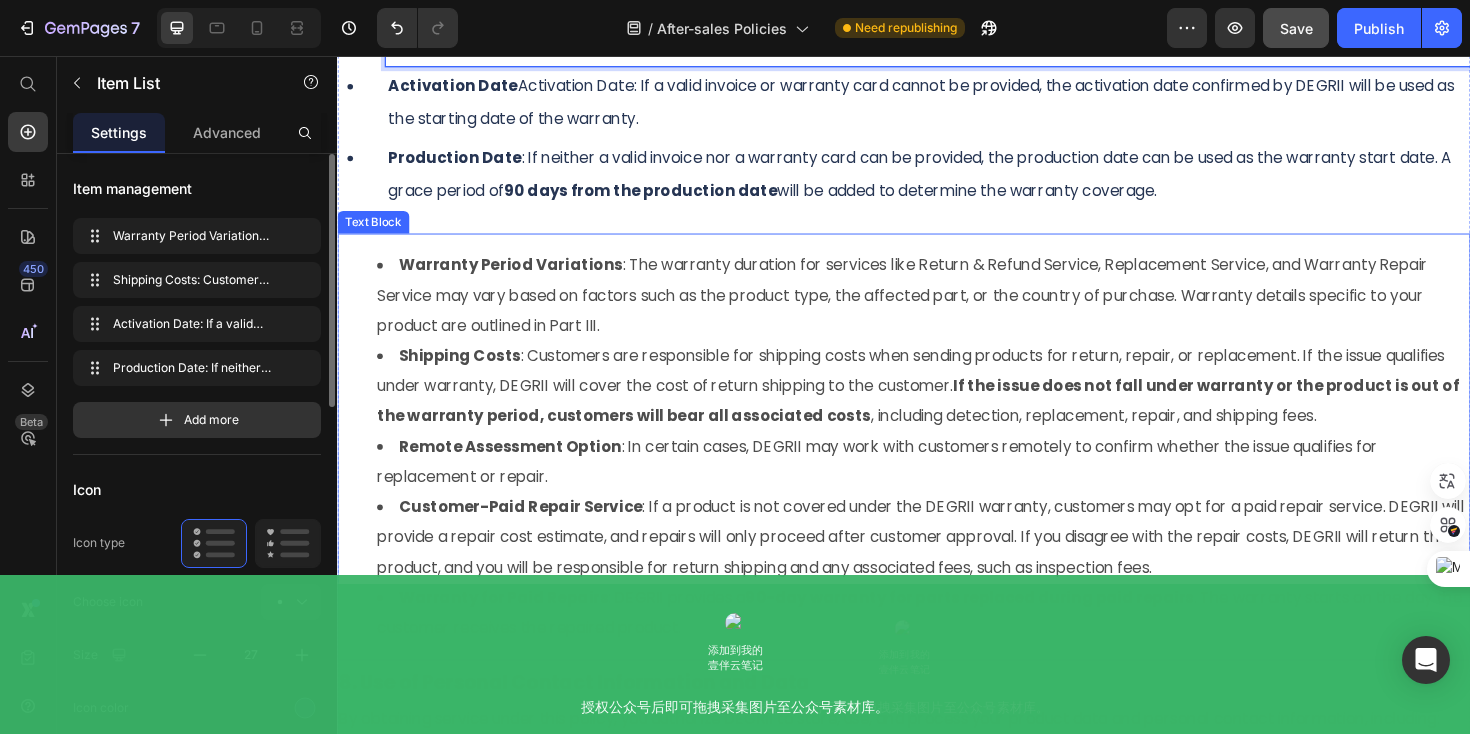 click on "Remote Assessment Option" at bounding box center [520, 469] 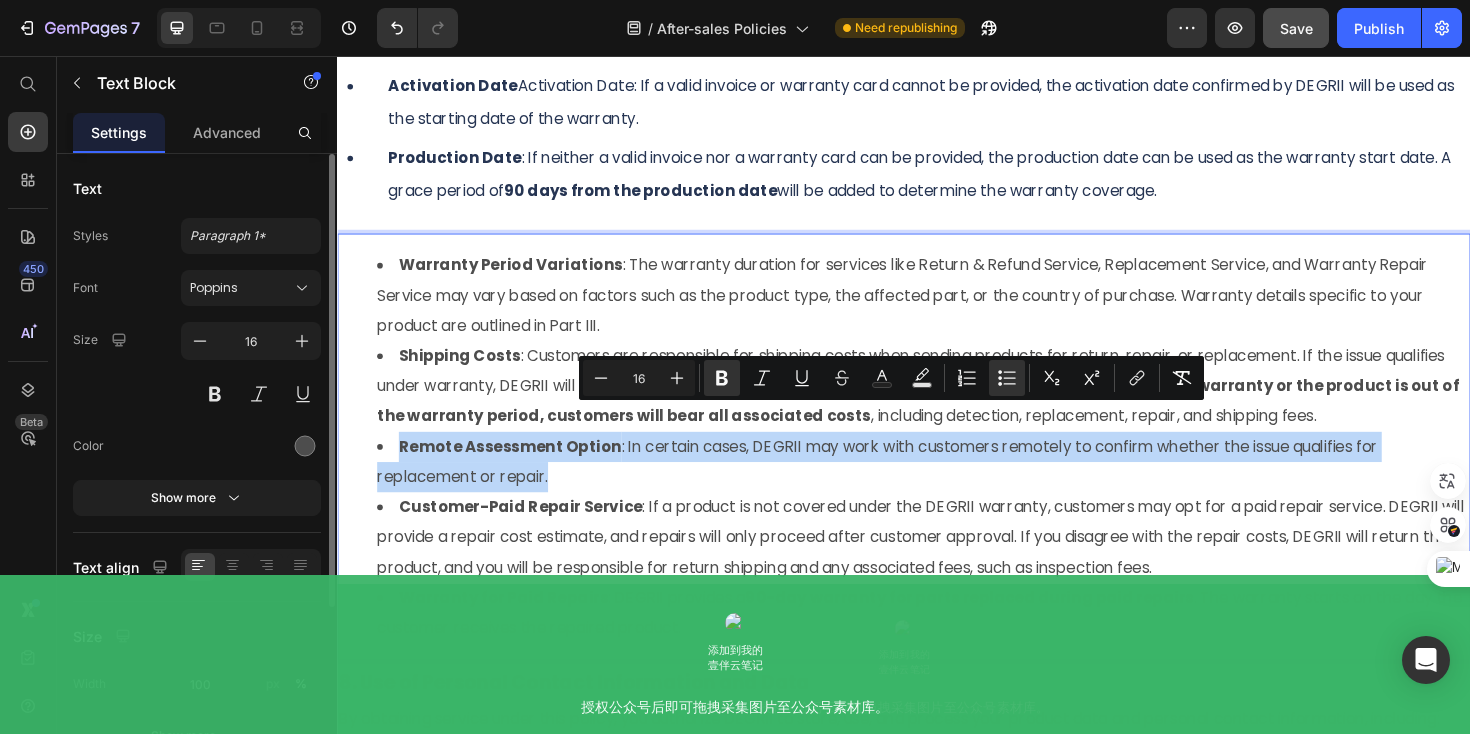 drag, startPoint x: 400, startPoint y: 439, endPoint x: 575, endPoint y: 480, distance: 179.7387 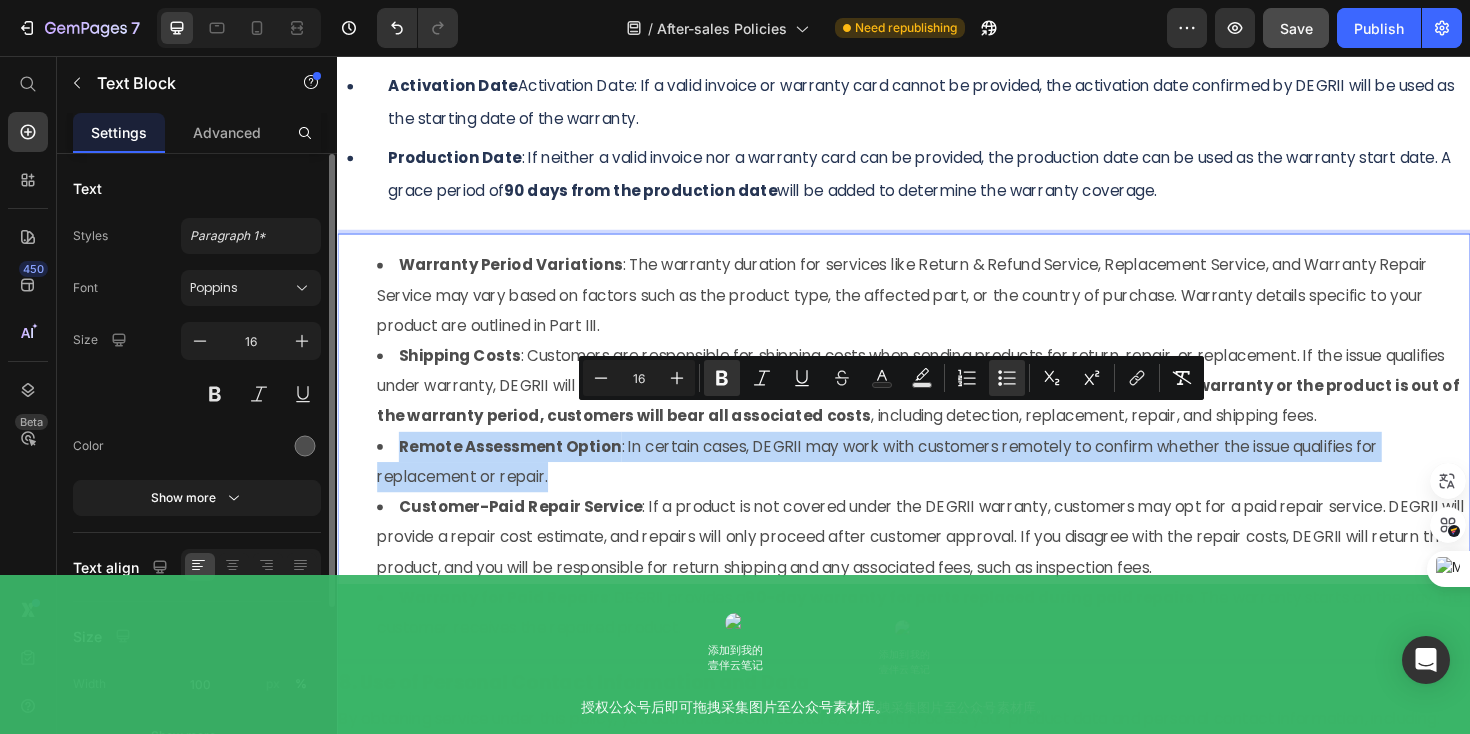 click on "Remote Assessment Option : In certain cases, DEGRII may work with customers remotely to confirm whether the issue qualifies for replacement or repair." at bounding box center (957, 486) 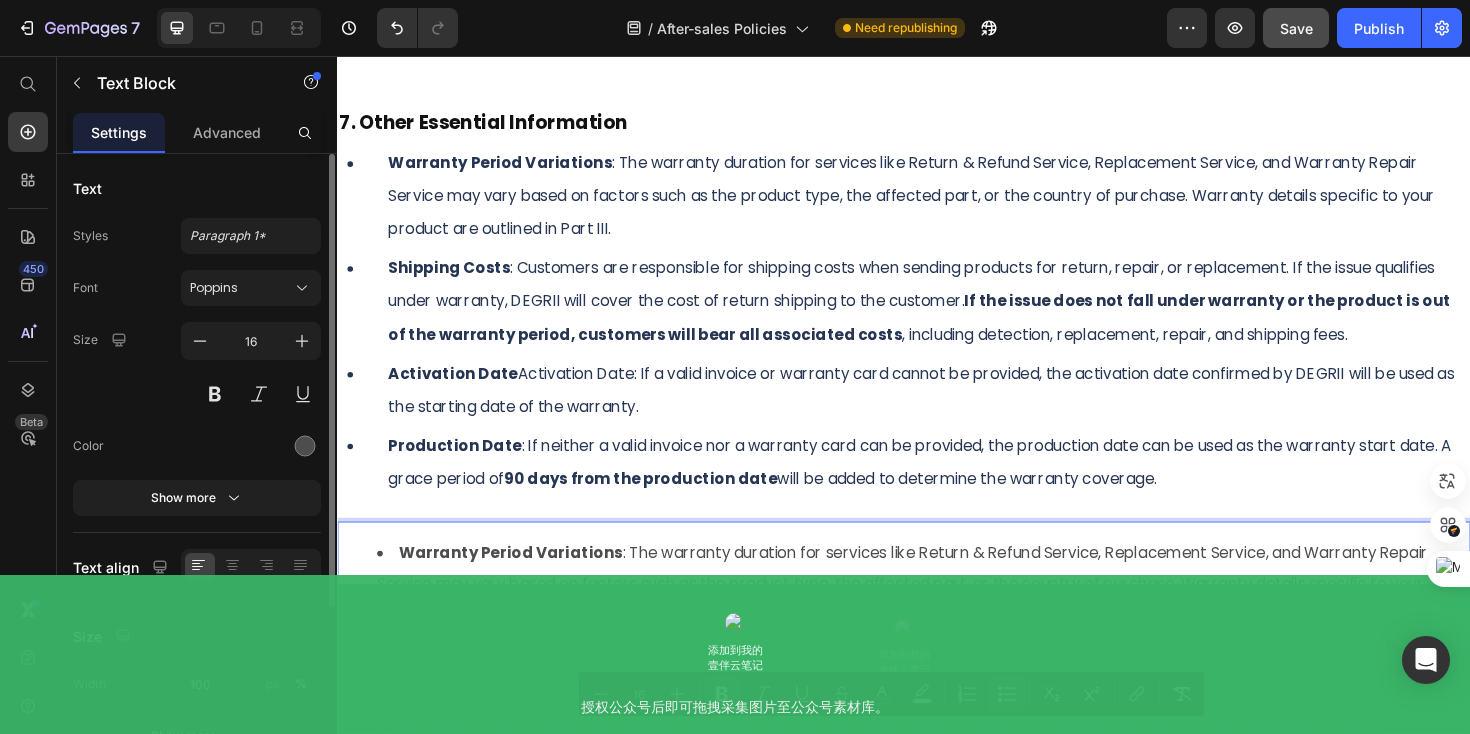 scroll, scrollTop: 6242, scrollLeft: 0, axis: vertical 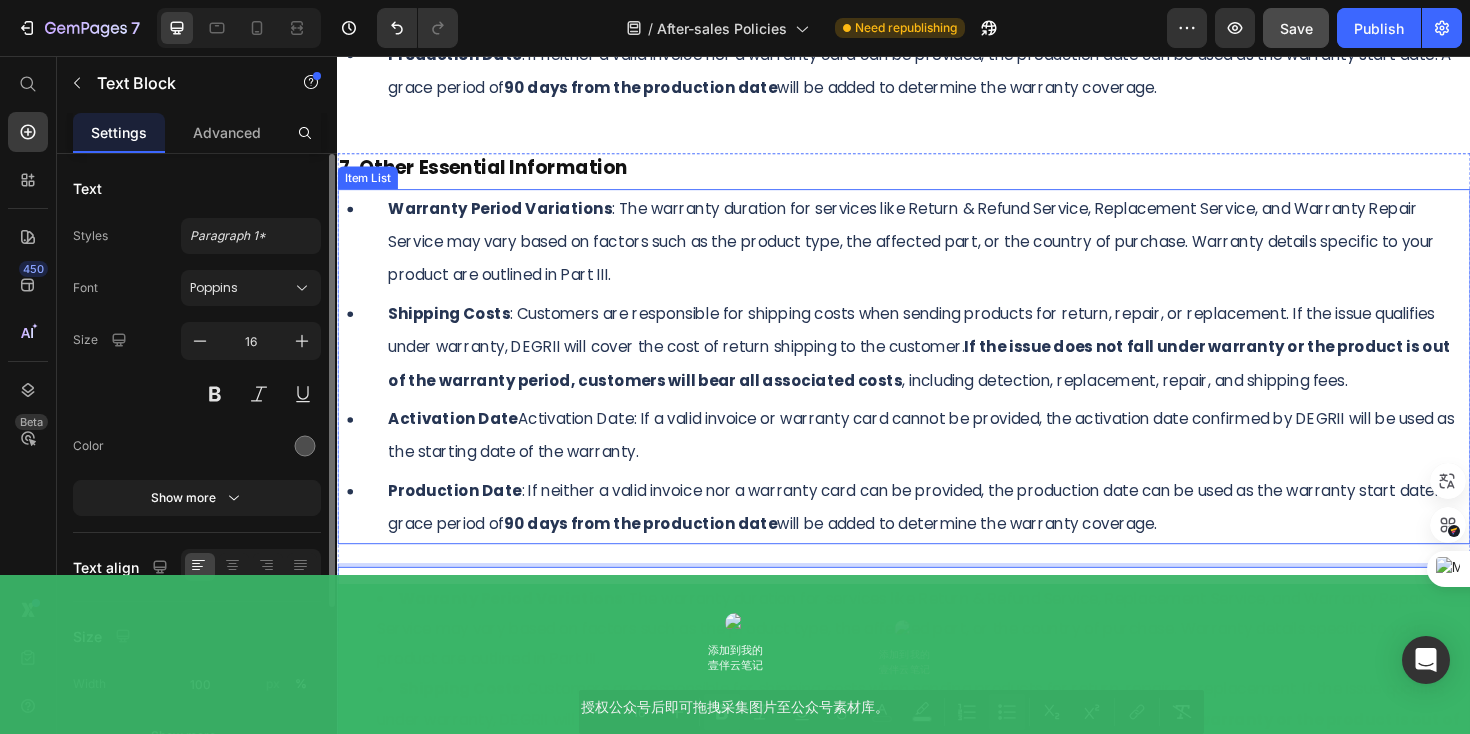 click on "Activation Date" at bounding box center [459, 440] 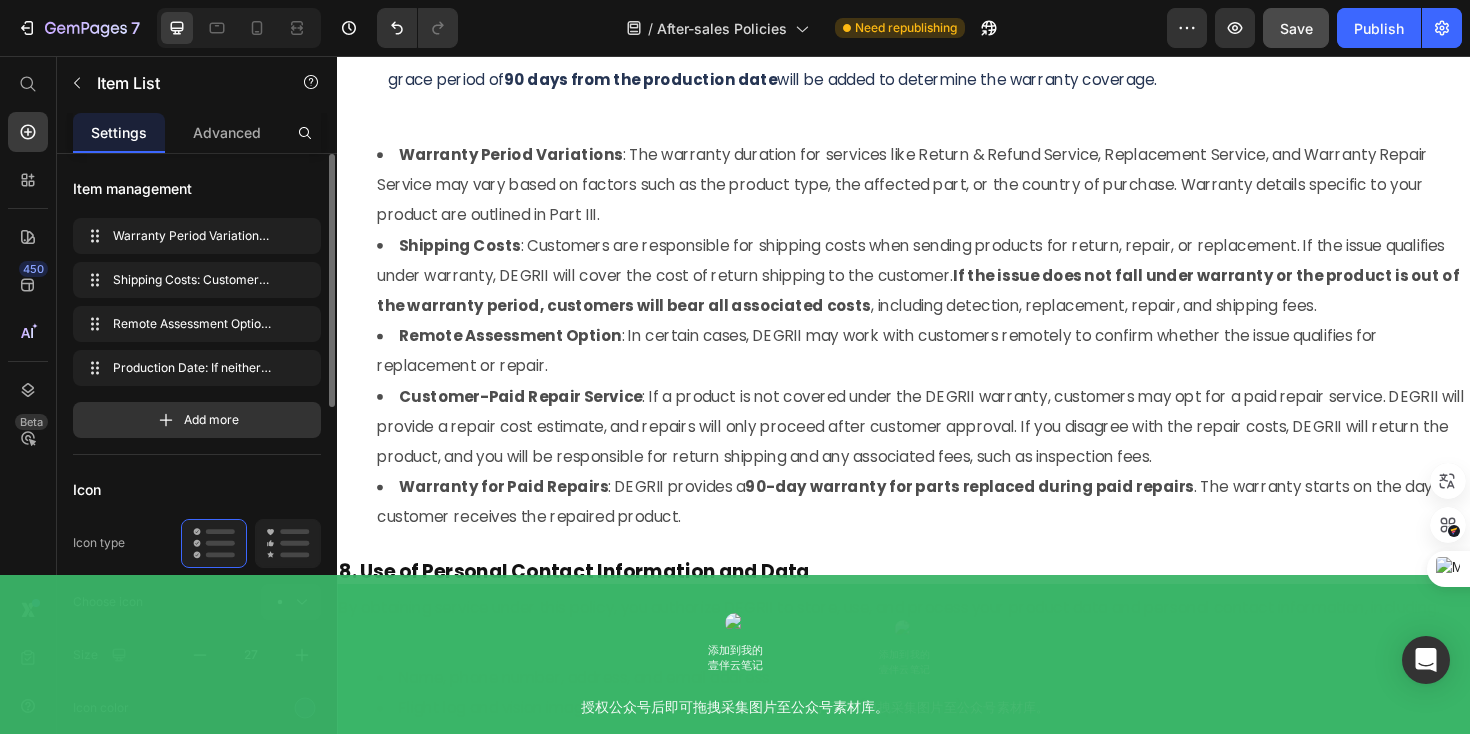 scroll, scrollTop: 6714, scrollLeft: 0, axis: vertical 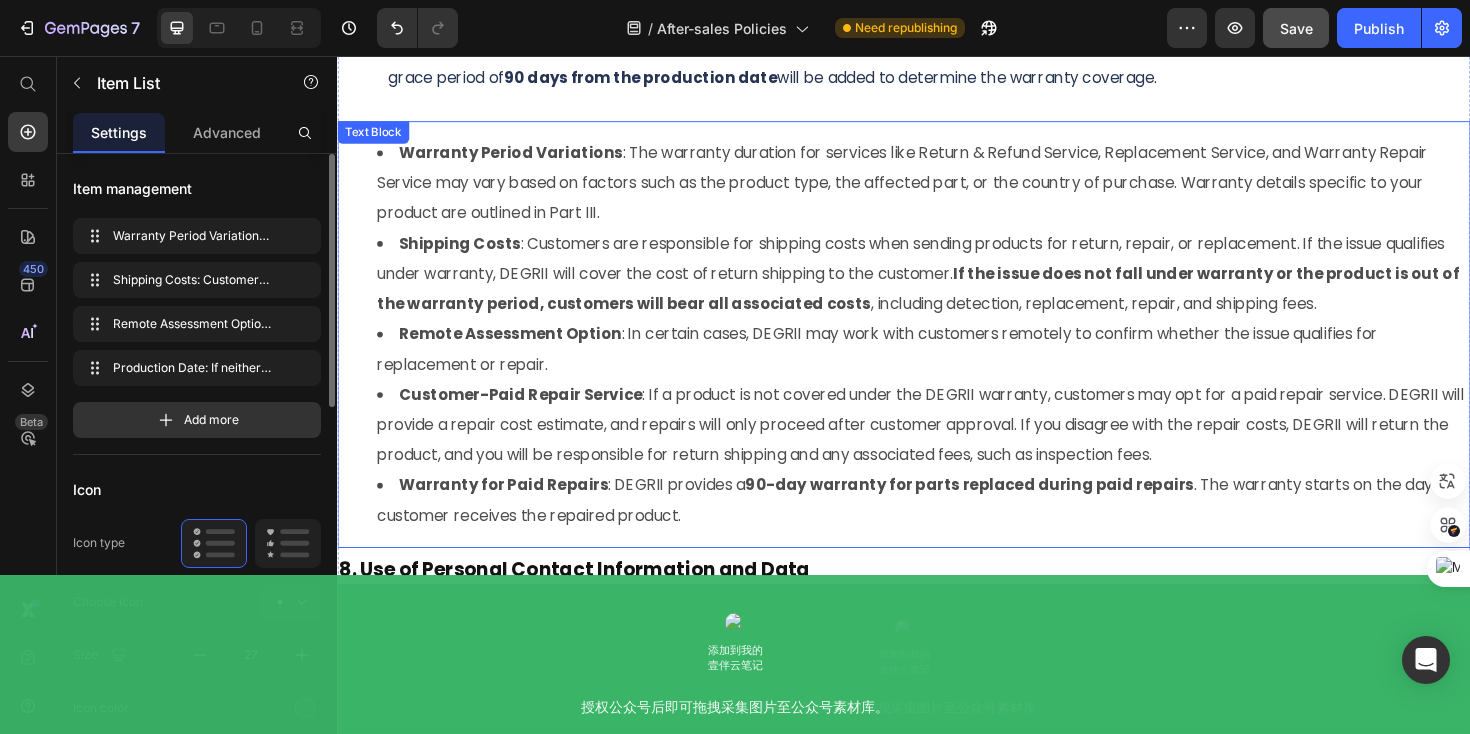 click on "Customer-Paid Repair Service" at bounding box center (531, 414) 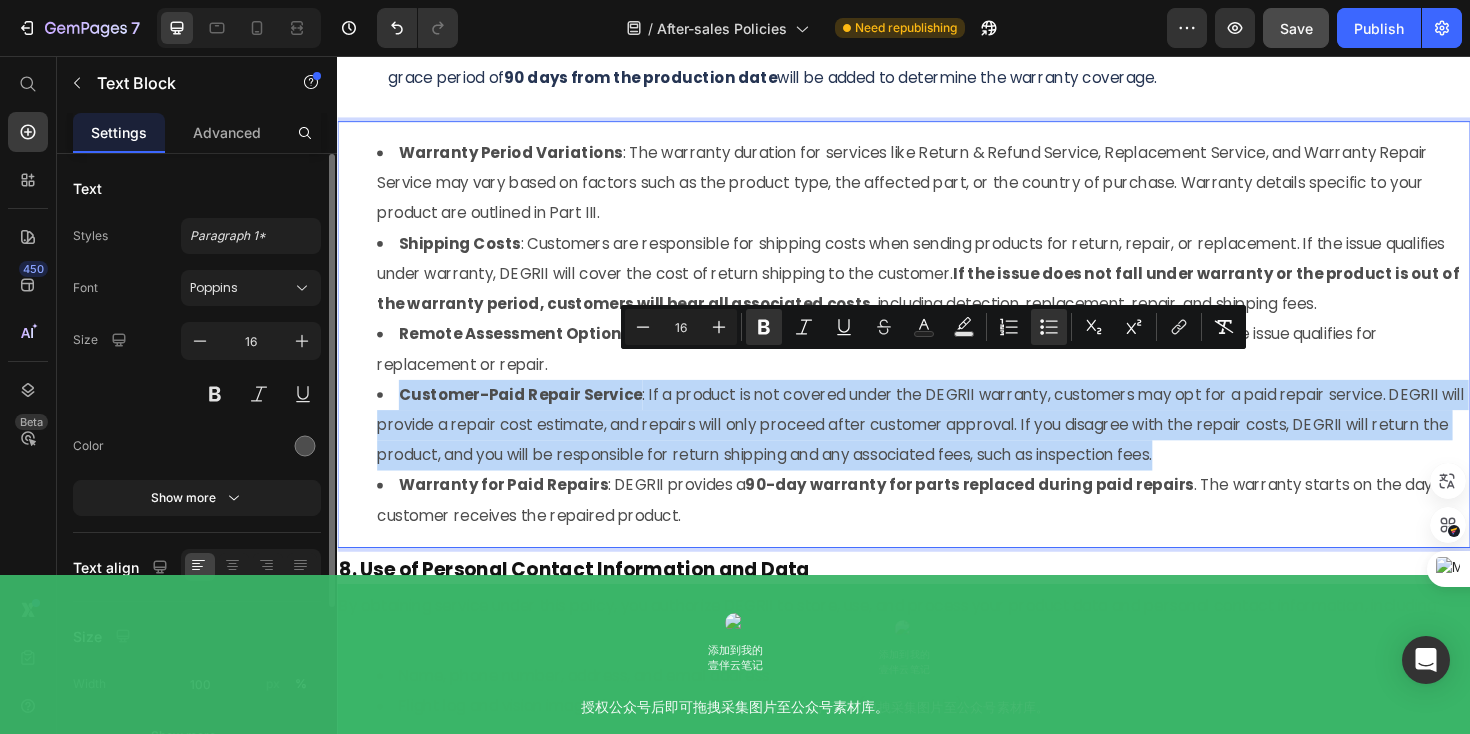 drag, startPoint x: 400, startPoint y: 383, endPoint x: 1223, endPoint y: 444, distance: 825.2575 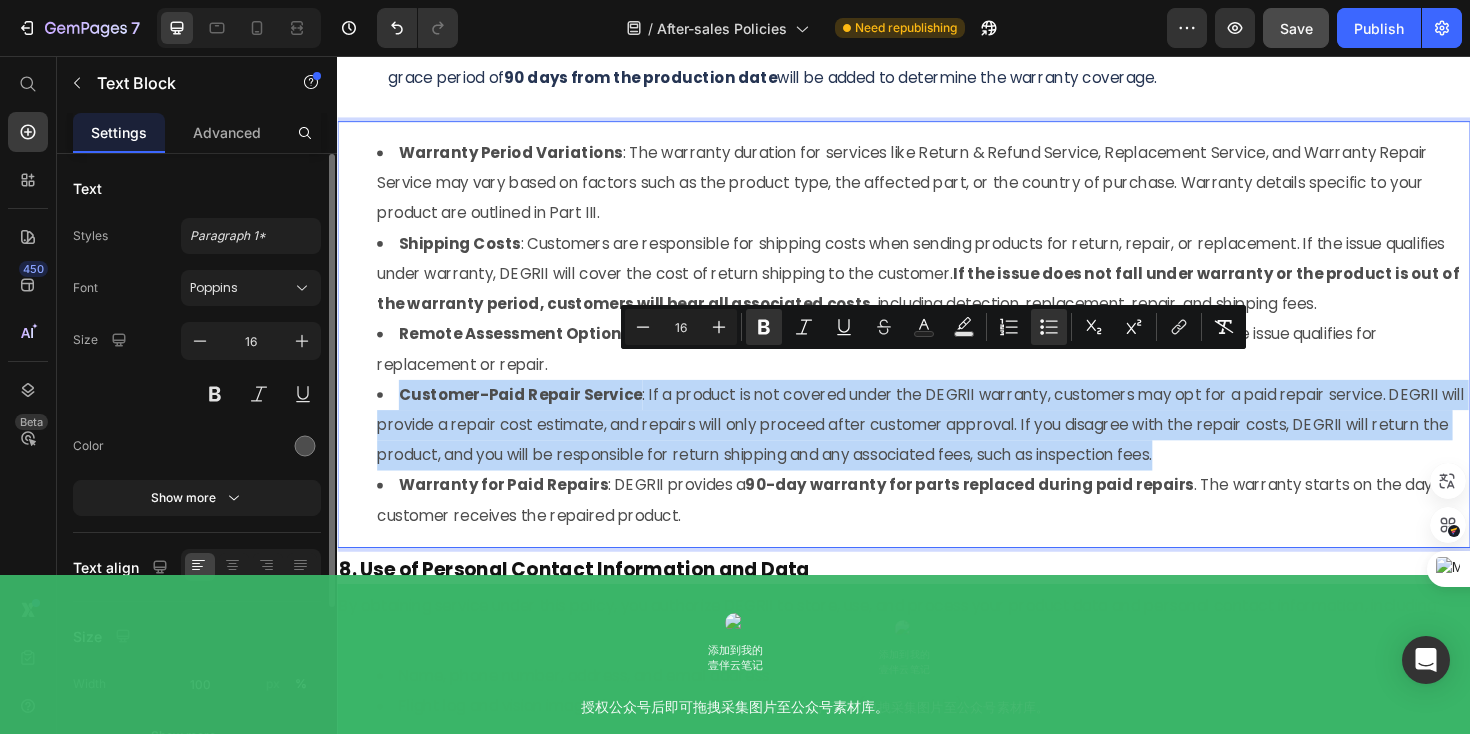 copy on "Customer-Paid Repair Service : If a product is not covered under the DEGRII warranty, customers may opt for a paid repair service. DEGRII will provide a repair cost estimate, and repairs will only proceed after customer approval. If you disagree with the repair costs, DEGRII will return the product, and you will be responsible for return shipping and any associated fees, such as inspection fees." 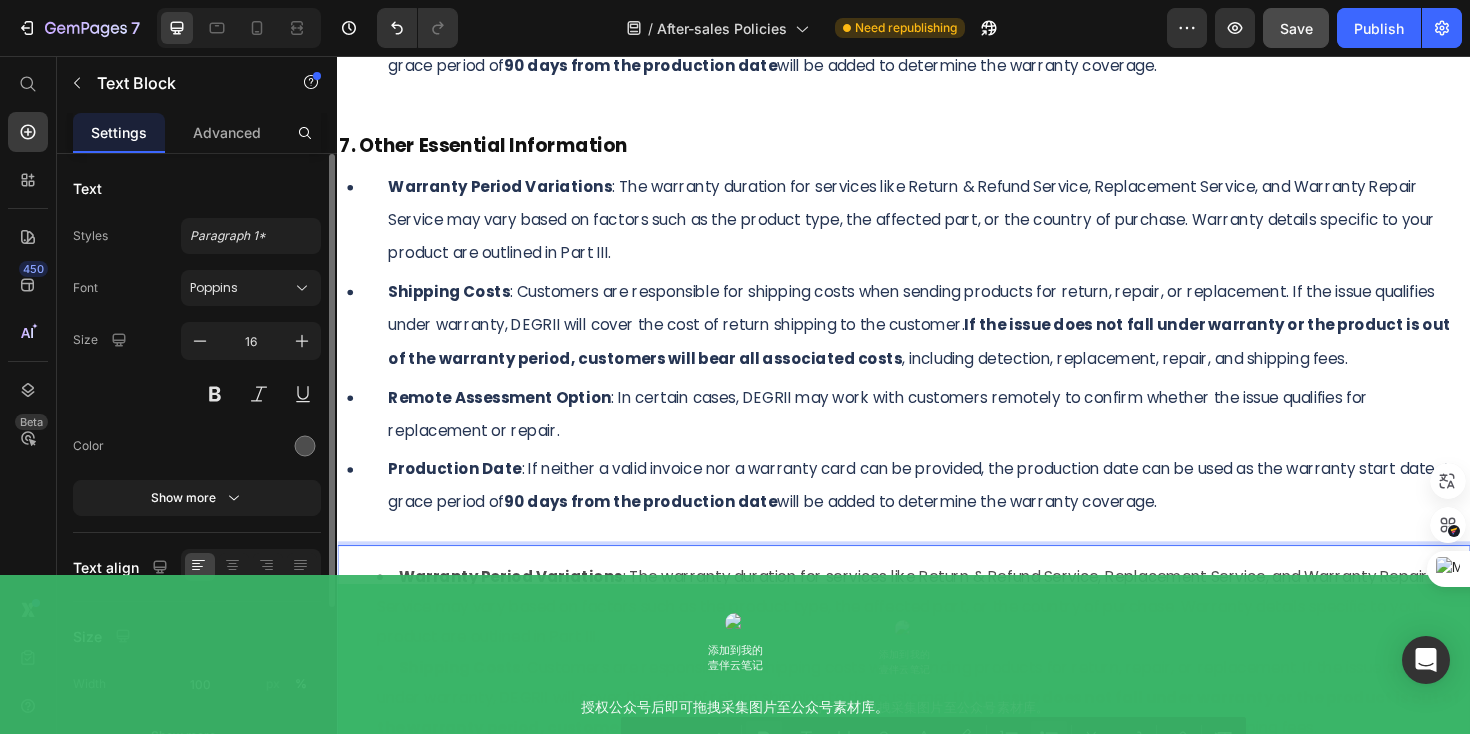 scroll, scrollTop: 6257, scrollLeft: 0, axis: vertical 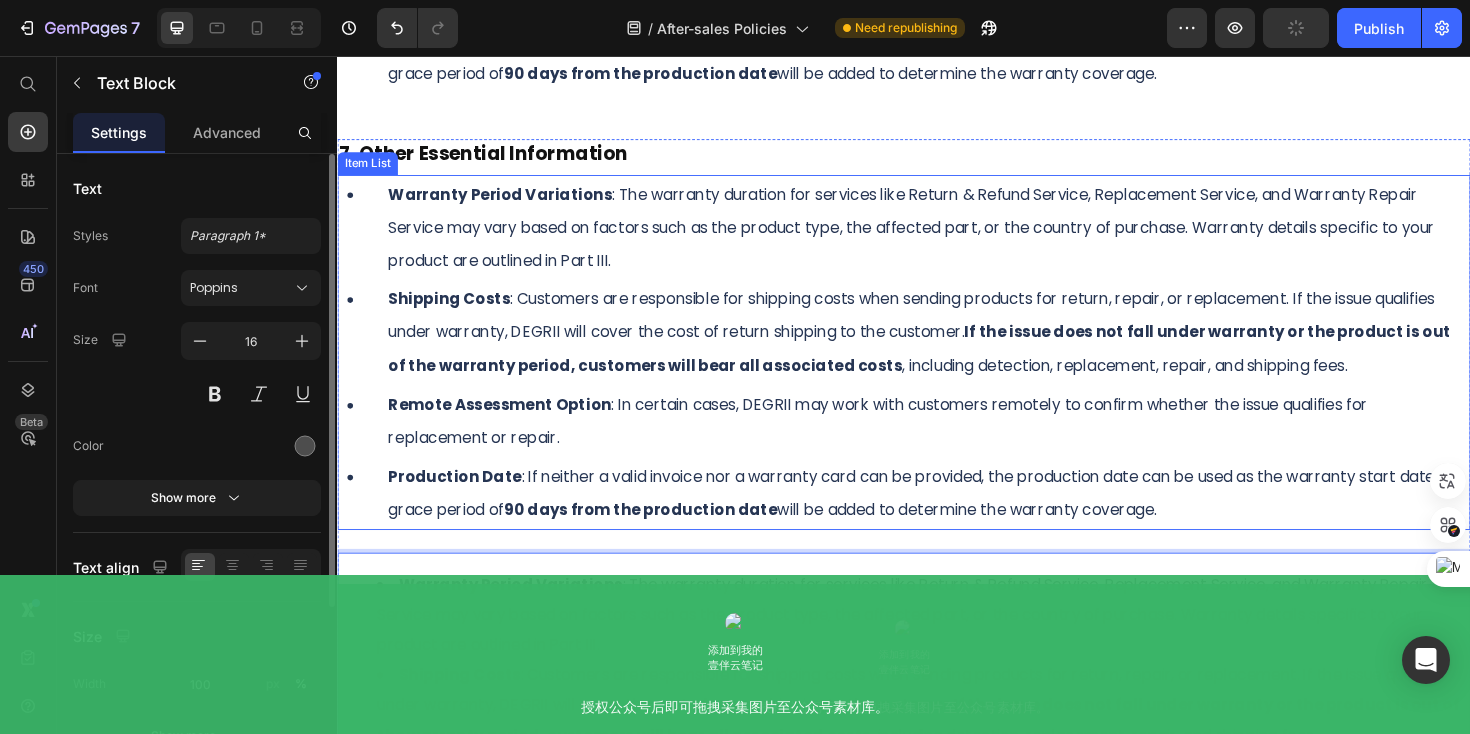 click on "Remote Assessment Option : In certain cases, DEGRII may work with customers remotely to confirm whether the issue qualifies for replacement or repair." at bounding box center [962, 443] 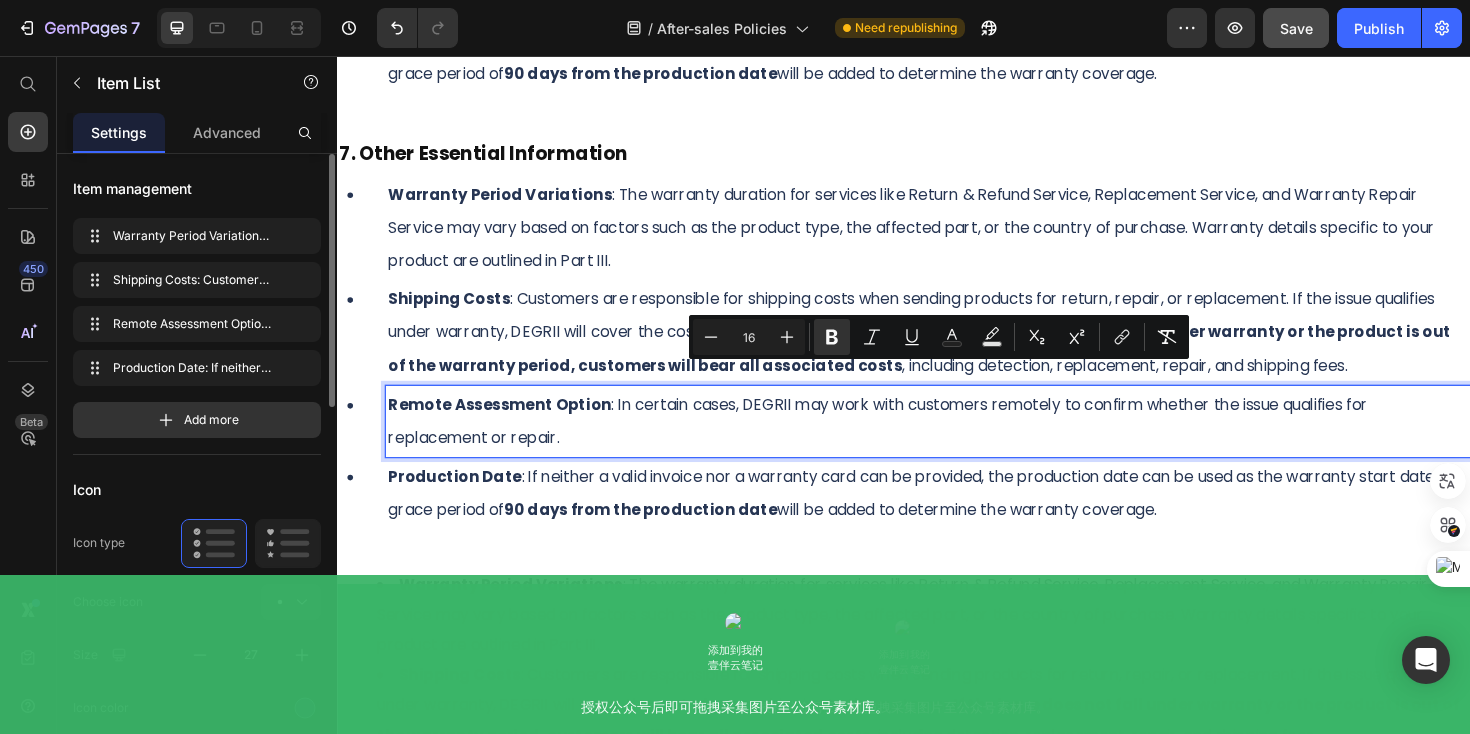 click on "Production Date : If neither a valid invoice nor a warranty card can be provided, the production date can be used as the warranty start date. A grace period of  90 days from the production date  will be added to determine the warranty coverage." at bounding box center [962, 519] 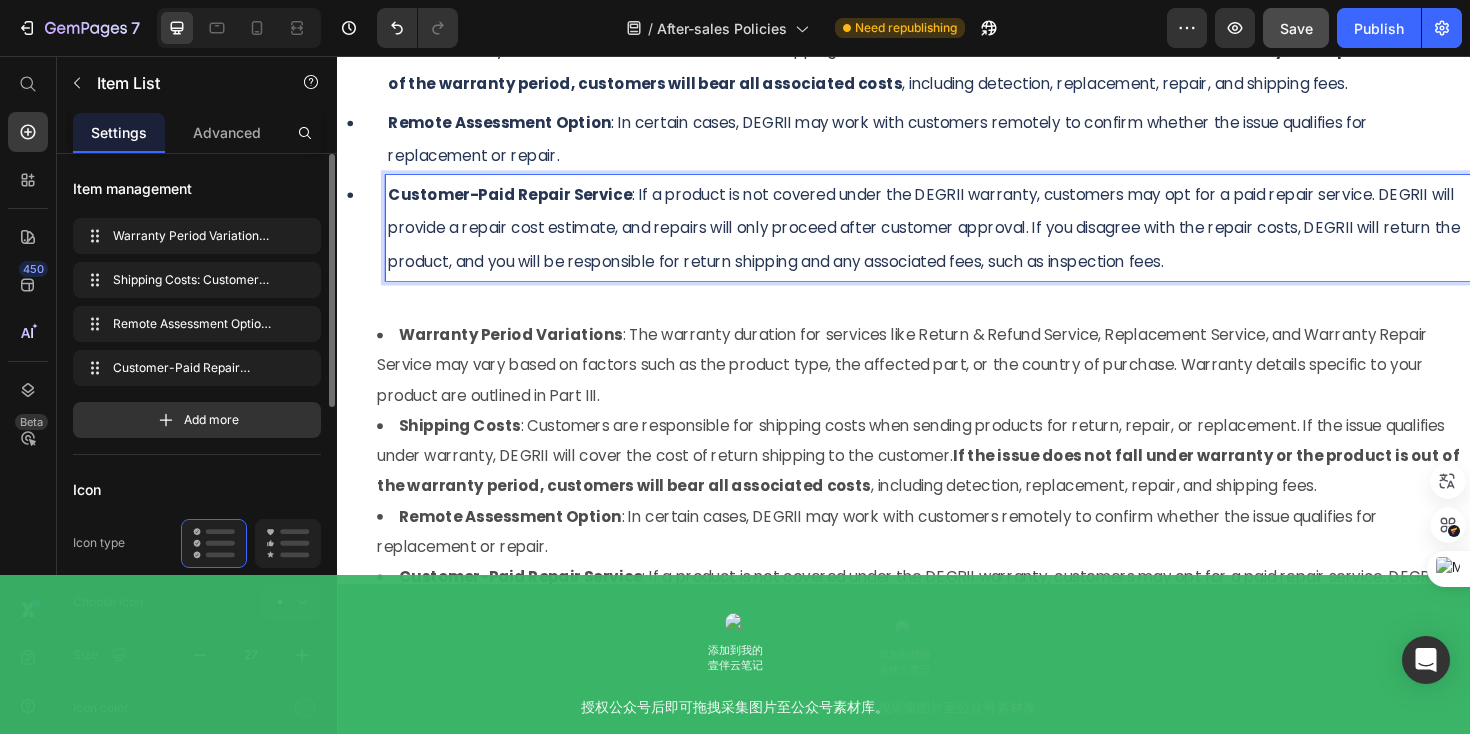 scroll, scrollTop: 6549, scrollLeft: 0, axis: vertical 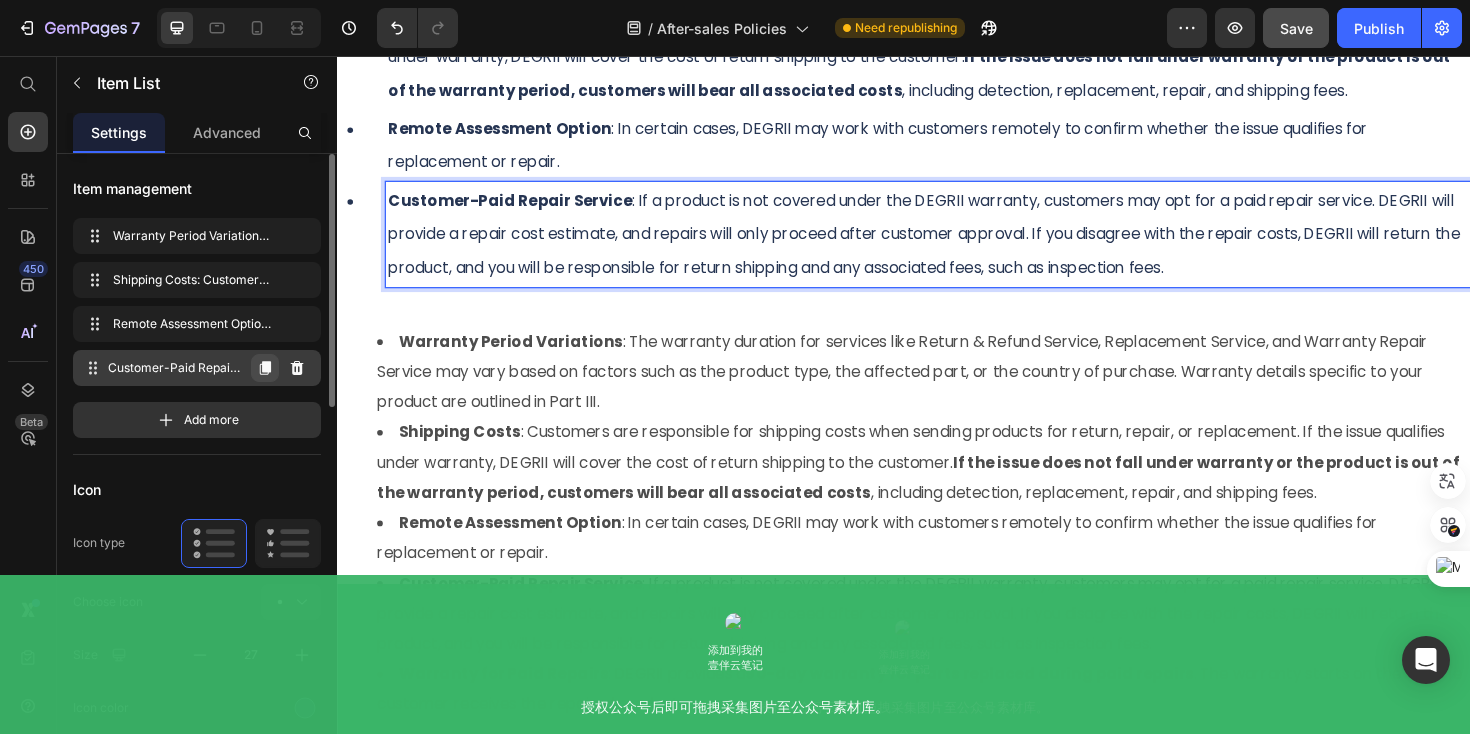 click 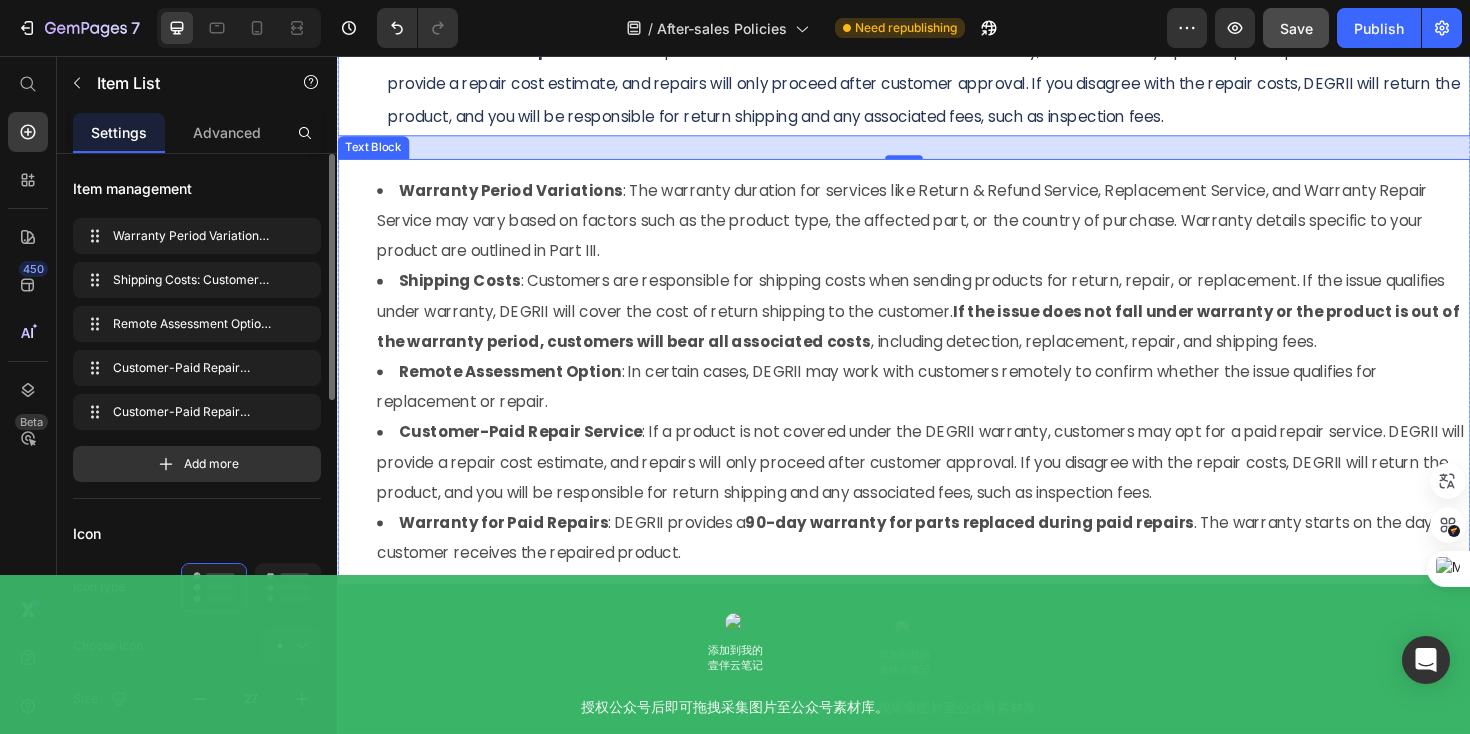 scroll, scrollTop: 6827, scrollLeft: 0, axis: vertical 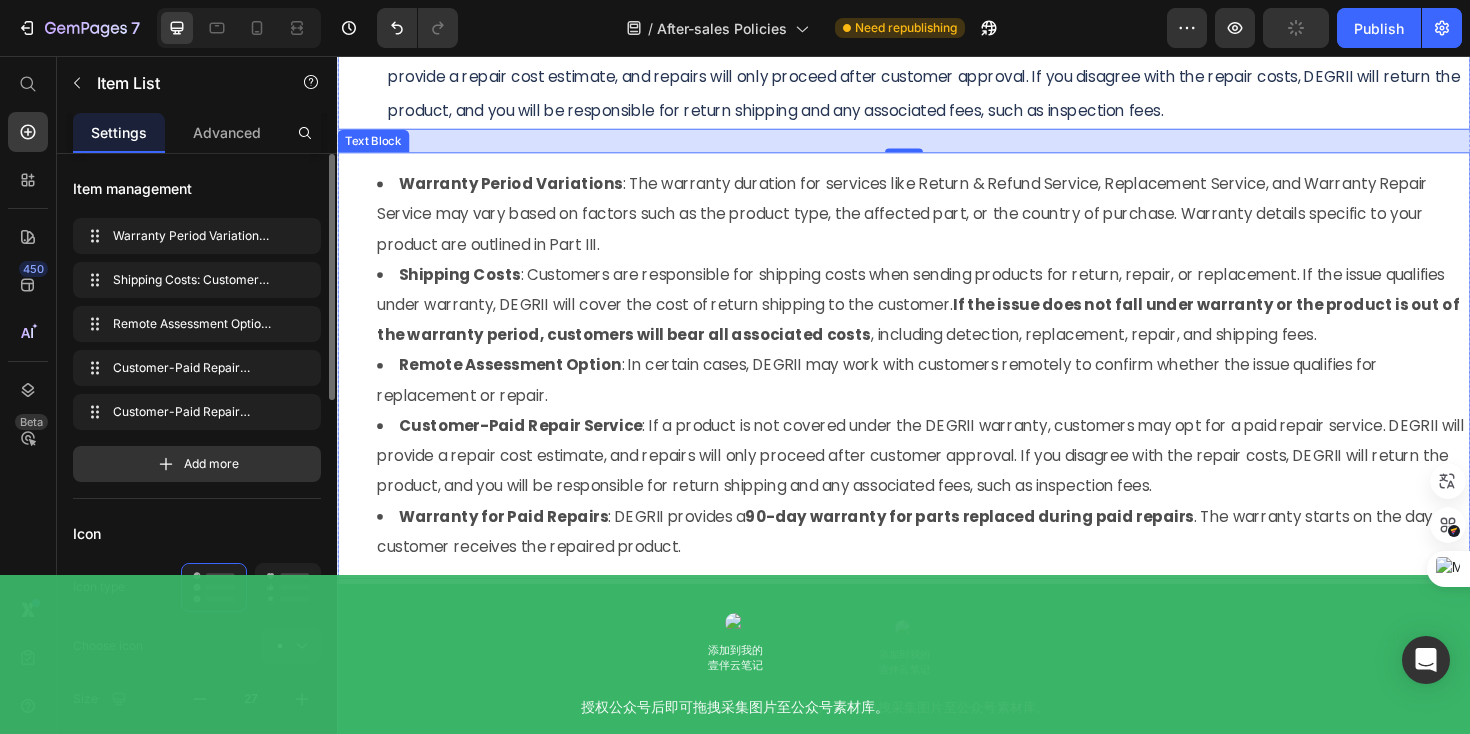 click on "Warranty for Paid Repairs" at bounding box center [513, 543] 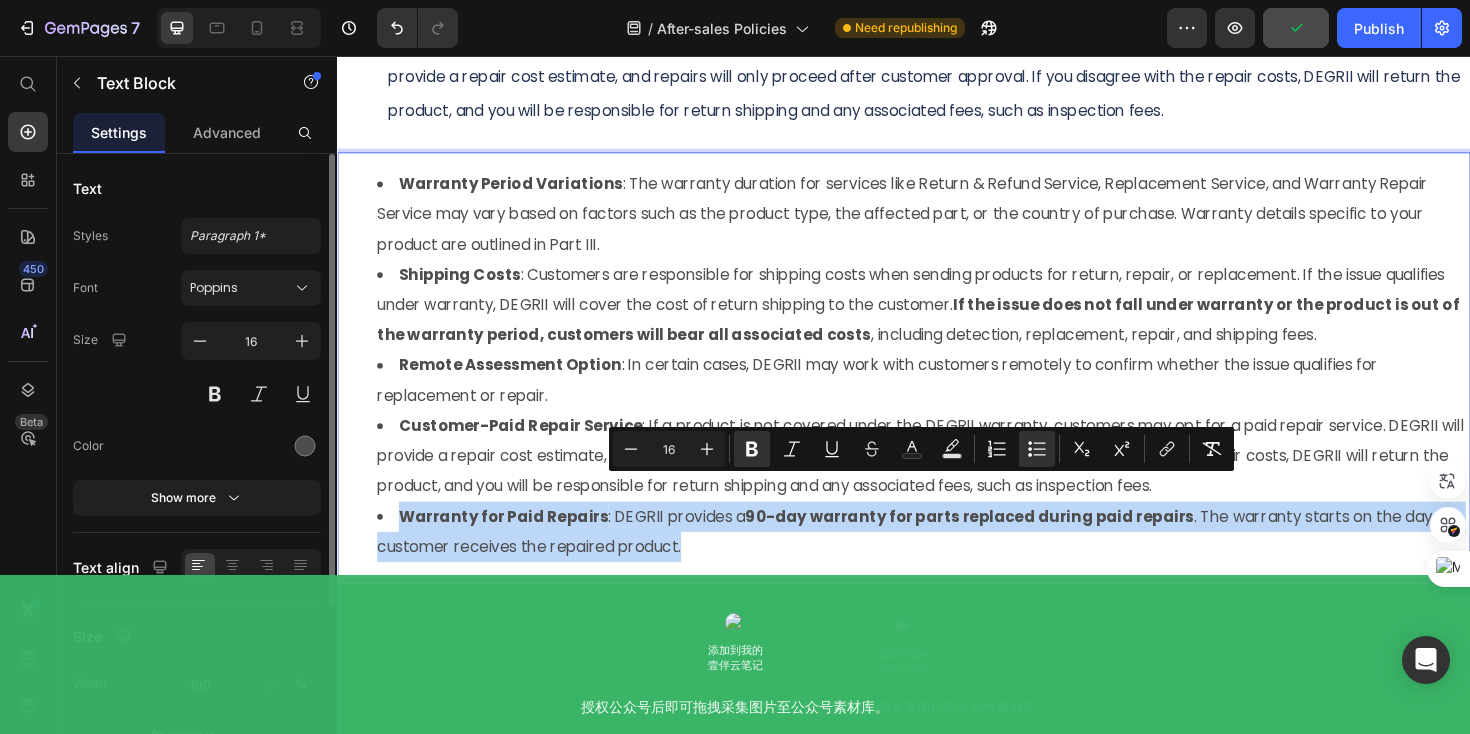 drag, startPoint x: 400, startPoint y: 513, endPoint x: 747, endPoint y: 564, distance: 350.7278 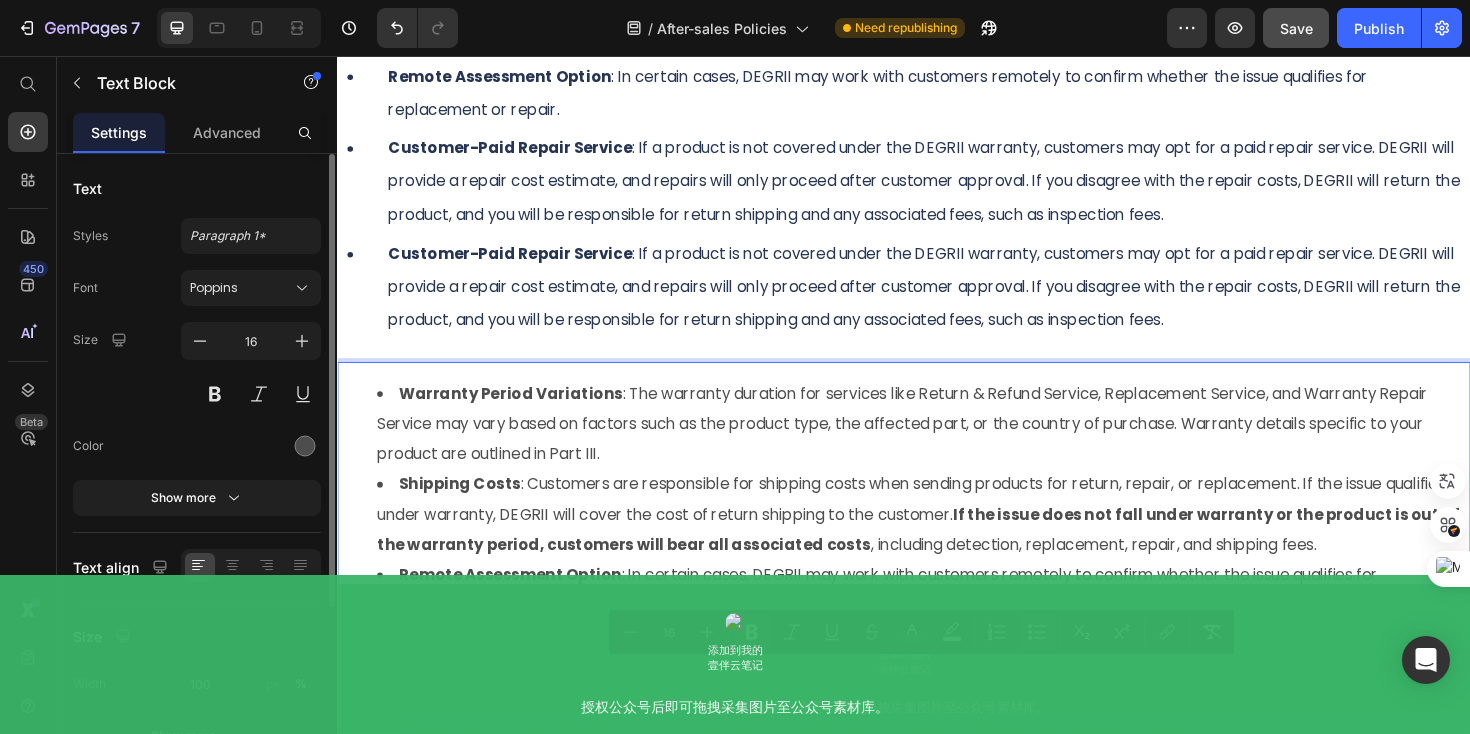 scroll, scrollTop: 6603, scrollLeft: 0, axis: vertical 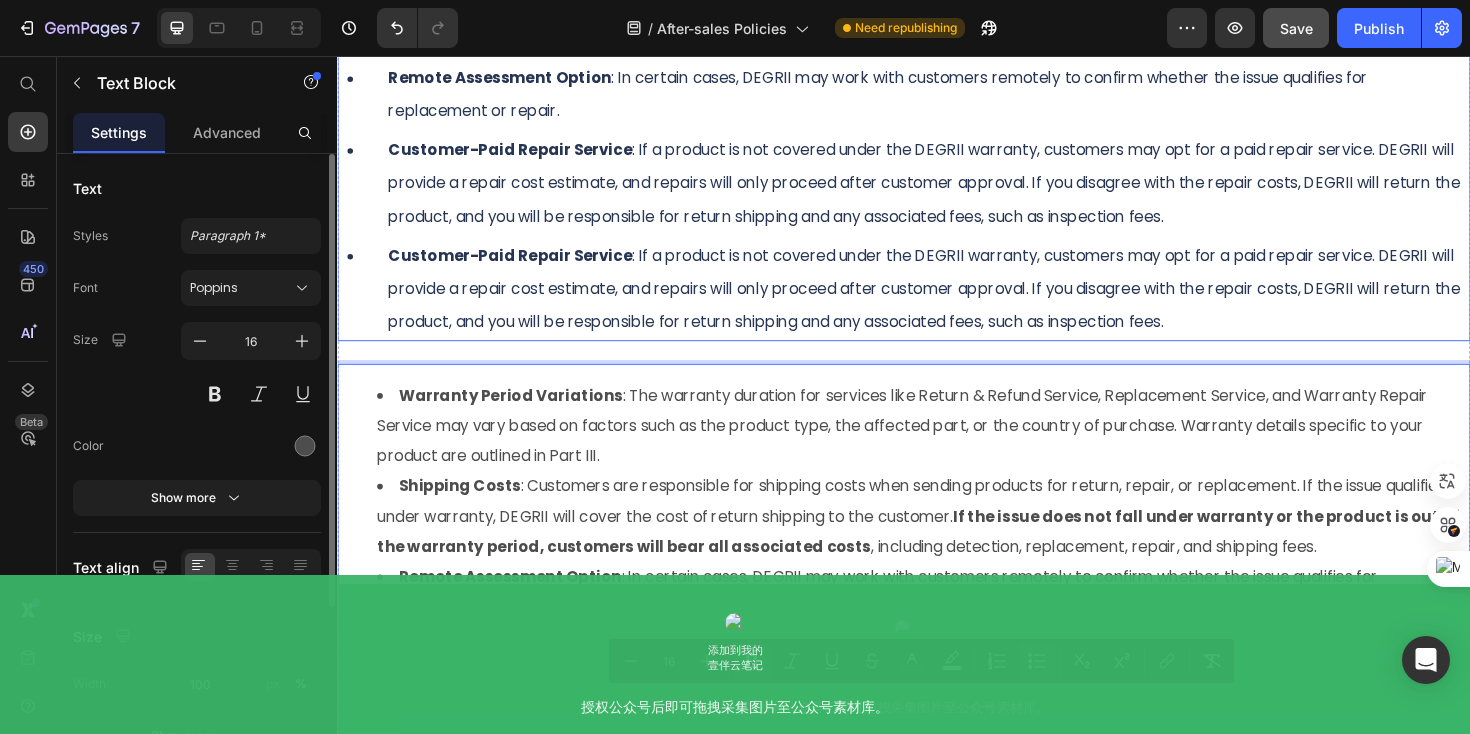 click on "Customer-Paid Repair Service : If a product is not covered under the DEGRII warranty, customers may opt for a paid repair service. DEGRII will provide a repair cost estimate, and repairs will only proceed after customer approval. If you disagree with the repair costs, DEGRII will return the product, and you will be responsible for return shipping and any associated fees, such as inspection fees." at bounding box center (962, 303) 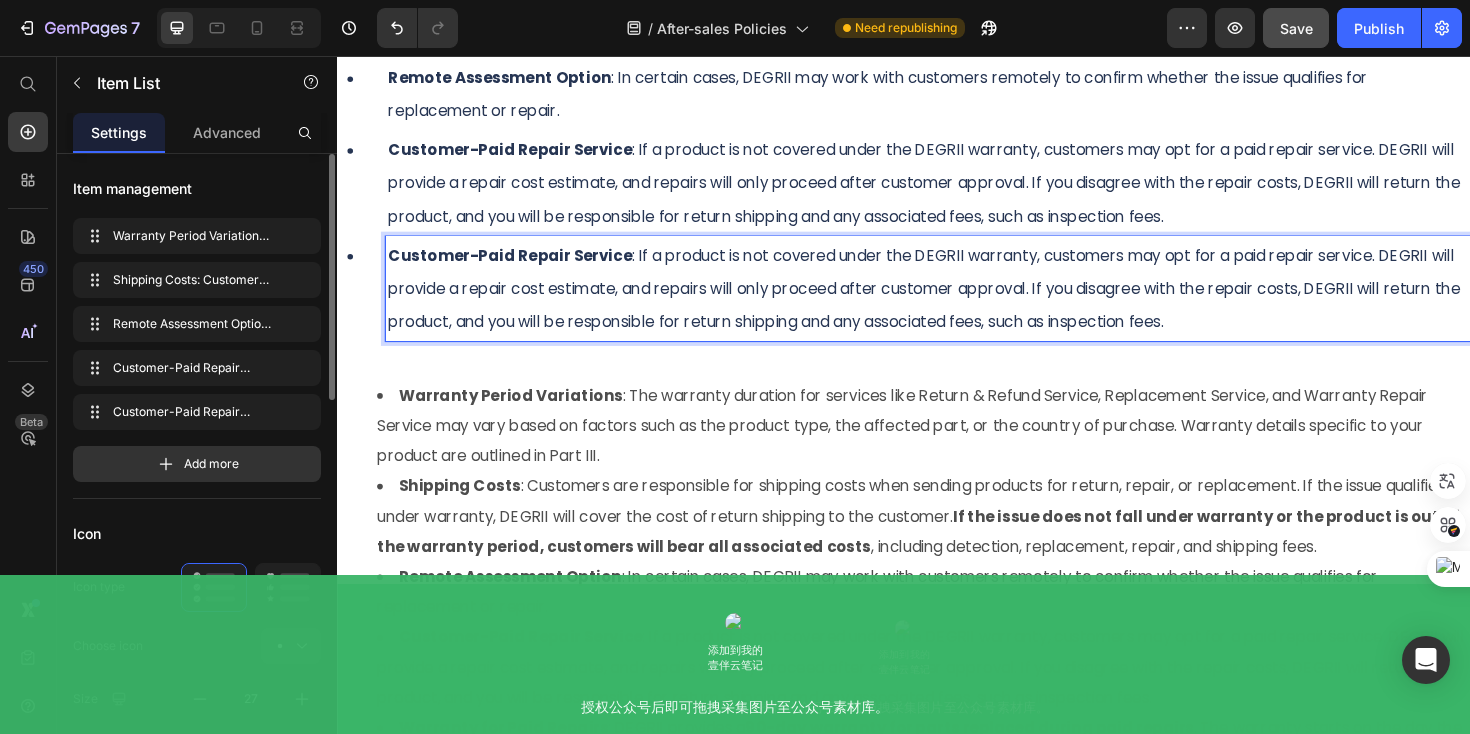 click on "Customer-Paid Repair Service : If a product is not covered under the DEGRII warranty, customers may opt for a paid repair service. DEGRII will provide a repair cost estimate, and repairs will only proceed after customer approval. If you disagree with the repair costs, DEGRII will return the product, and you will be responsible for return shipping and any associated fees, such as inspection fees." at bounding box center (962, 303) 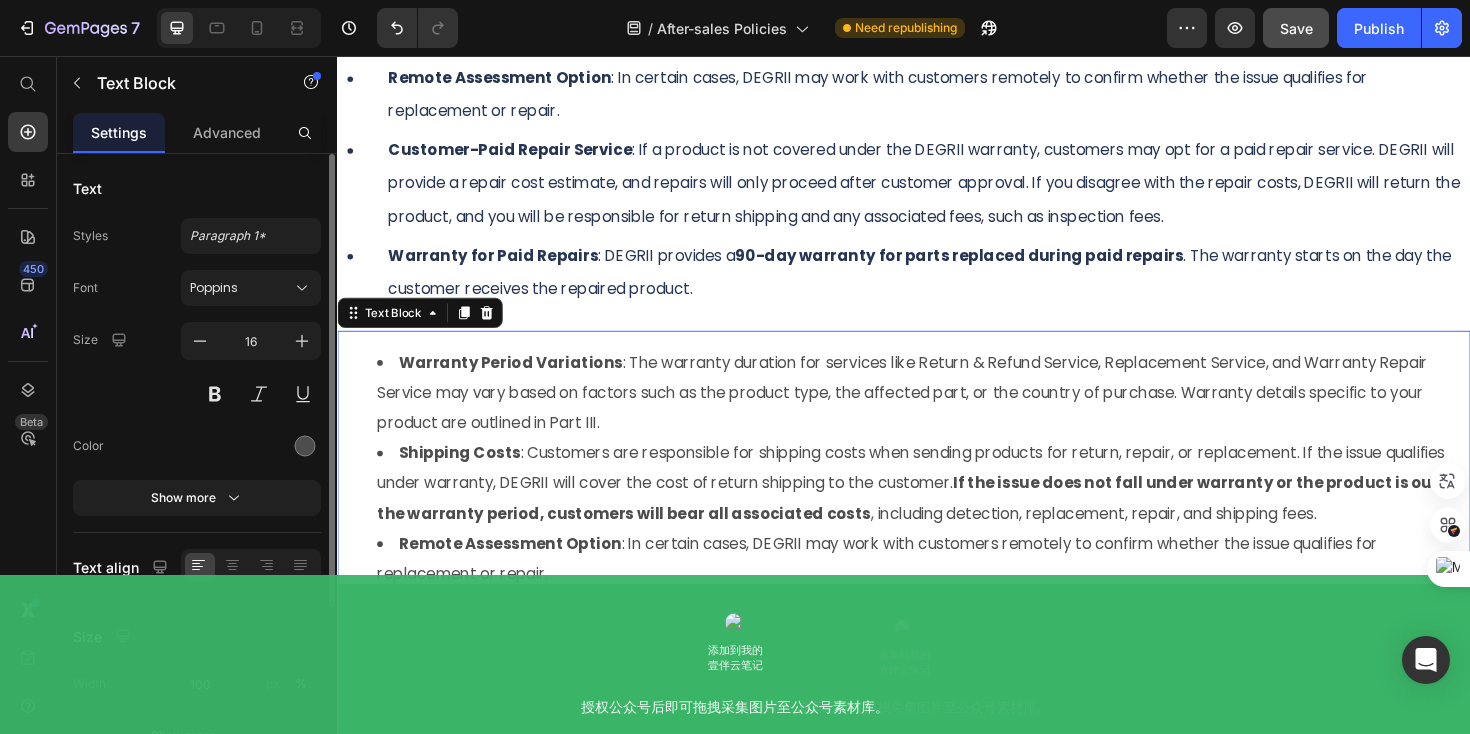 click on "Warranty Period Variations" at bounding box center (520, 380) 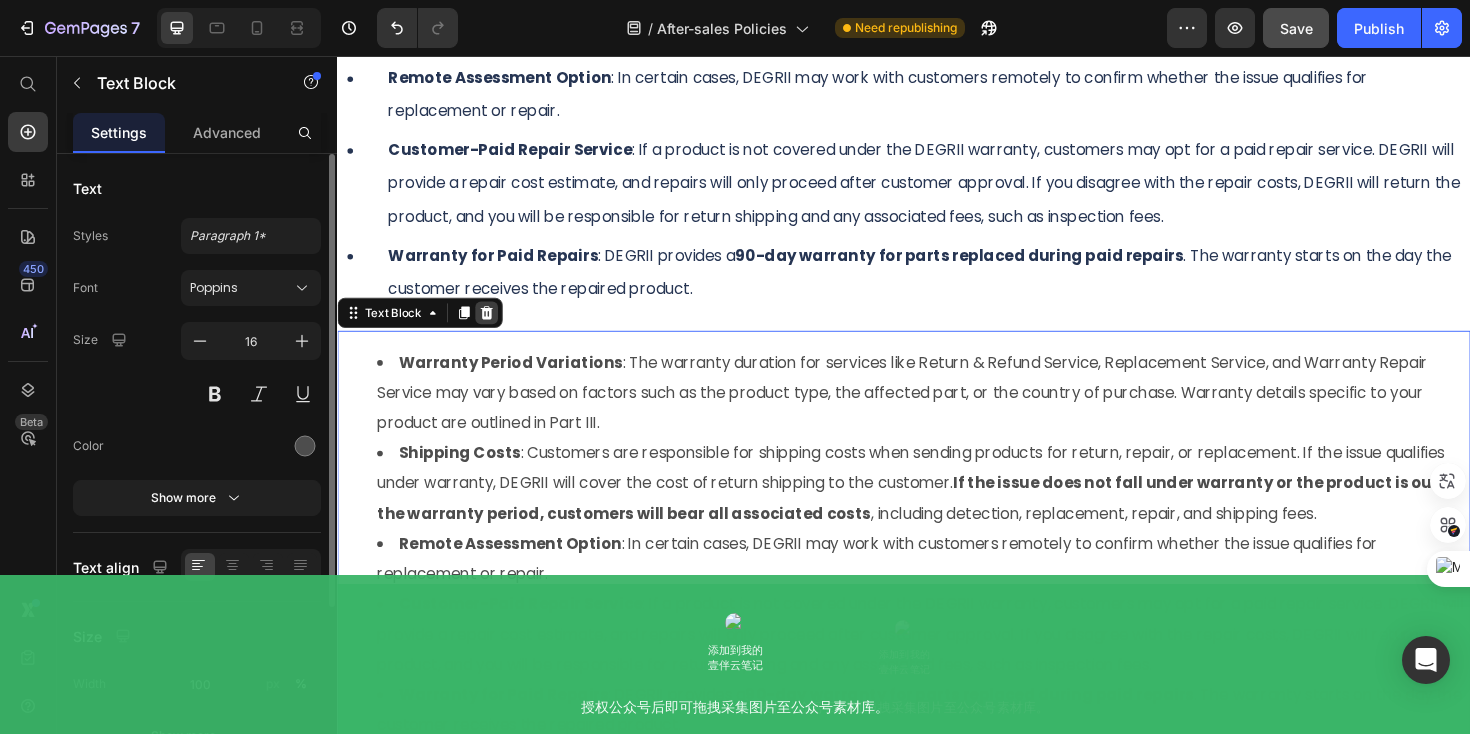 click 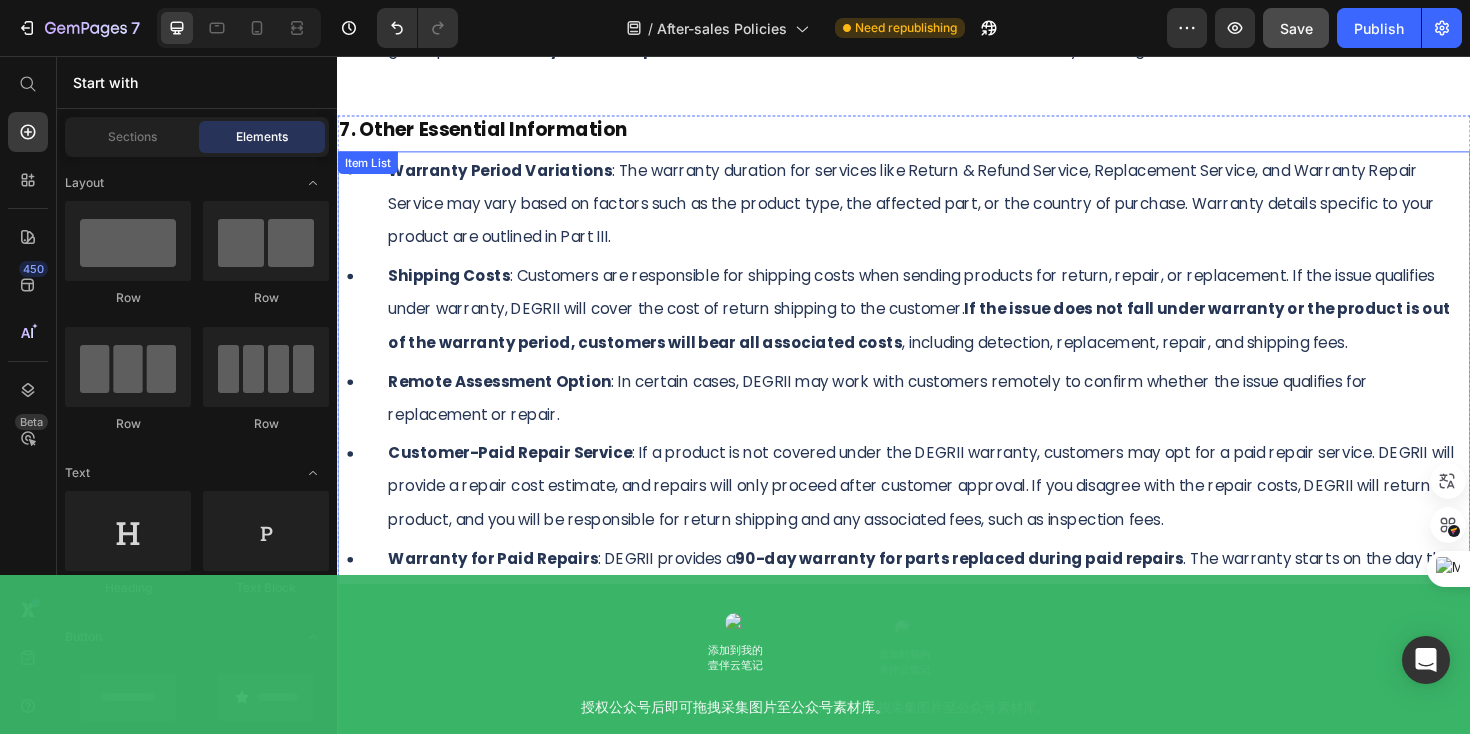 scroll, scrollTop: 6197, scrollLeft: 0, axis: vertical 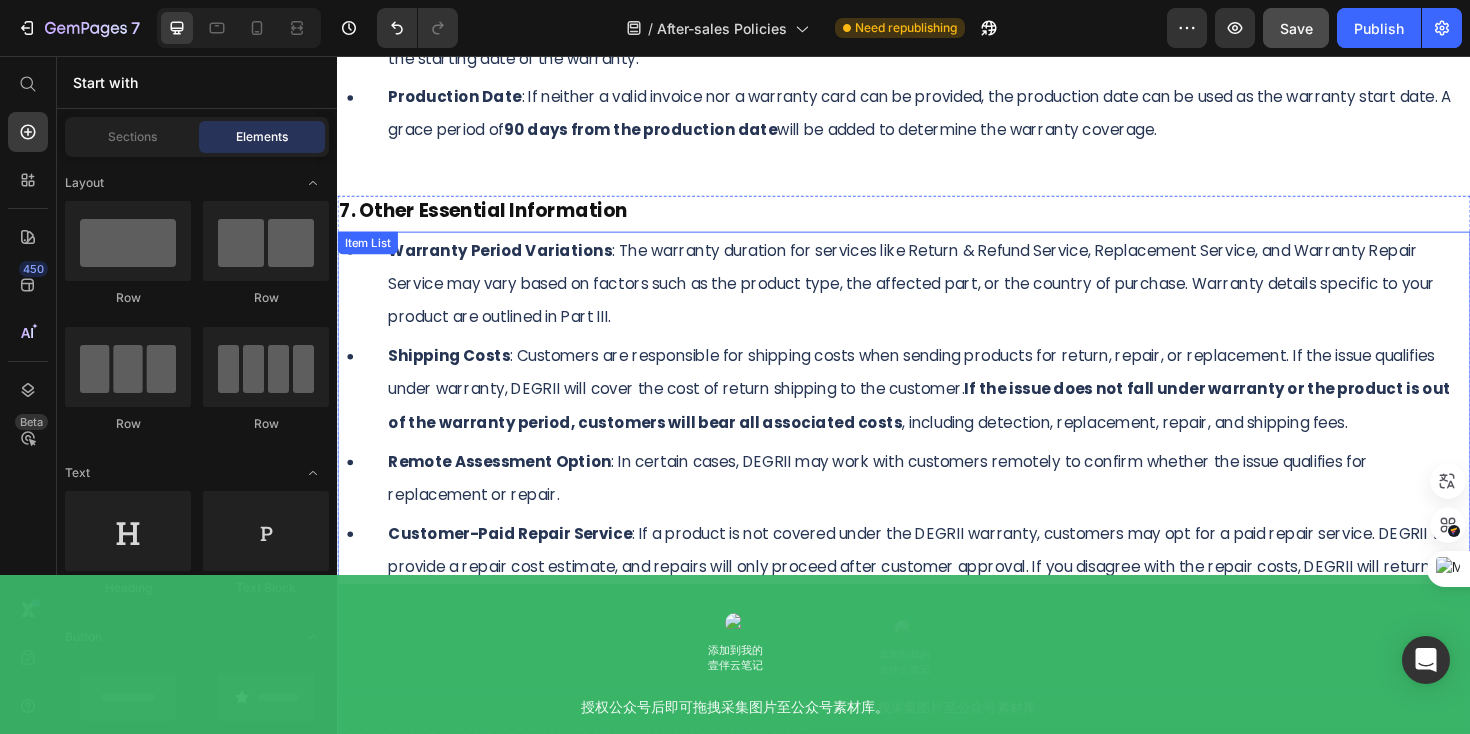 click on "Warranty Period Variations" at bounding box center (509, 262) 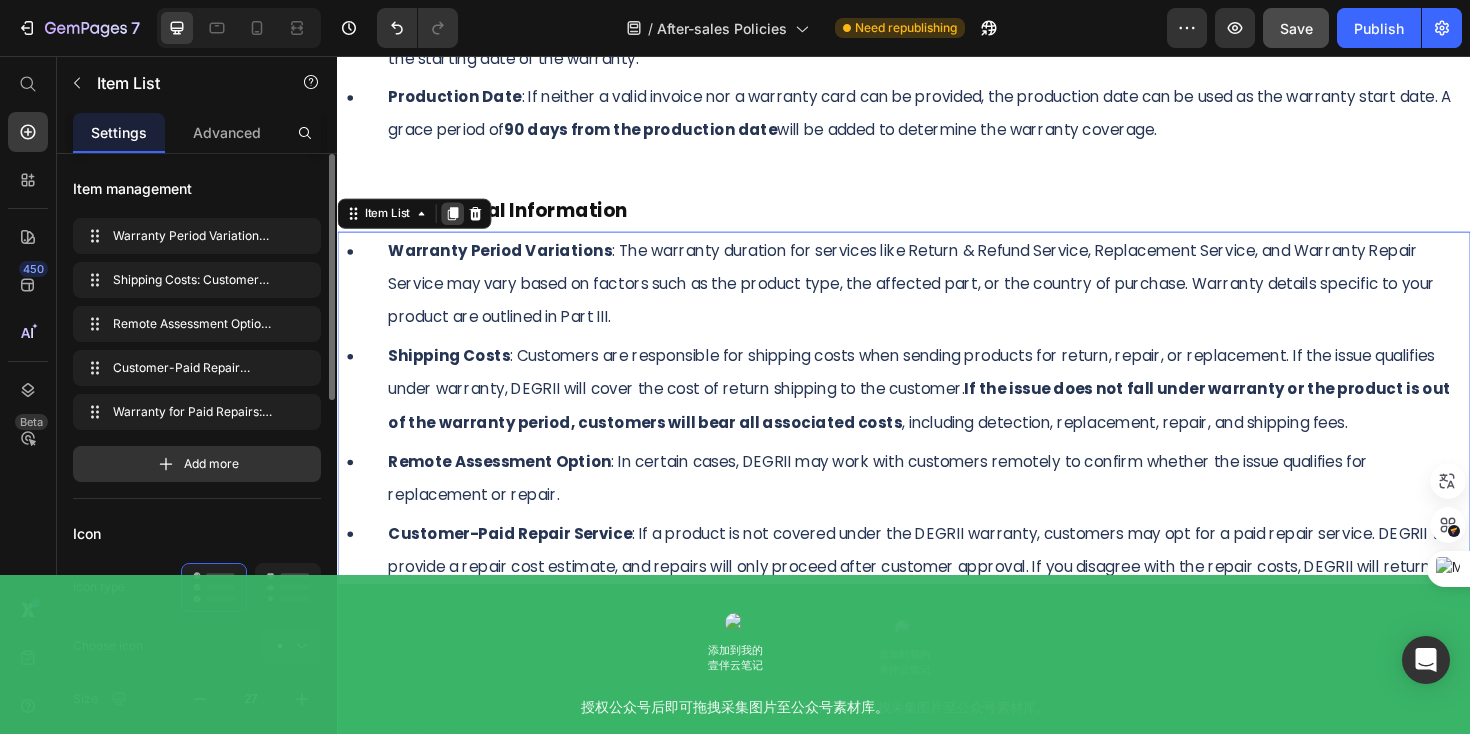 click 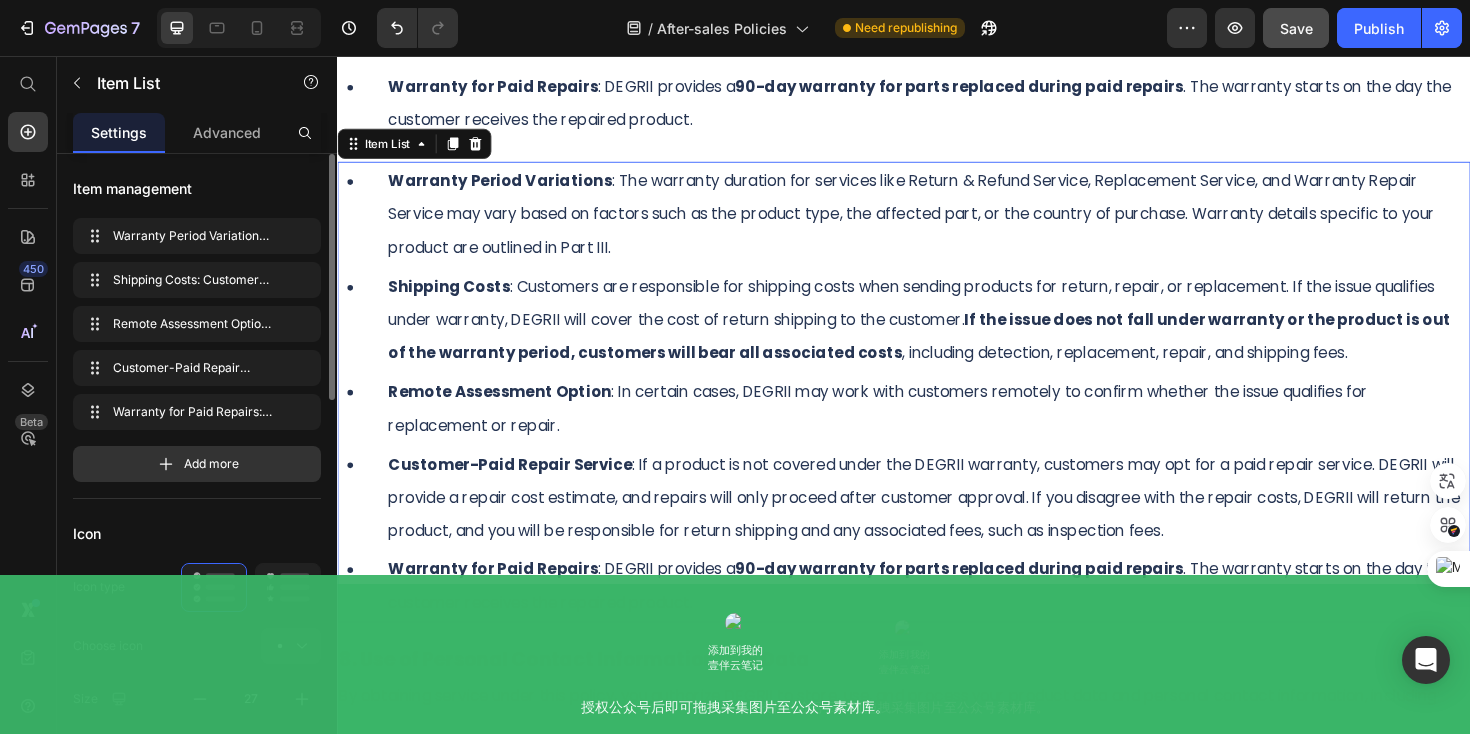 scroll, scrollTop: 6795, scrollLeft: 0, axis: vertical 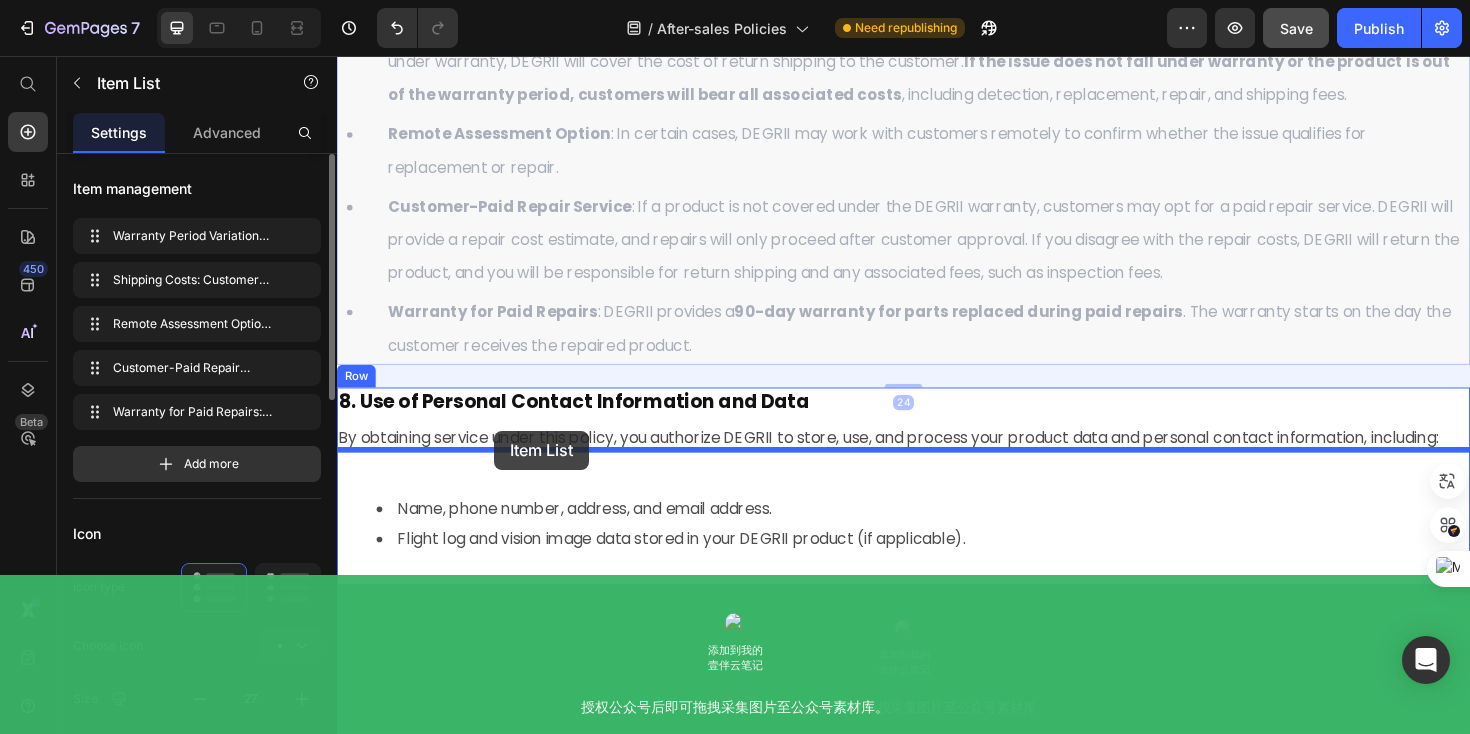 drag, startPoint x: 408, startPoint y: 113, endPoint x: 504, endPoint y: 451, distance: 351.36874 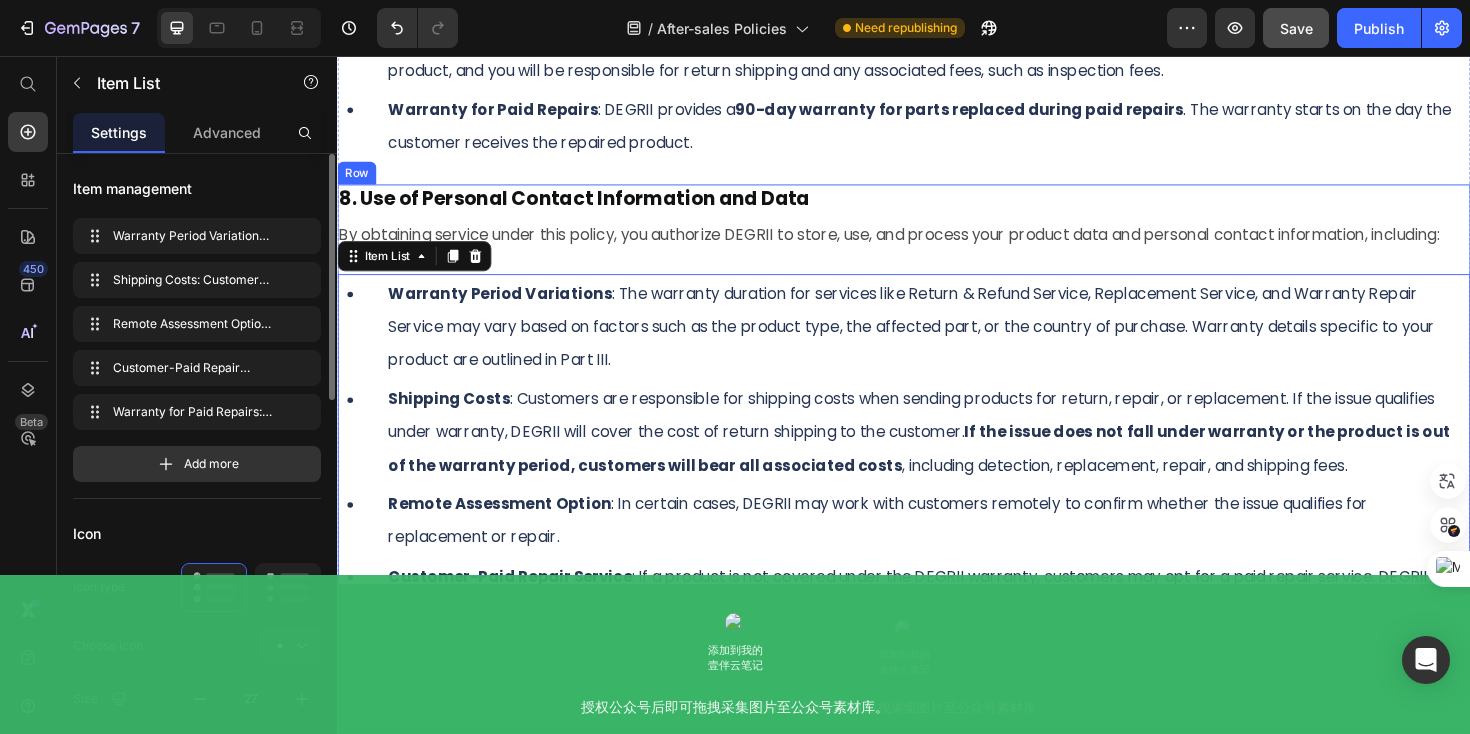 scroll, scrollTop: 6765, scrollLeft: 0, axis: vertical 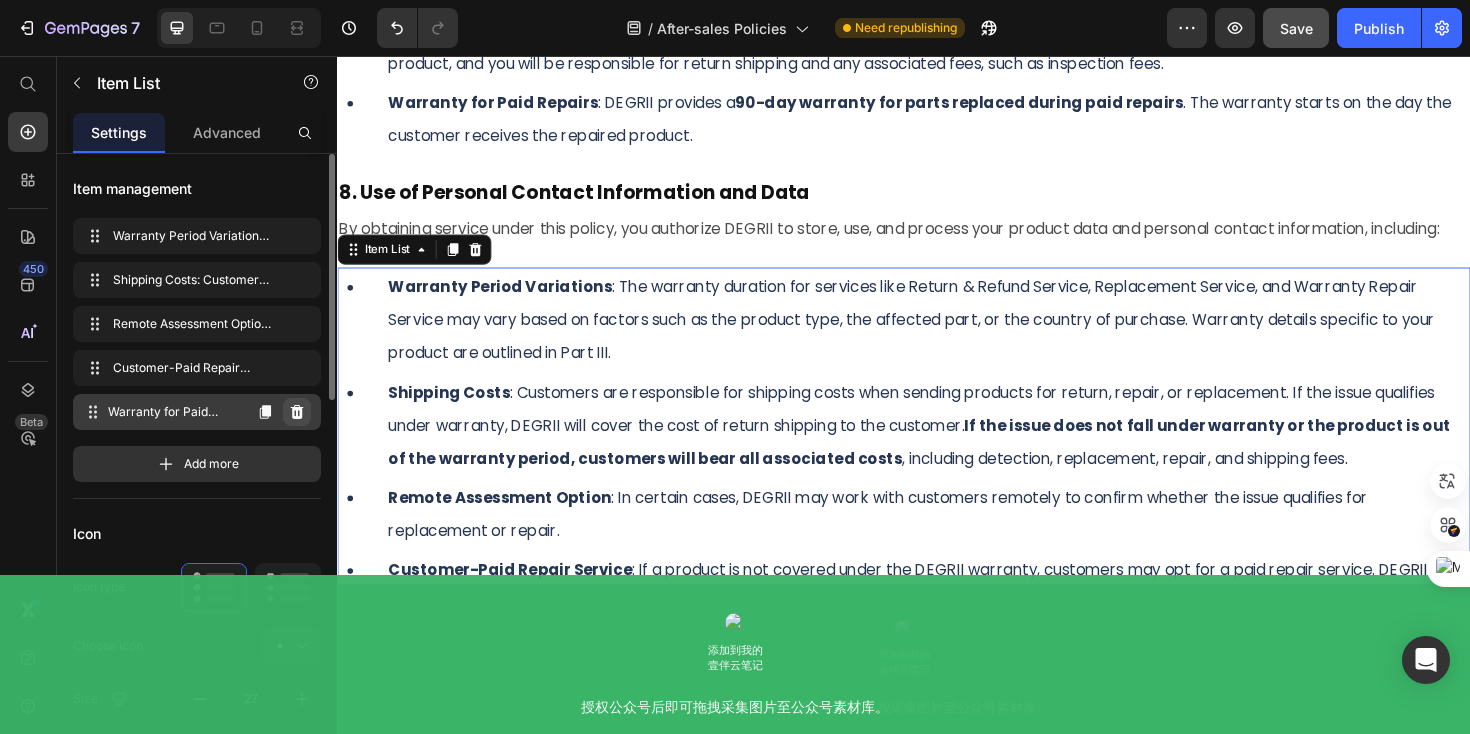 click 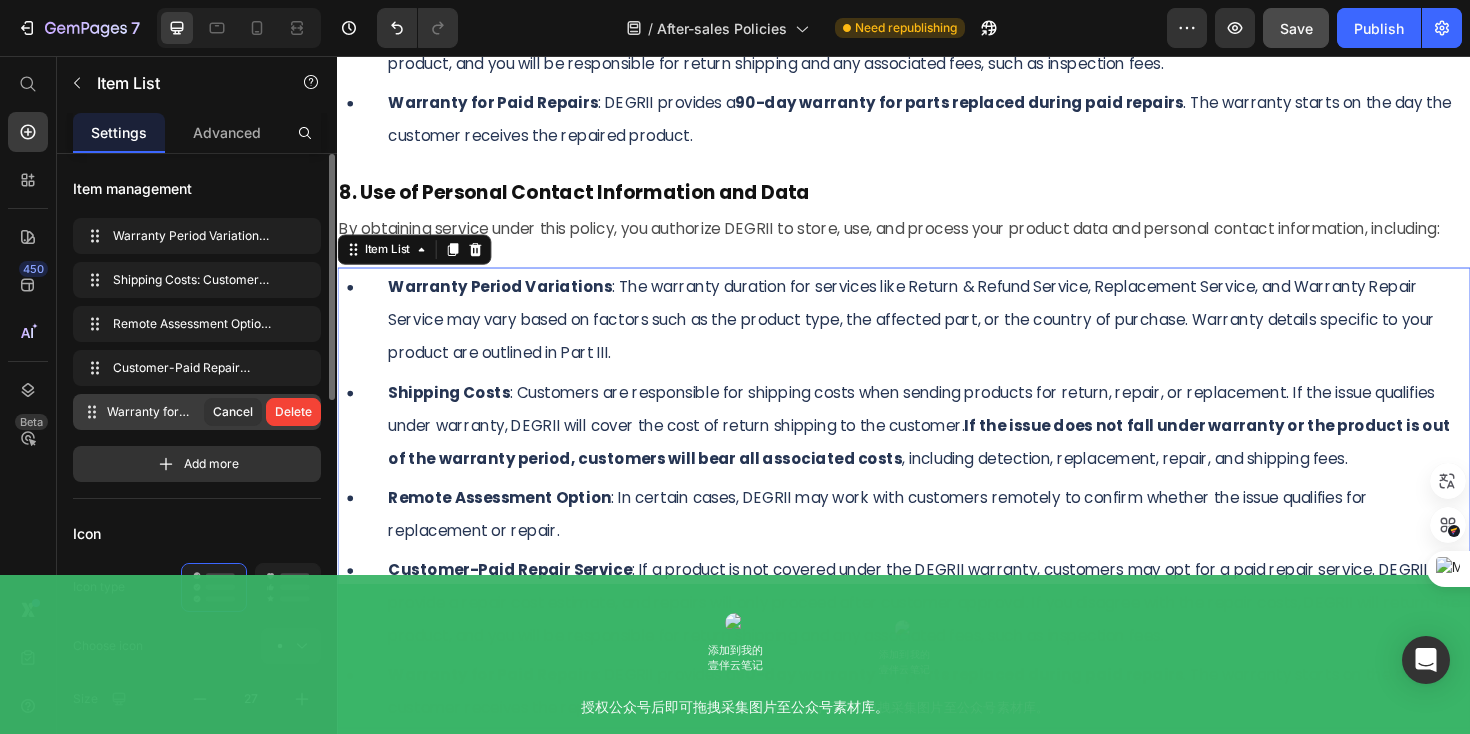 click on "Delete" at bounding box center [293, 412] 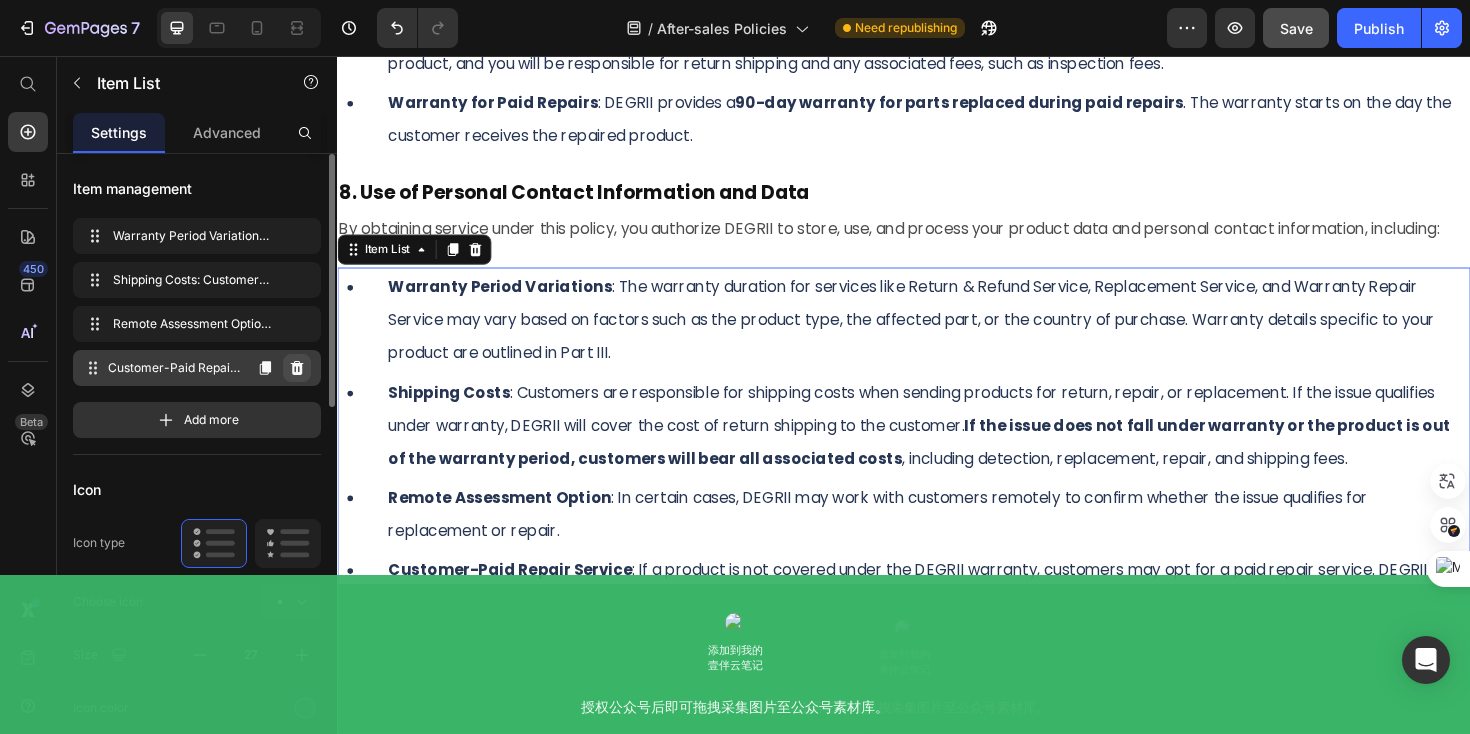 click 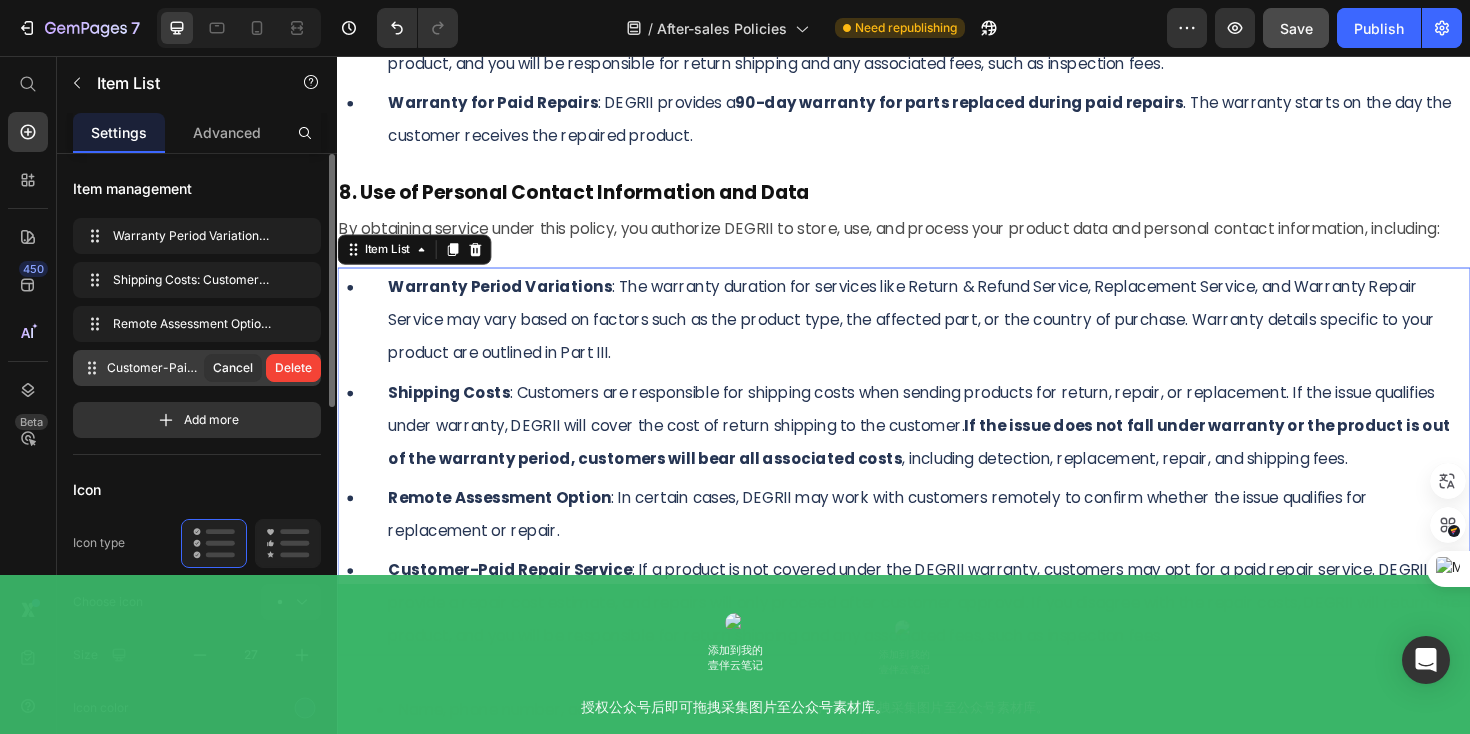 click on "Delete" at bounding box center [293, 368] 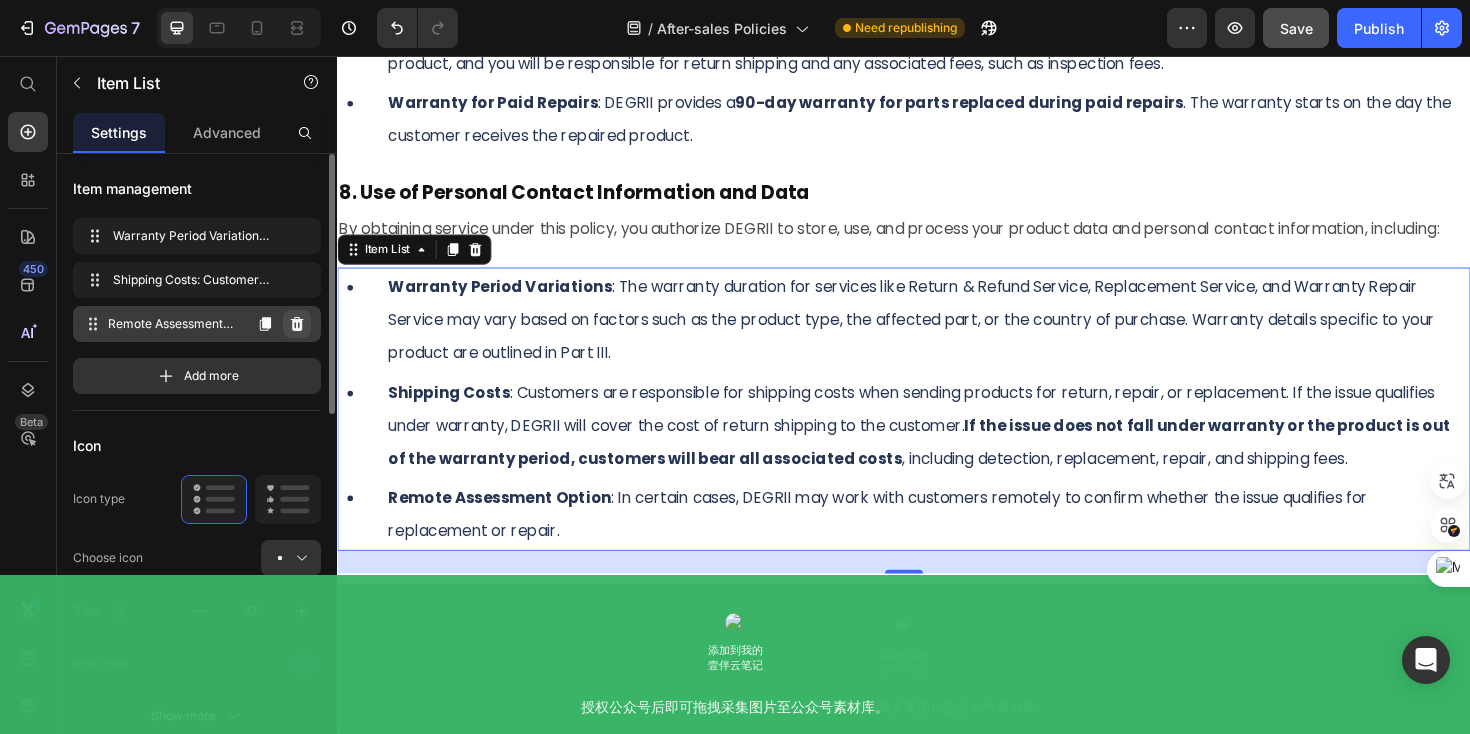 click 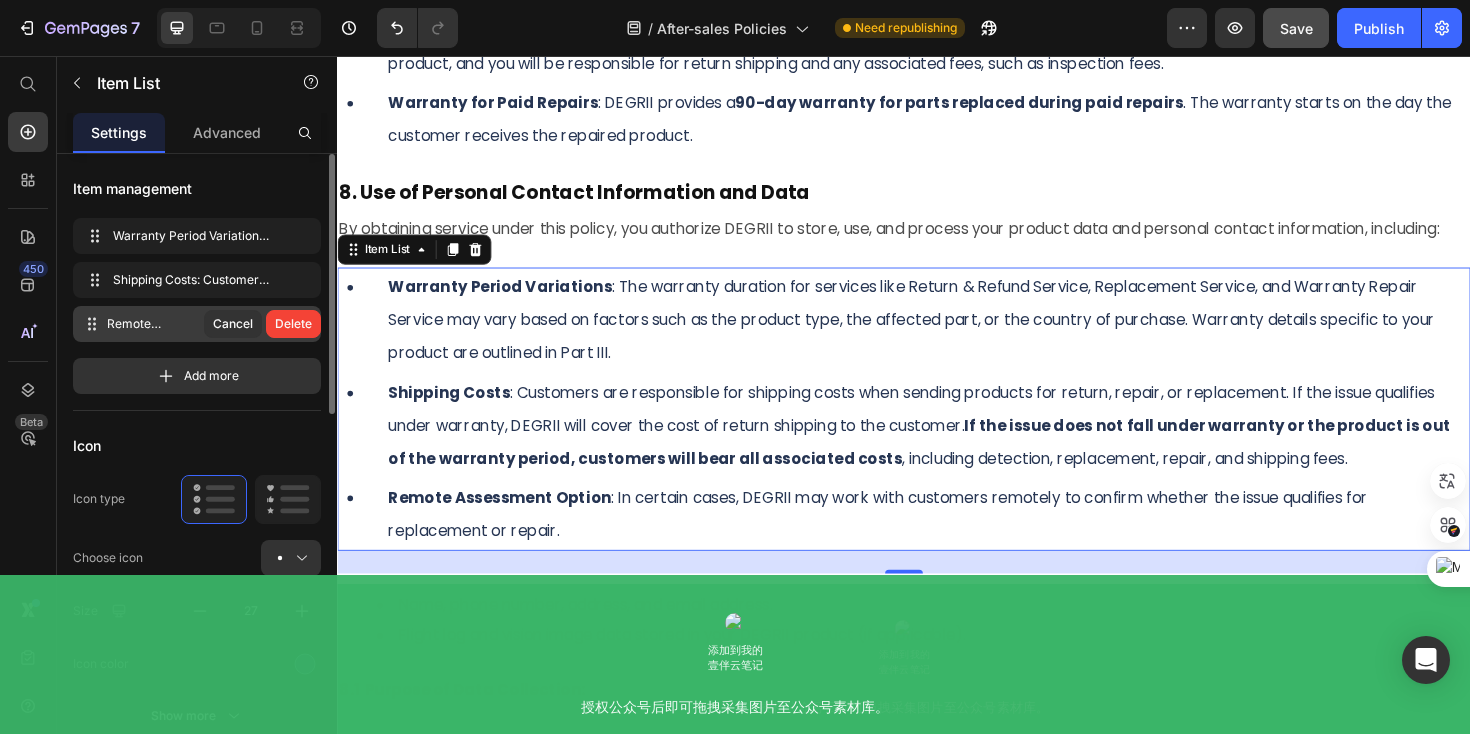 click on "Delete" at bounding box center (293, 324) 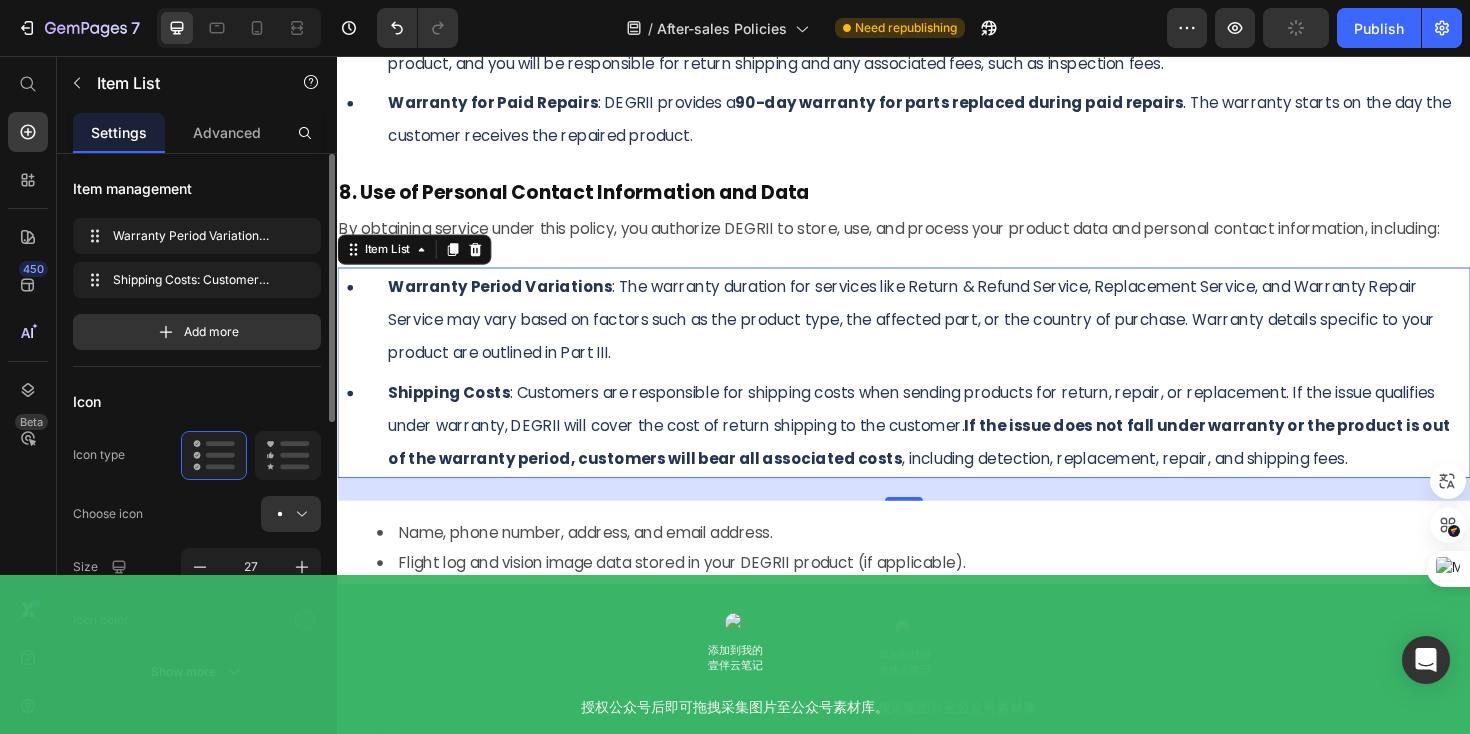 scroll, scrollTop: 6746, scrollLeft: 0, axis: vertical 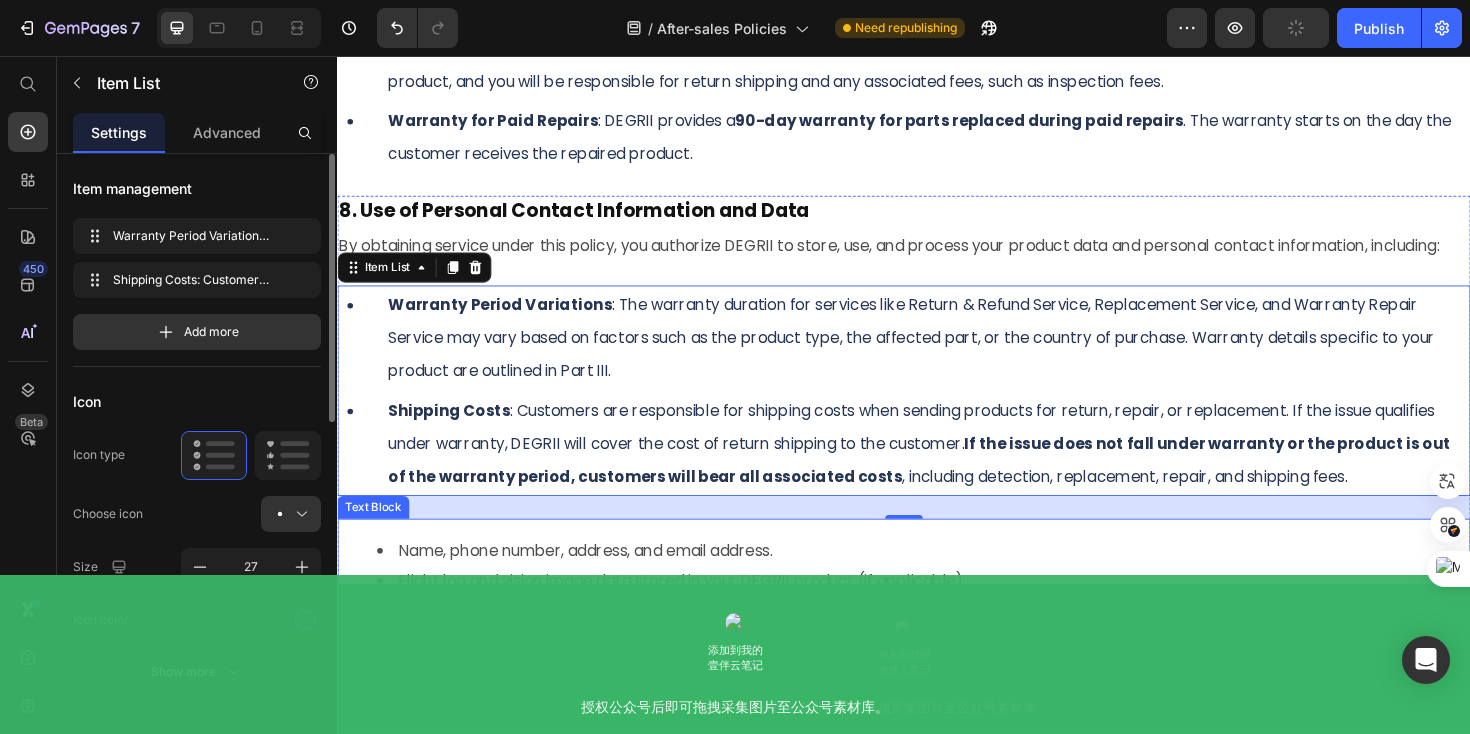 click on "Name, phone number, address, and email address." at bounding box center (957, 580) 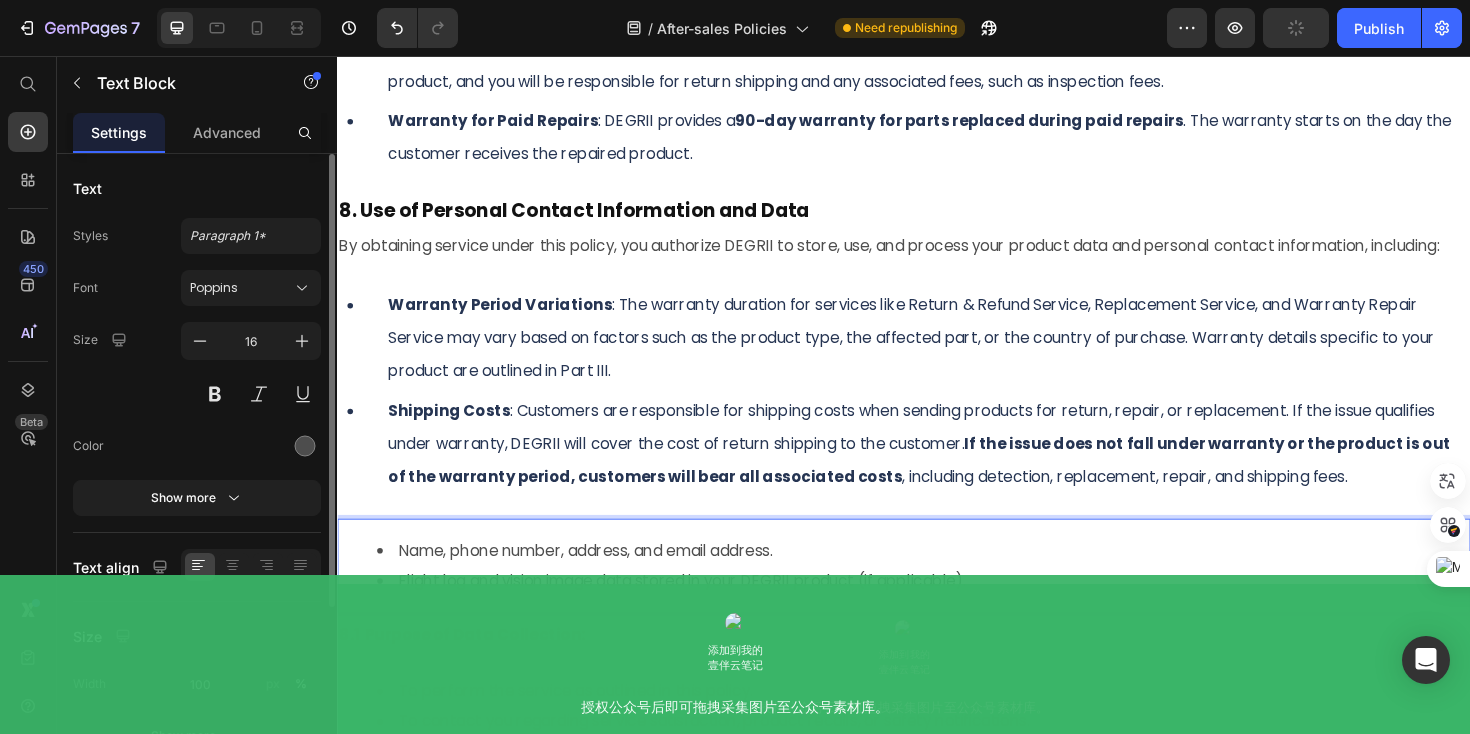 click on "Name, phone number, address, and email address." at bounding box center [957, 580] 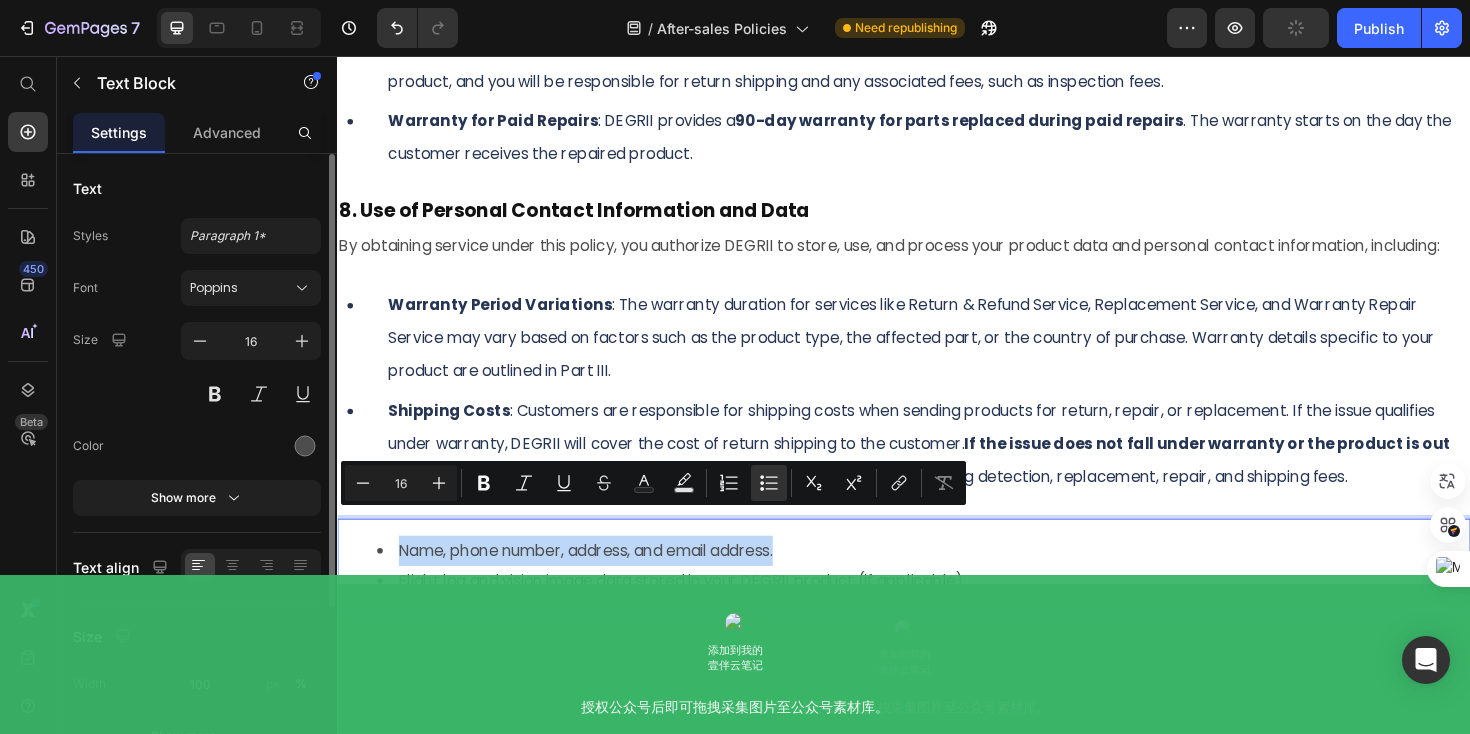 drag, startPoint x: 815, startPoint y: 554, endPoint x: 397, endPoint y: 555, distance: 418.0012 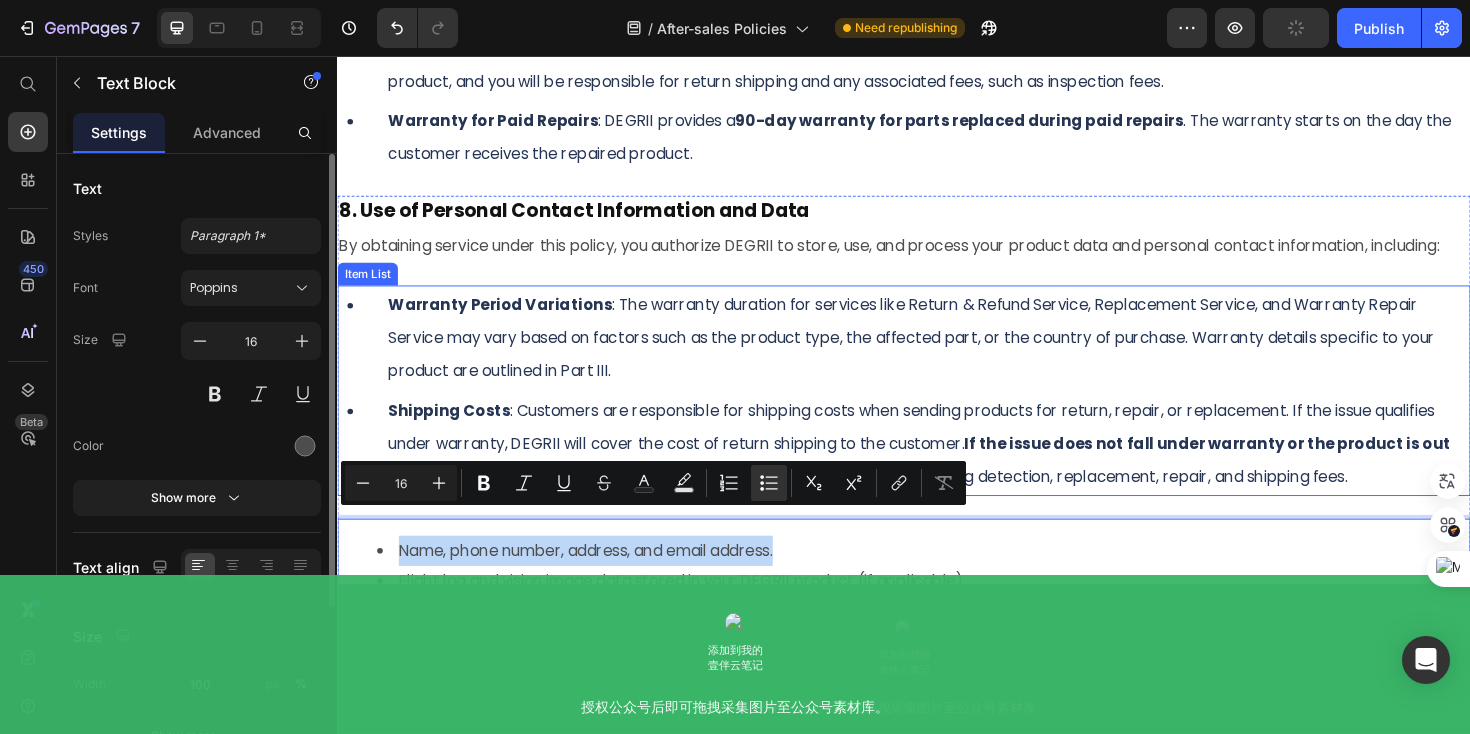 click on "Warranty Period Variations : The warranty duration for services like Return & Refund Service, Replacement Service, and Warranty Repair Service may vary based on factors such as the product type, the affected part, or the country of purchase. Warranty details specific to your product are outlined in Part III." at bounding box center [962, 355] 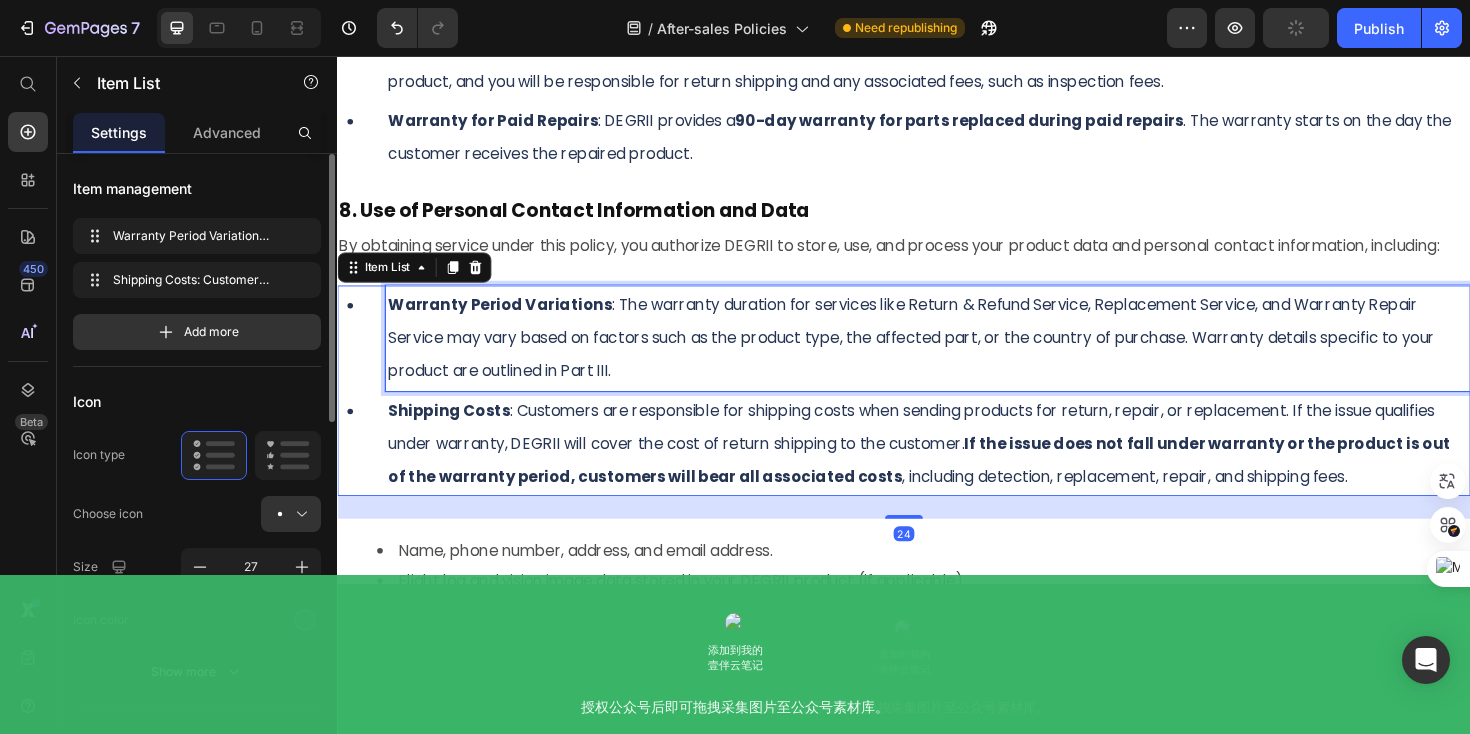 click on "Warranty Period Variations : The warranty duration for services like Return & Refund Service, Replacement Service, and Warranty Repair Service may vary based on factors such as the product type, the affected part, or the country of purchase. Warranty details specific to your product are outlined in Part III." at bounding box center [962, 355] 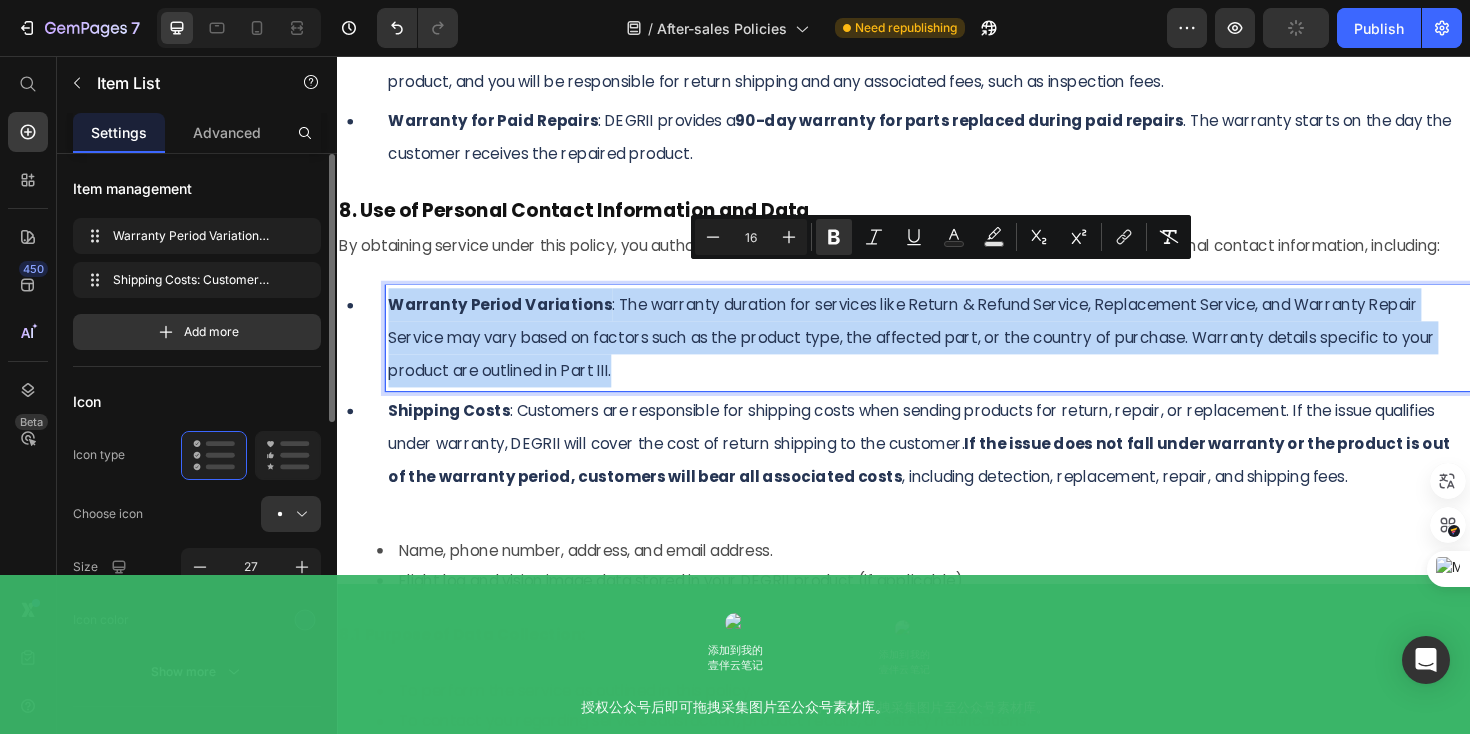 click on "Warranty Period Variations" at bounding box center (509, 319) 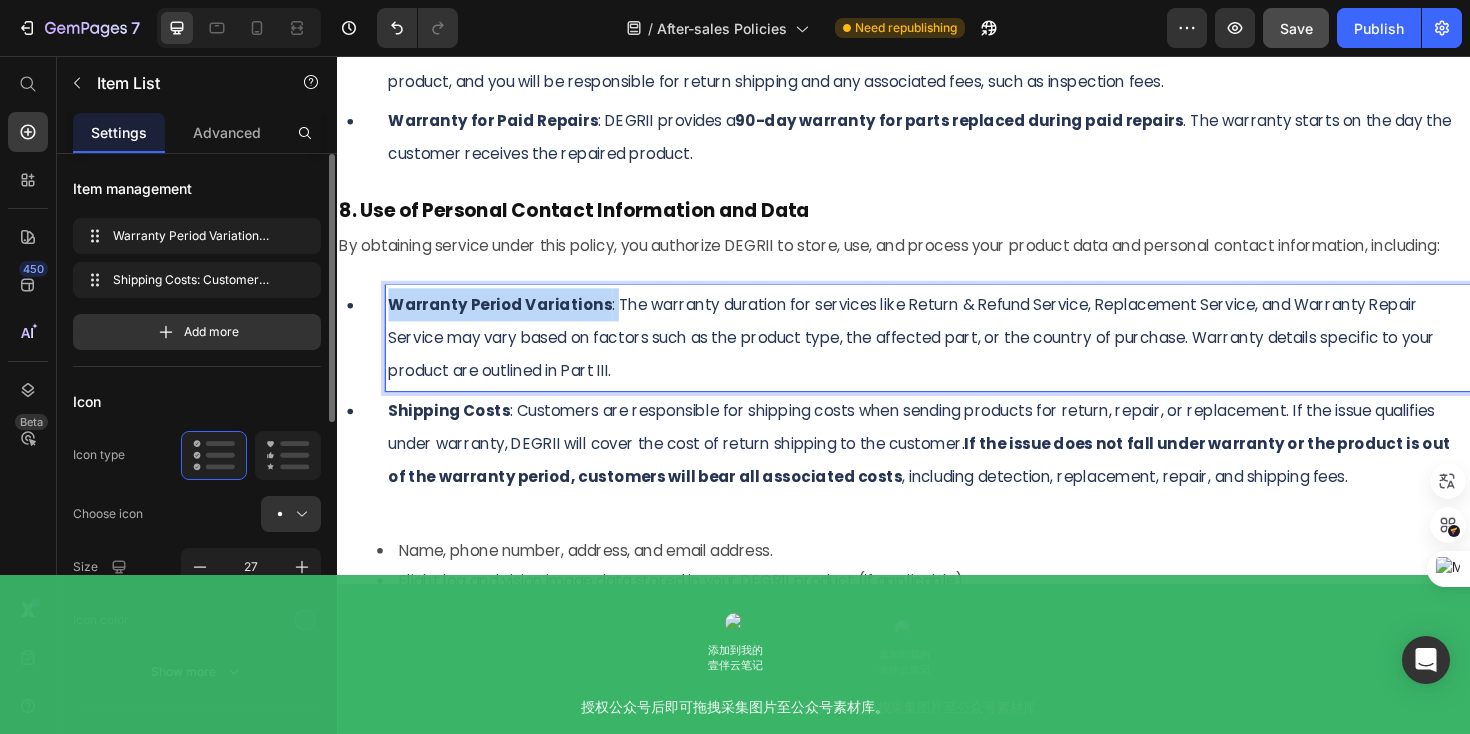 drag, startPoint x: 624, startPoint y: 292, endPoint x: 387, endPoint y: 293, distance: 237.0021 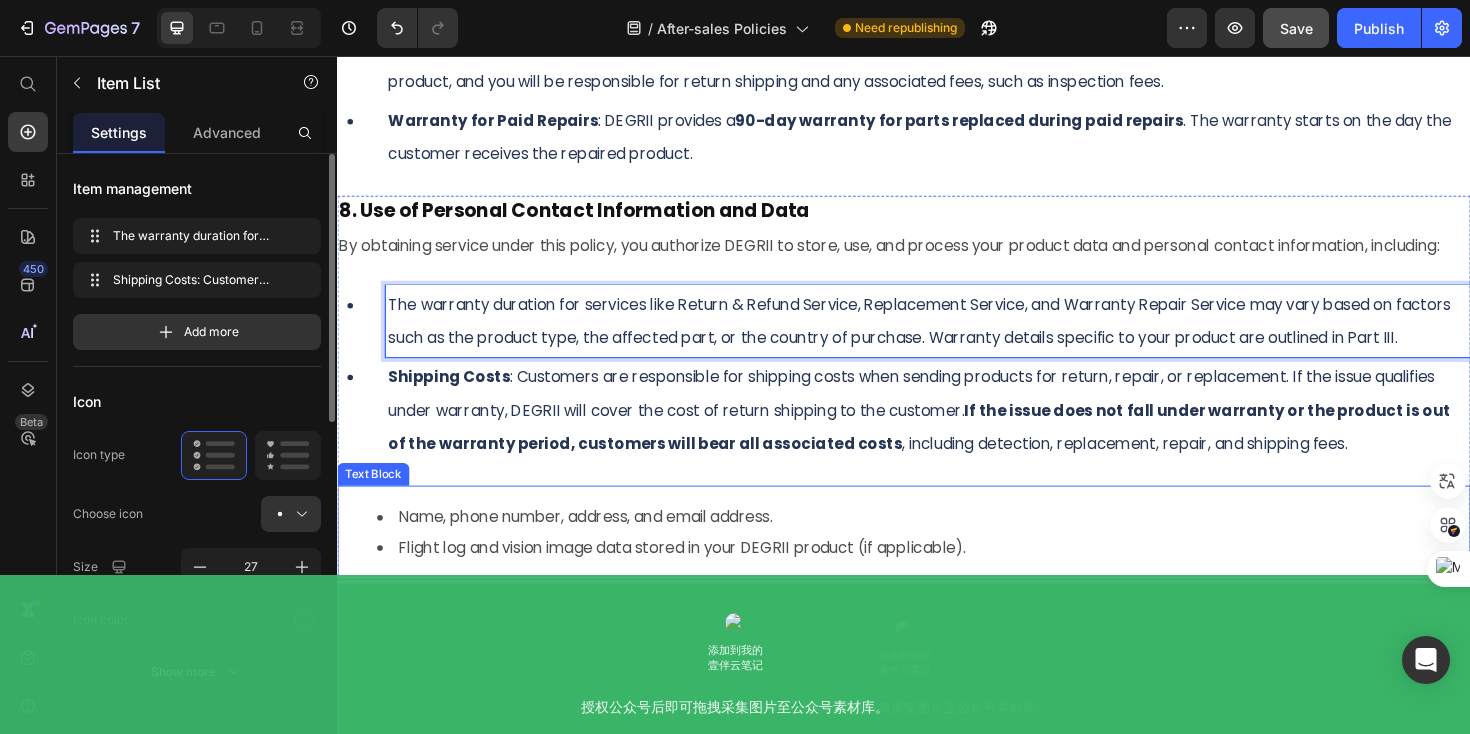 click on "Name, phone number, address, and email address." at bounding box center [957, 545] 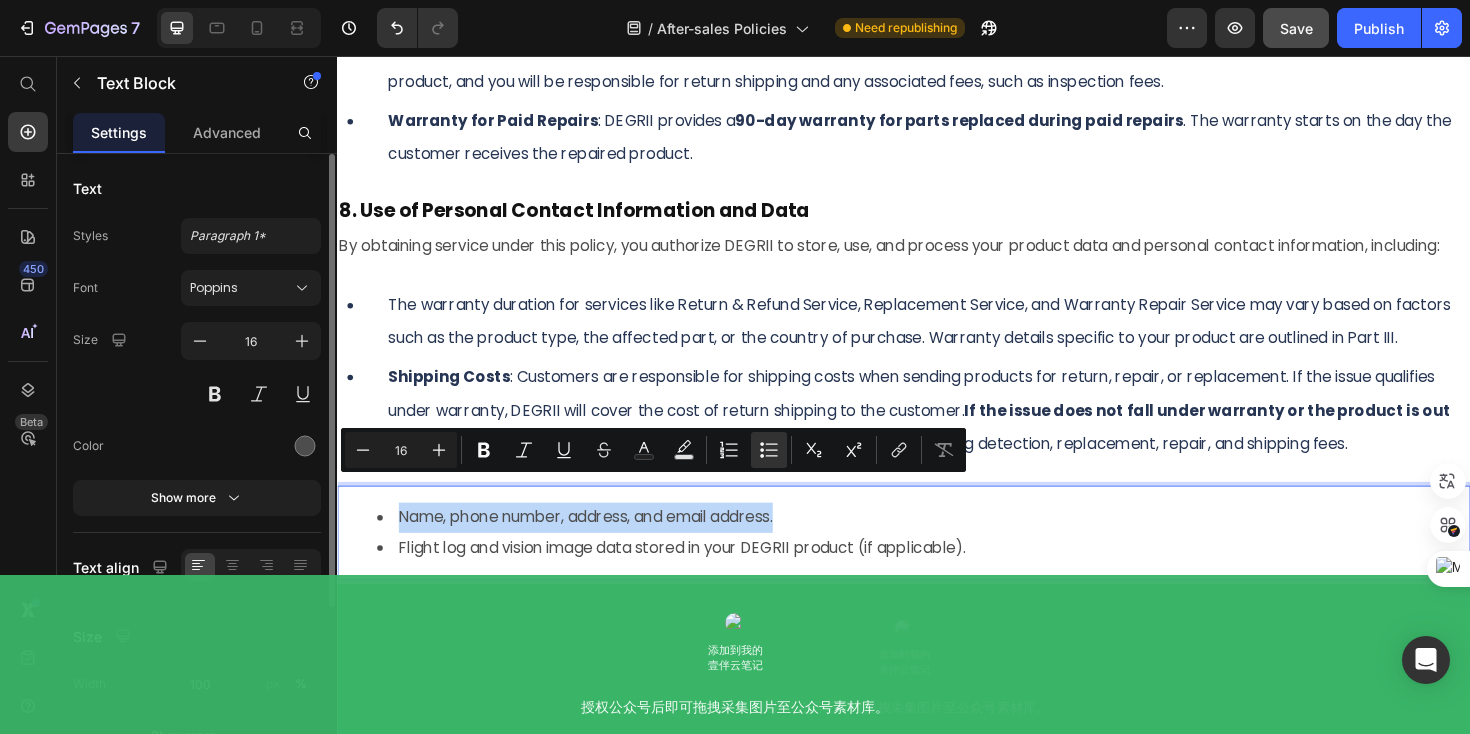 drag, startPoint x: 826, startPoint y: 517, endPoint x: 404, endPoint y: 505, distance: 422.1706 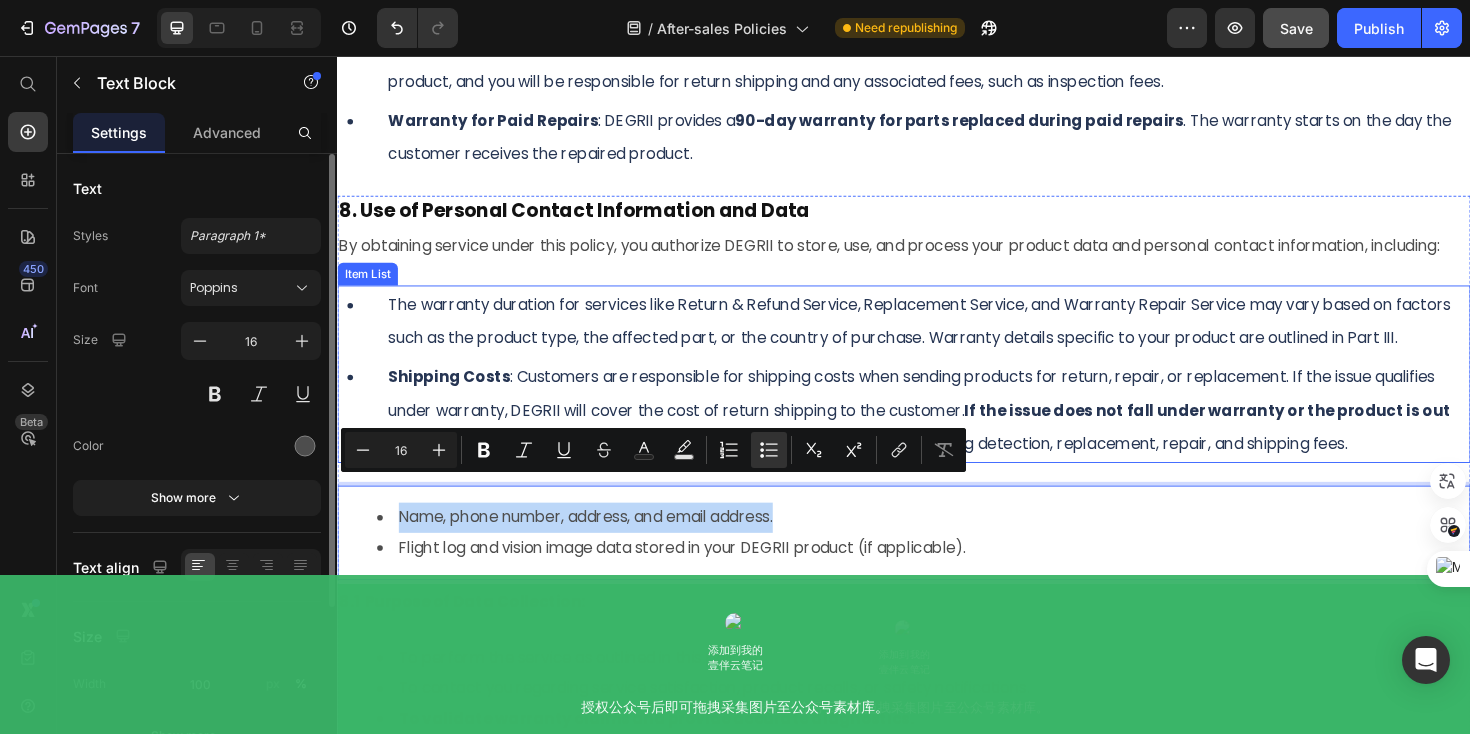click on "The warranty duration for services like Return & Refund Service, Replacement Service, and Warranty Repair Service may vary based on factors such as the product type, the affected part, or the country of purchase. Warranty details specific to your product are outlined in Part III." at bounding box center (962, 337) 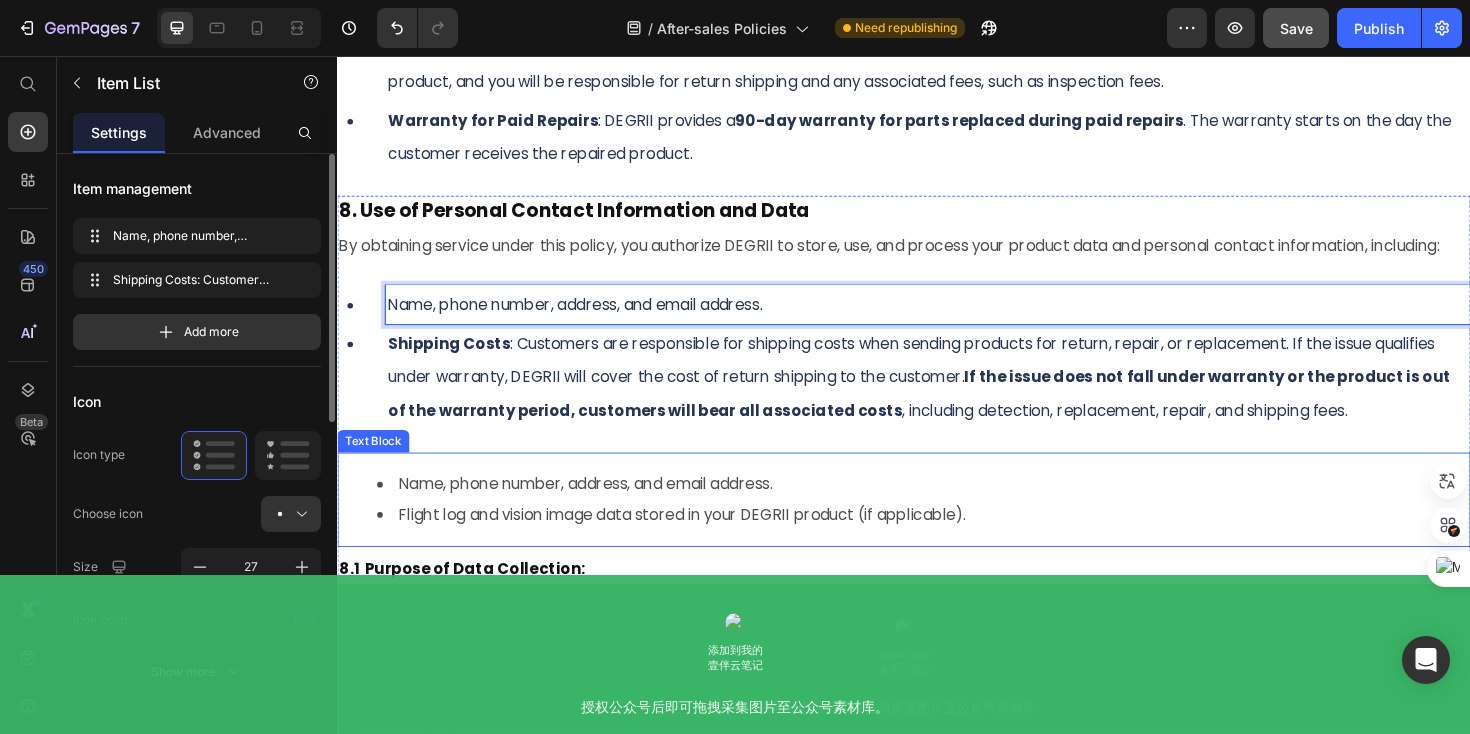 click on "Name, phone number, address, and email address." at bounding box center (957, 510) 